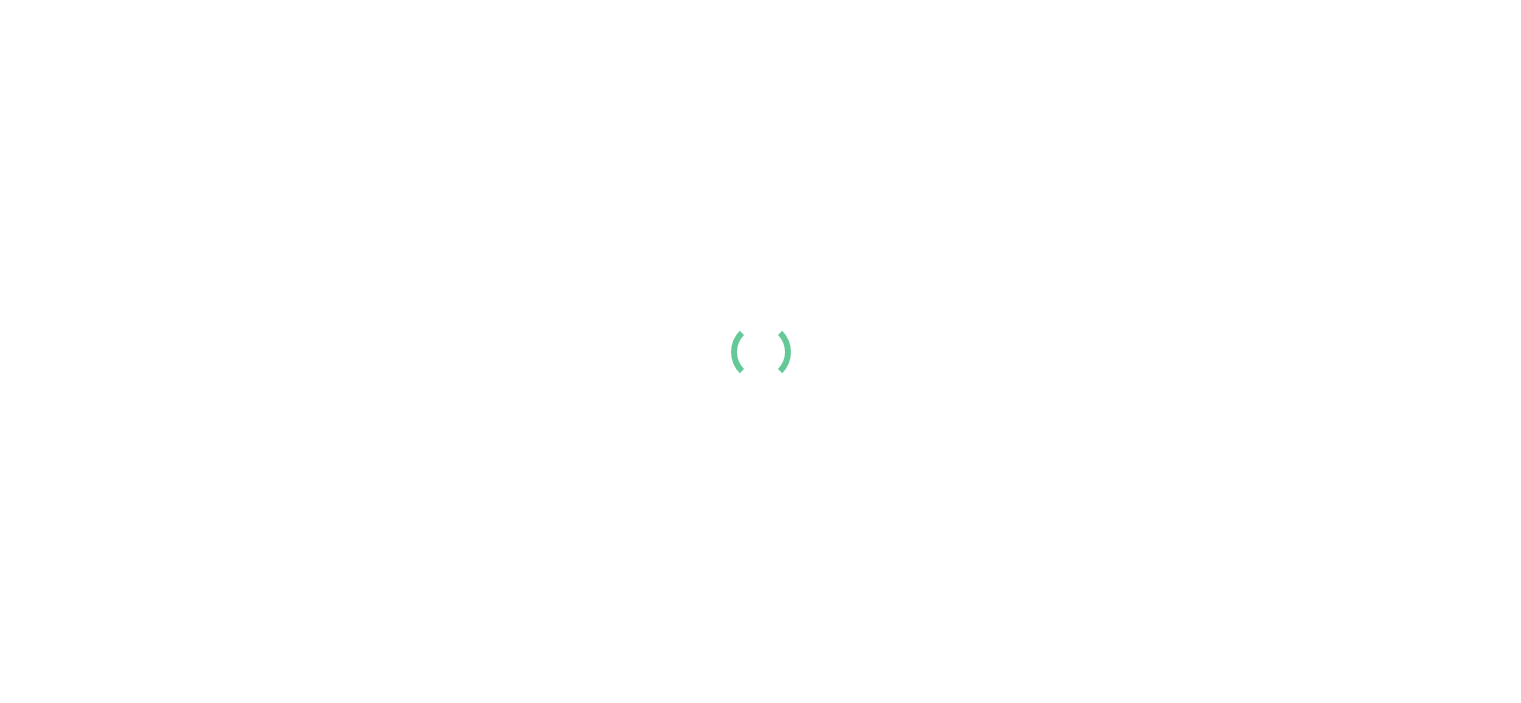 scroll, scrollTop: 0, scrollLeft: 0, axis: both 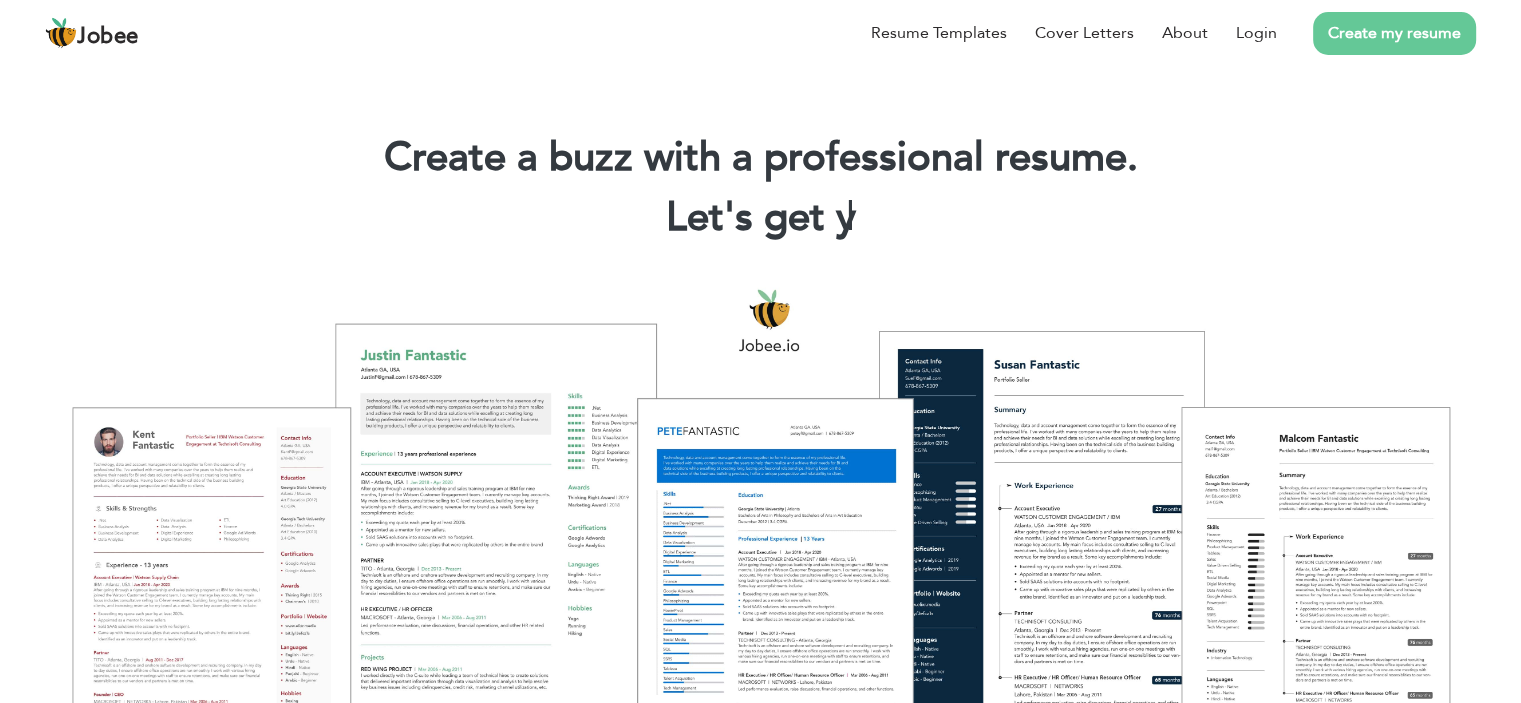 click on "Create my resume" at bounding box center [1394, 33] 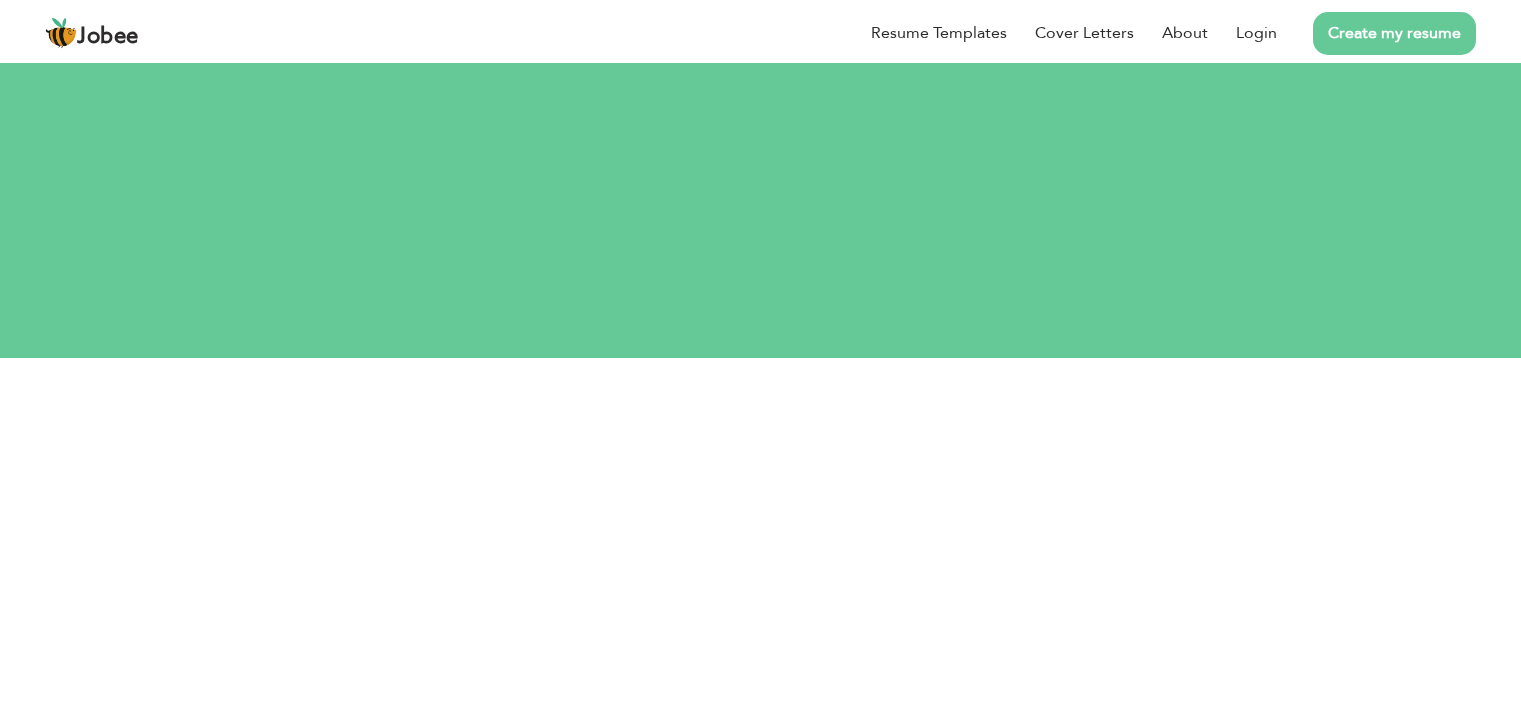scroll, scrollTop: 0, scrollLeft: 0, axis: both 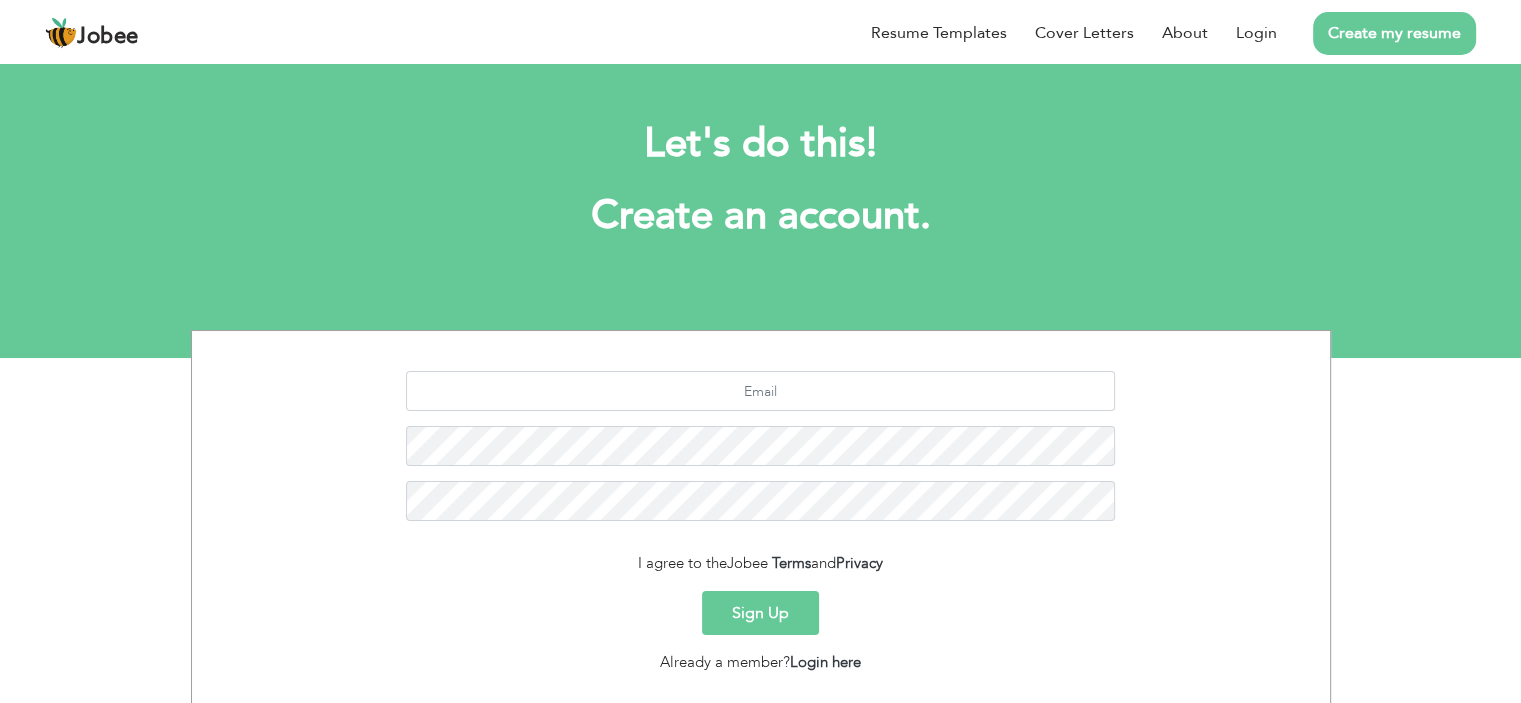 click on "I agree to the  Jobee   Terms  and  Privacy
Sign Up
Already a member?  Login here" at bounding box center (761, 518) 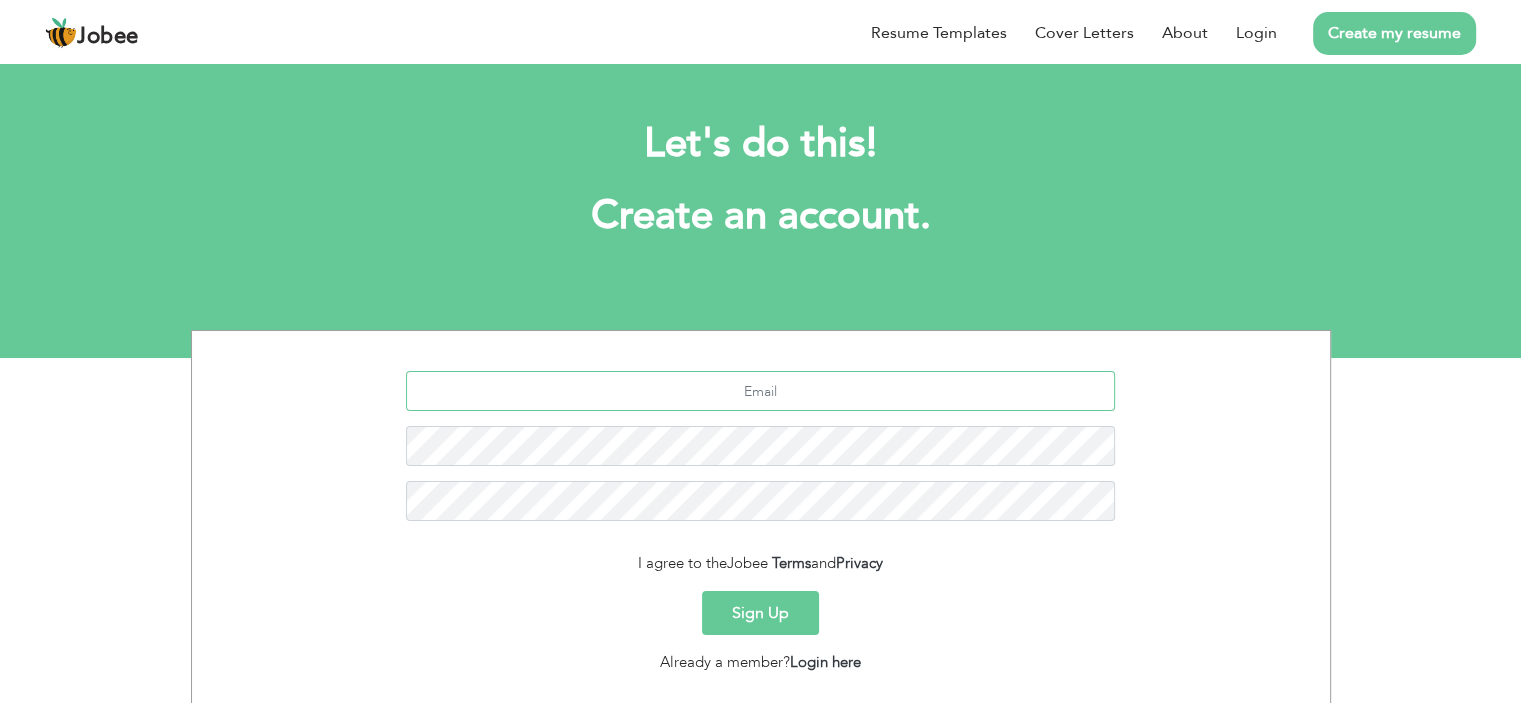 click at bounding box center (760, 391) 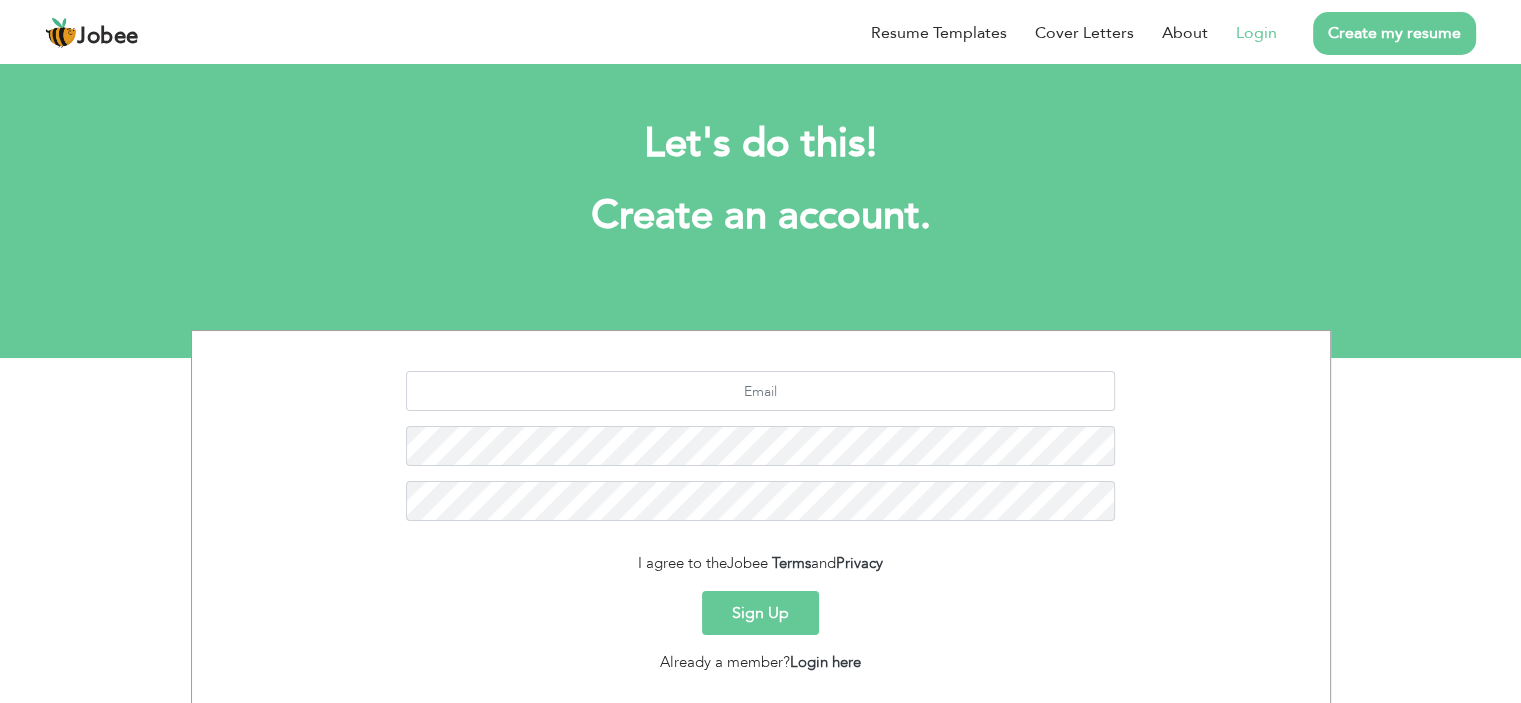 click on "Login" at bounding box center (1256, 33) 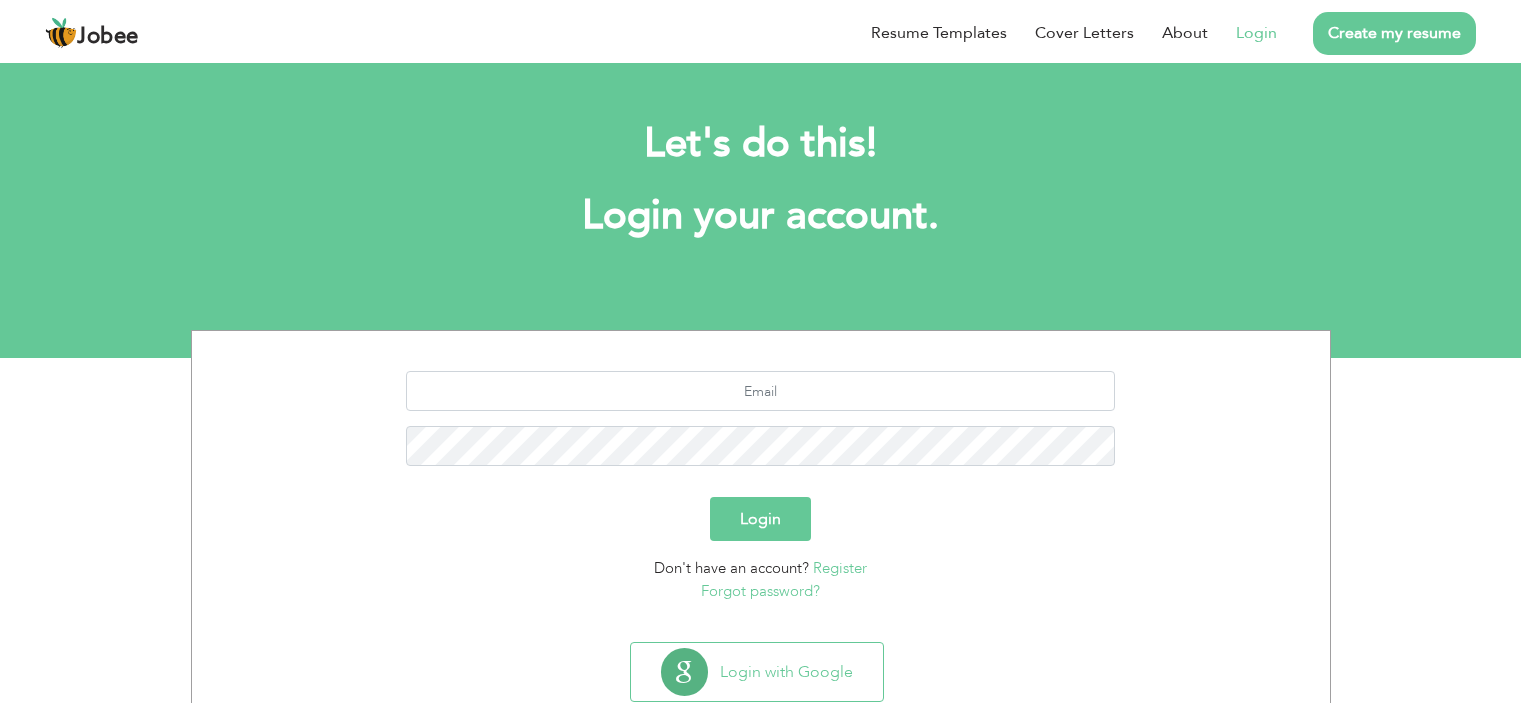 scroll, scrollTop: 0, scrollLeft: 0, axis: both 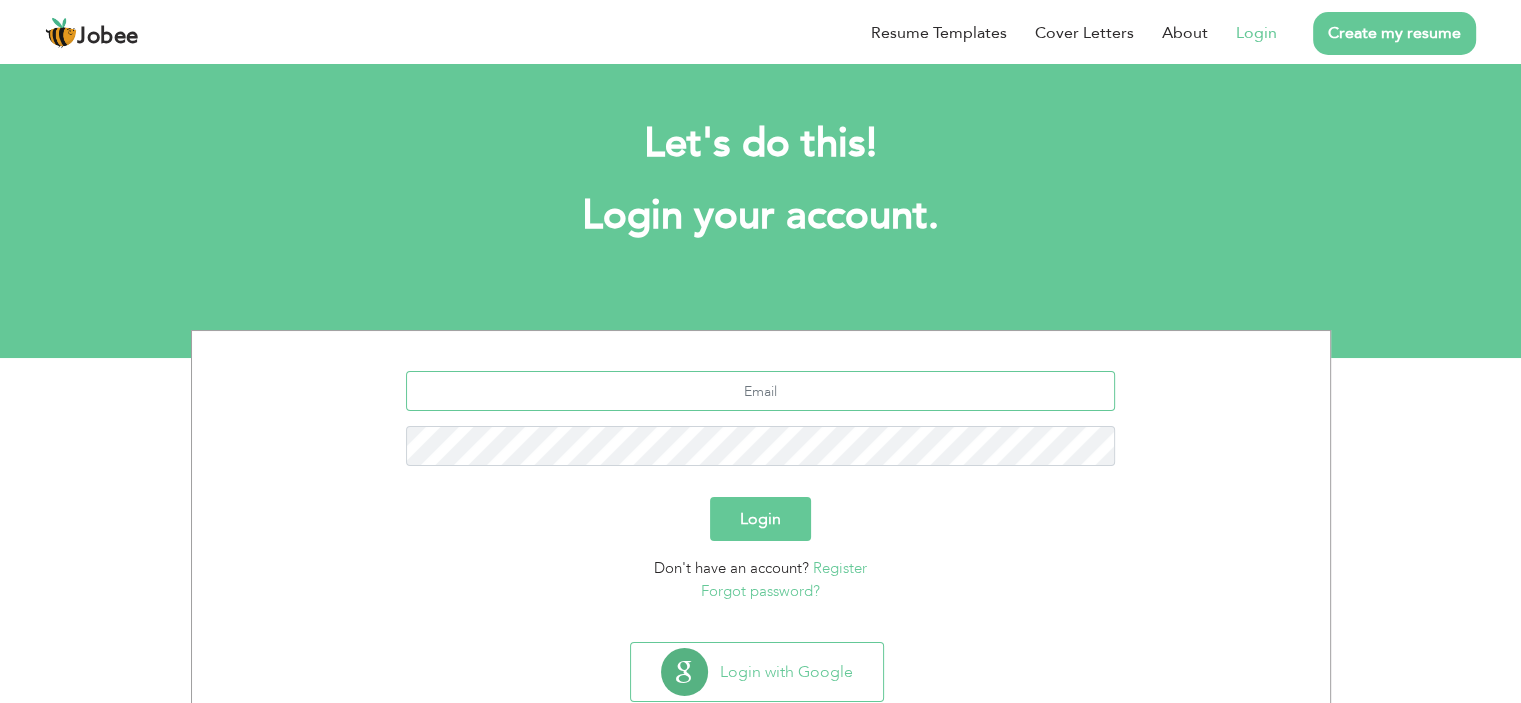 click at bounding box center [760, 391] 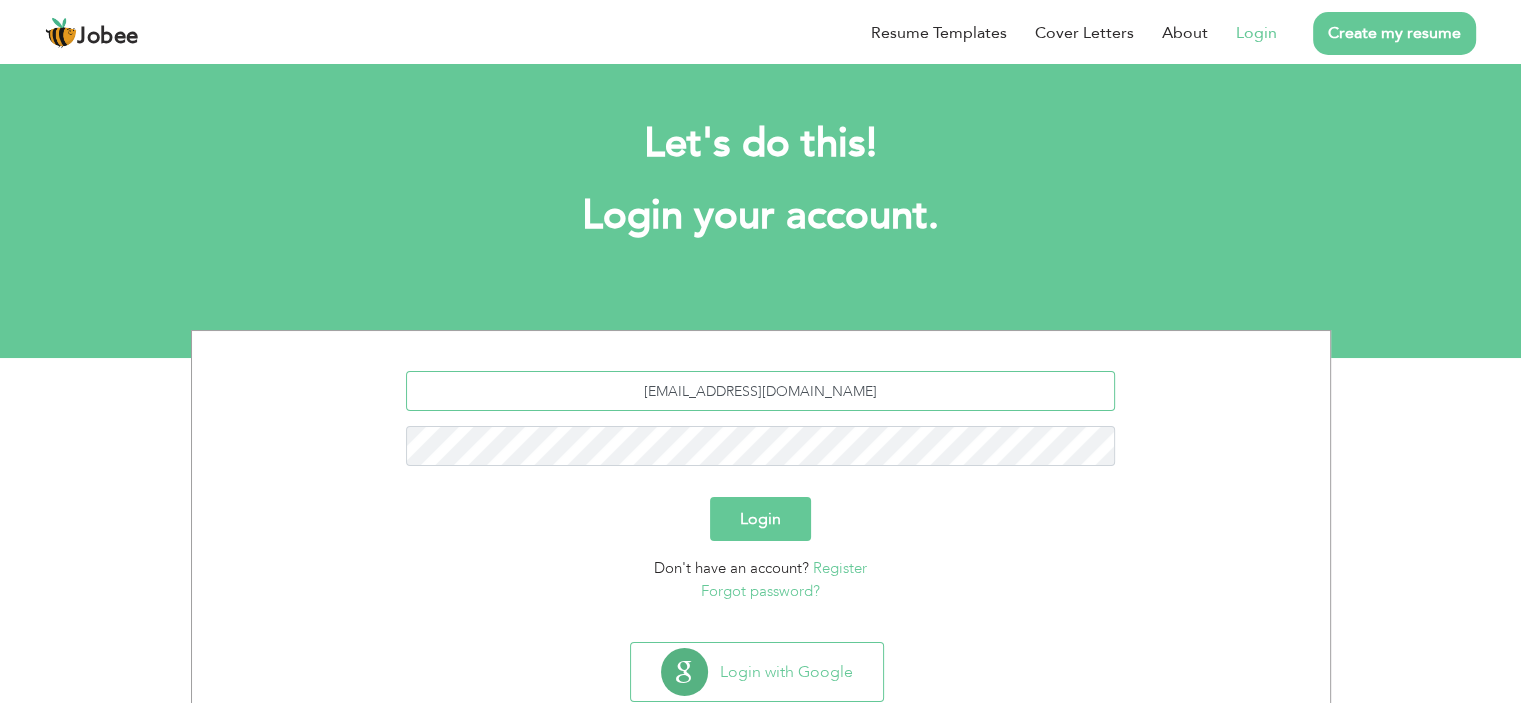 type on "mrymali1001@gmail.com" 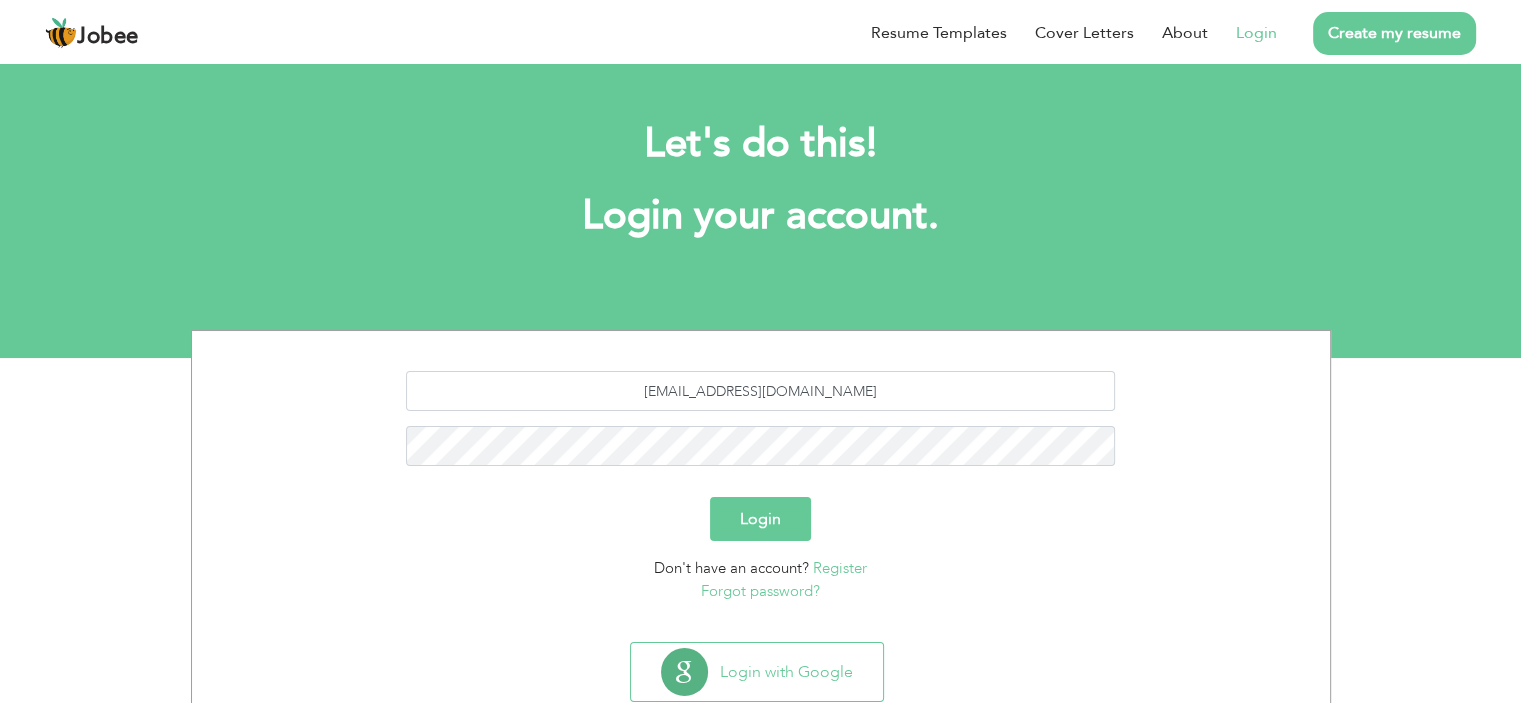 click on "Login" at bounding box center [760, 519] 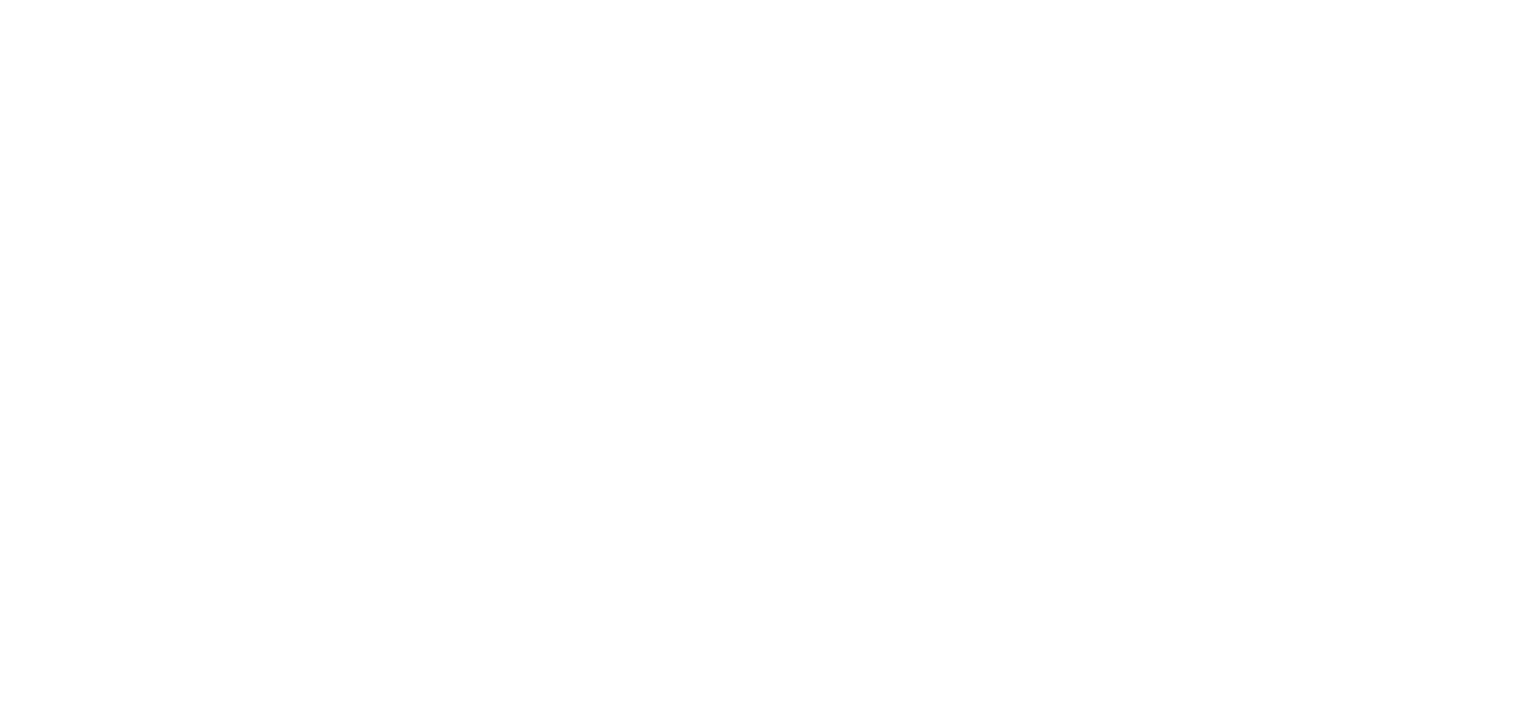 scroll, scrollTop: 0, scrollLeft: 0, axis: both 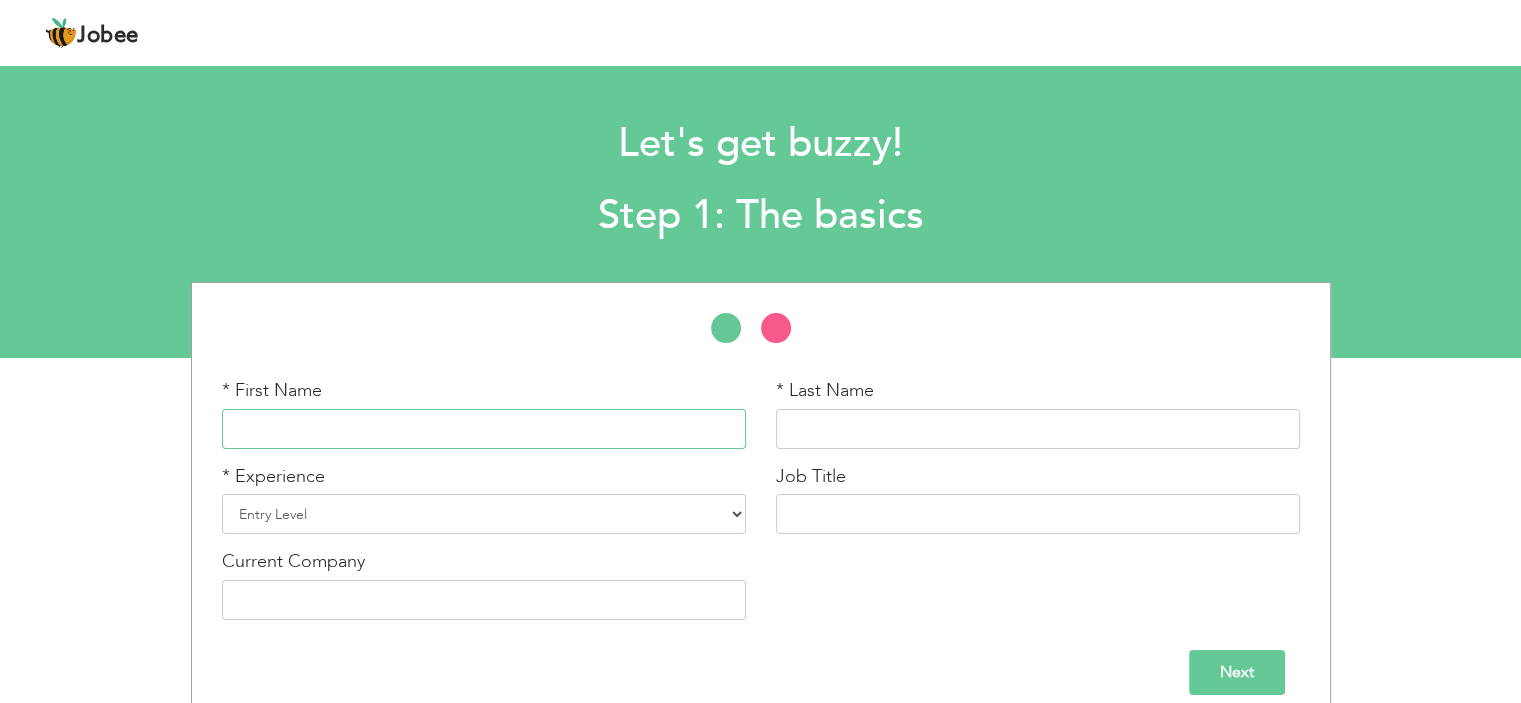 click at bounding box center (484, 429) 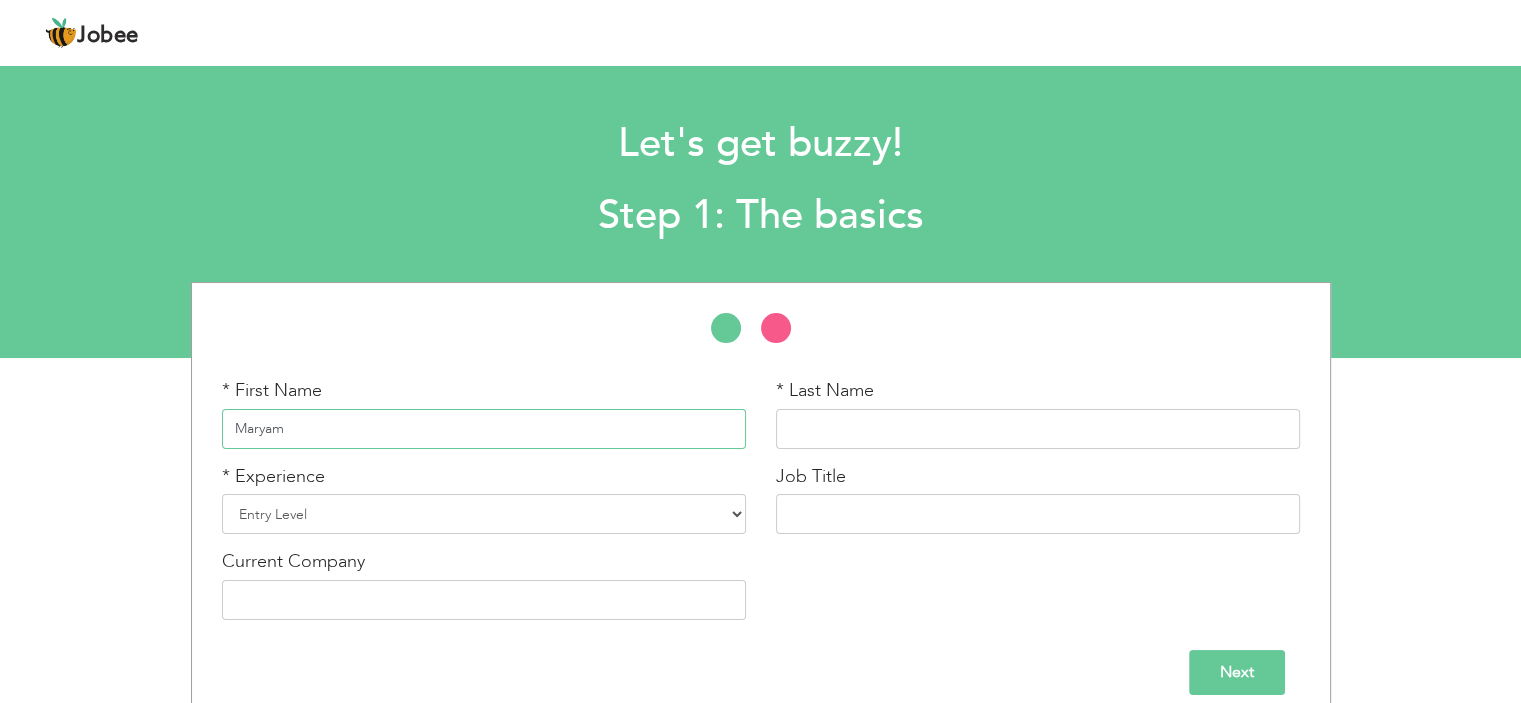type on "Maryam" 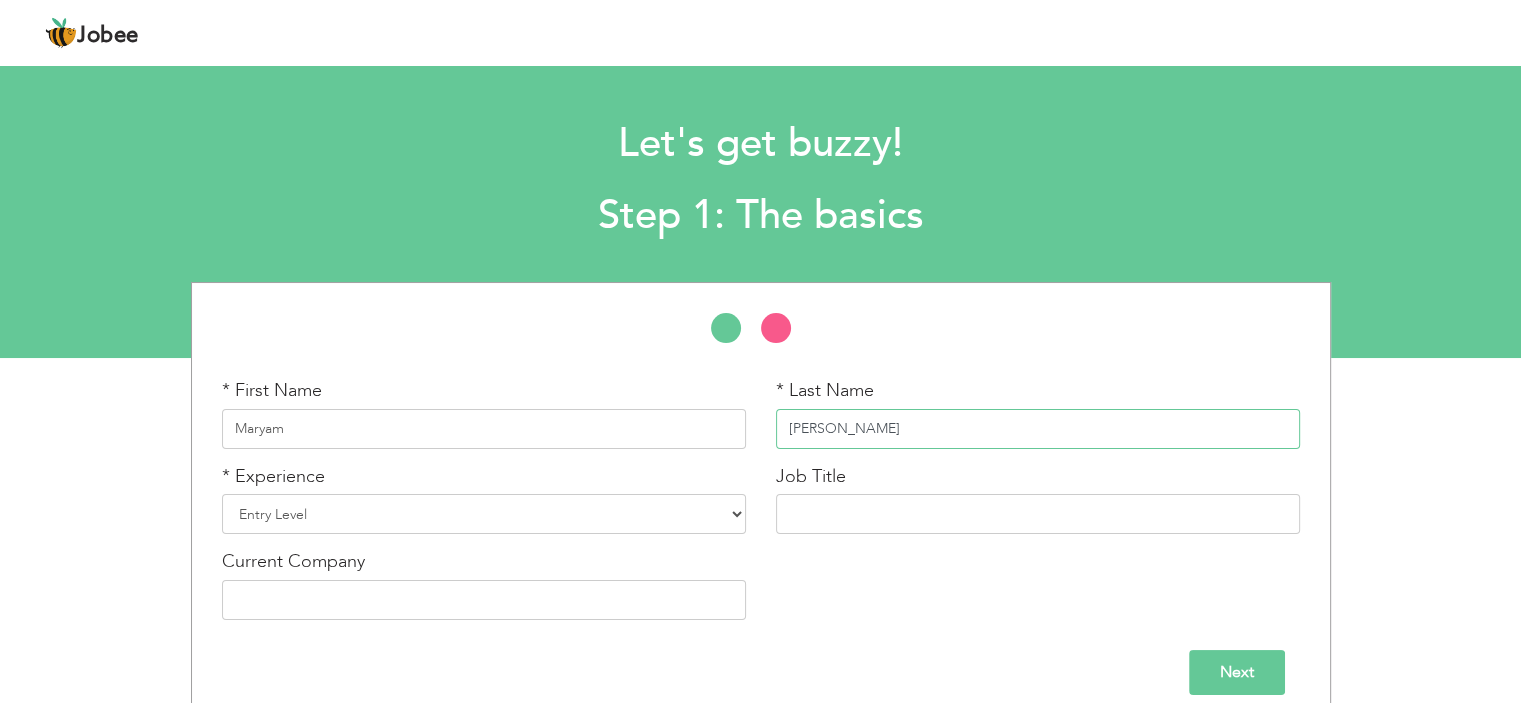 type on "[PERSON_NAME]" 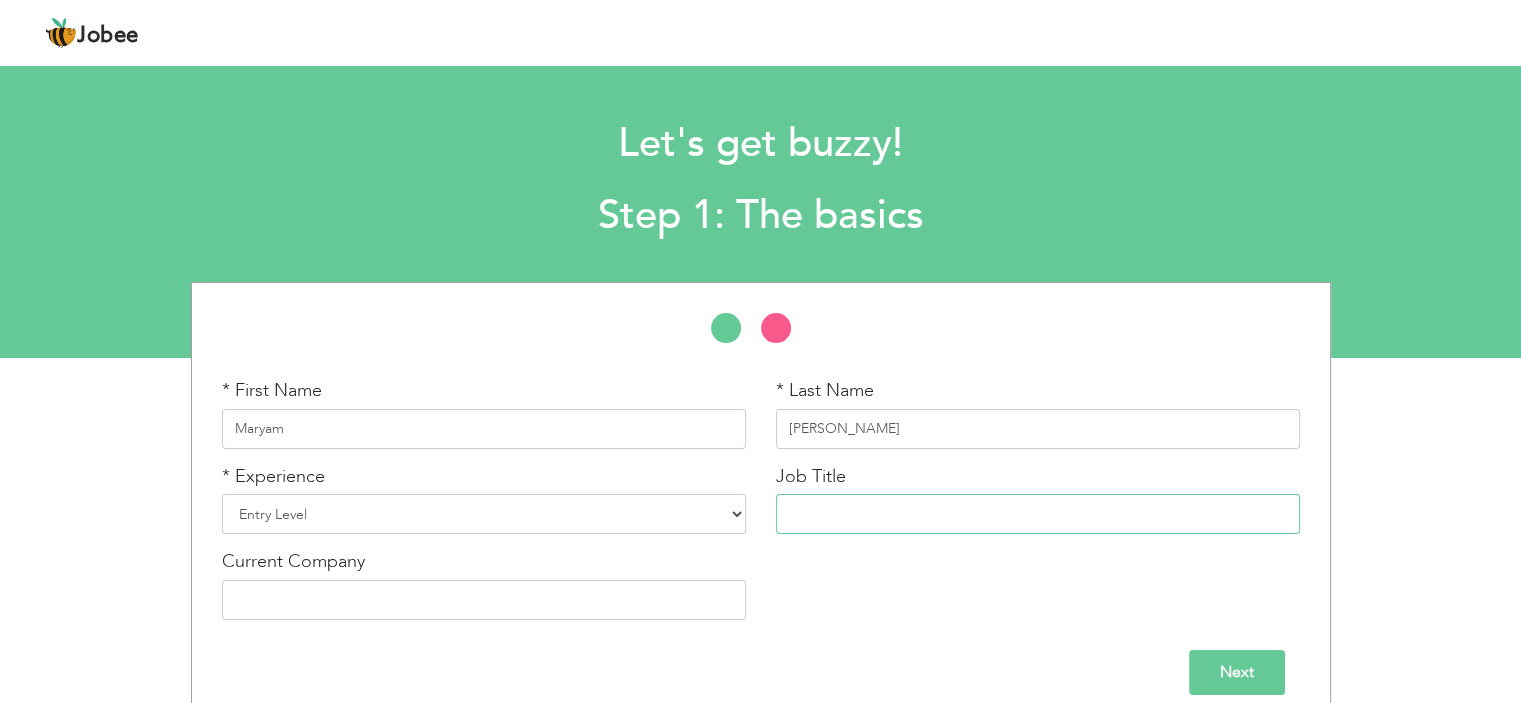 click at bounding box center (1038, 514) 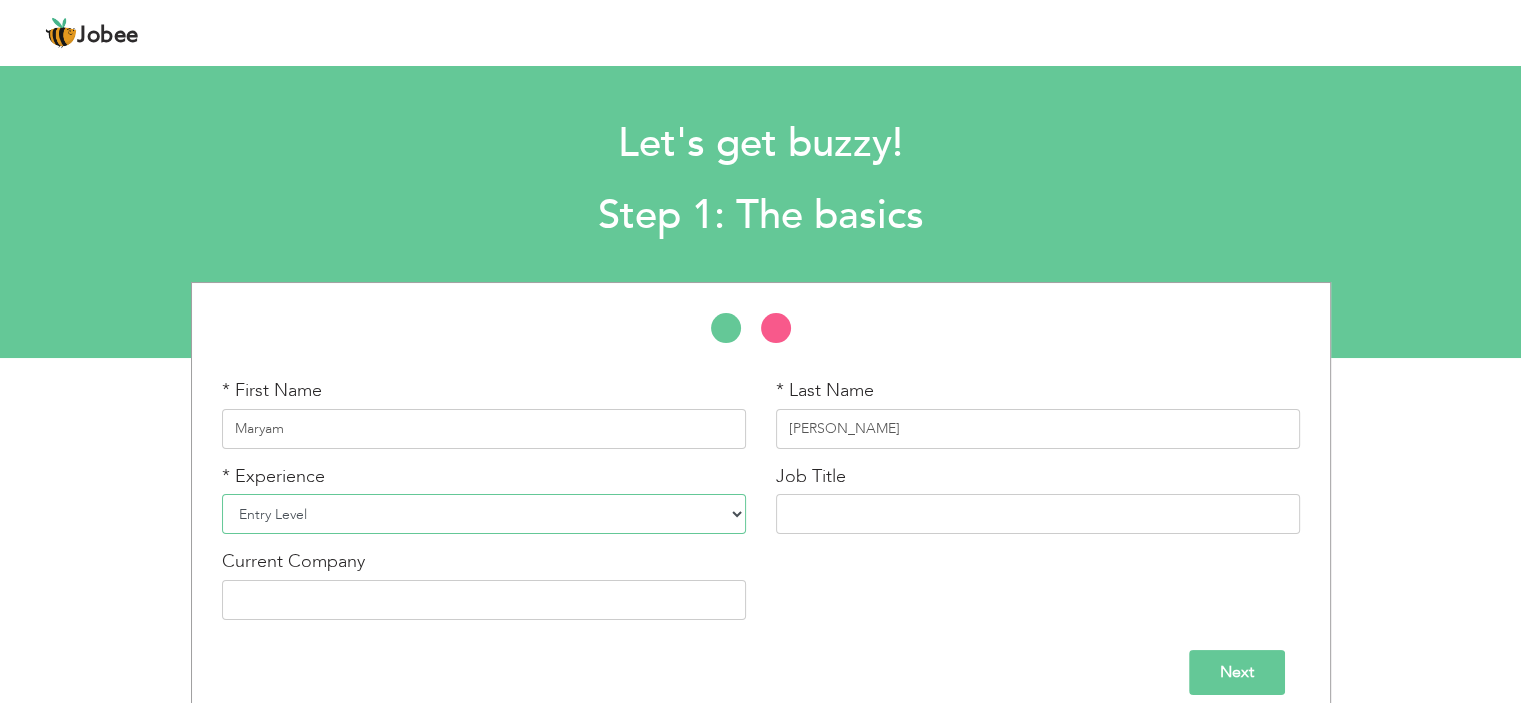 click on "Entry Level
Less than 1 Year
1 Year
2 Years
3 Years
4 Years
5 Years
6 Years
7 Years
8 Years
9 Years
10 Years
11 Years
12 Years
13 Years
14 Years
15 Years
16 Years
17 Years
18 Years
19 Years
20 Years
21 Years
22 Years
23 Years
24 Years
25 Years
26 Years
27 Years
28 Years
29 Years
30 Years
31 Years
32 Years
33 Years
34 Years
35 Years
More than 35 Years" at bounding box center (484, 514) 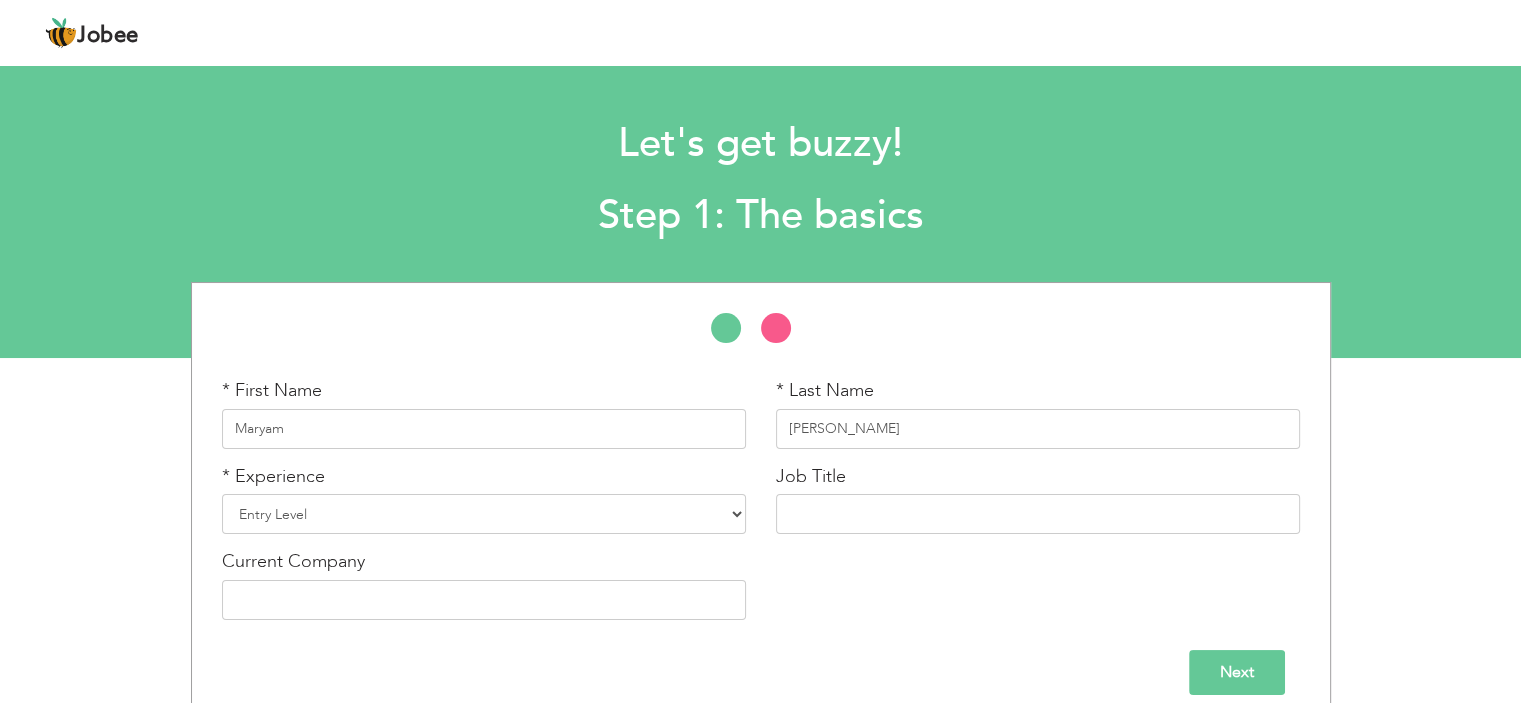 click on "Next" at bounding box center (761, 672) 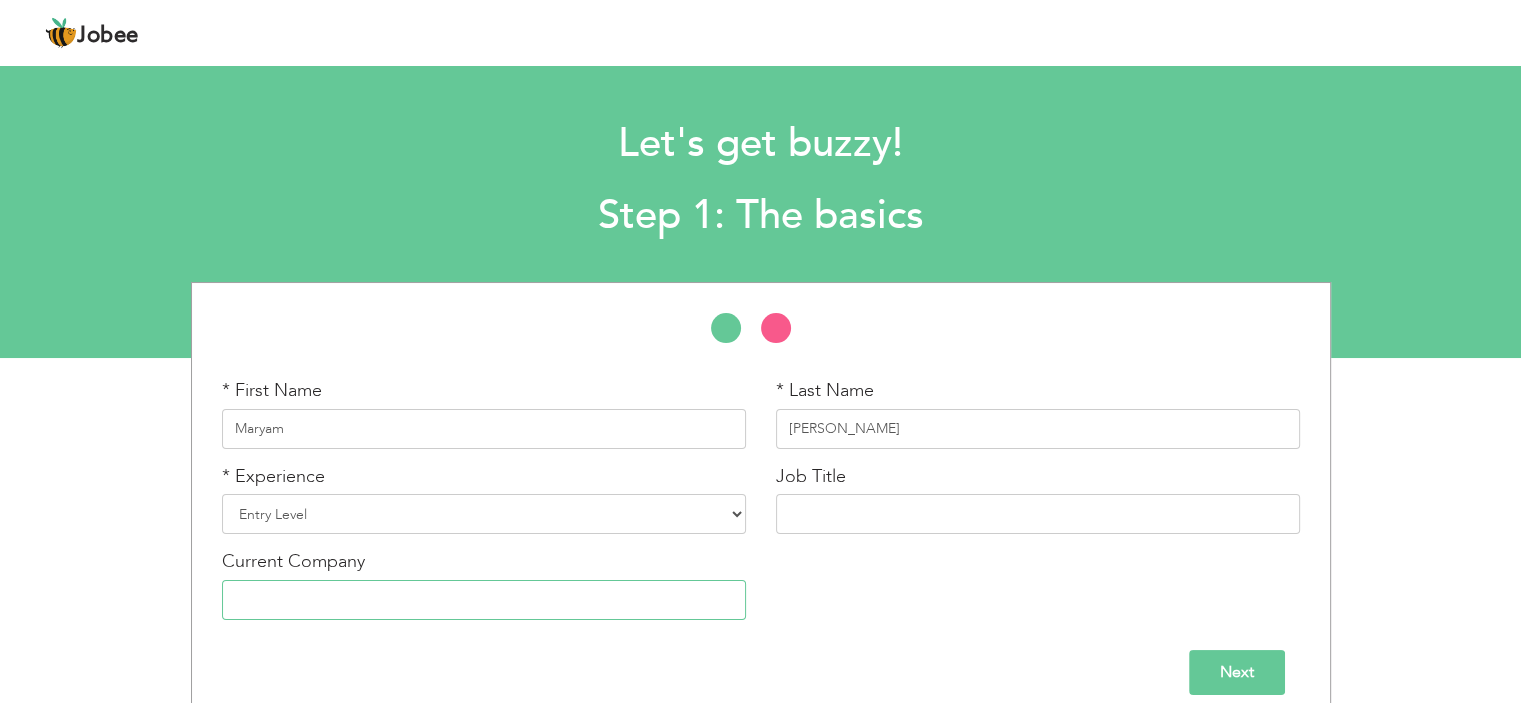 click at bounding box center [484, 600] 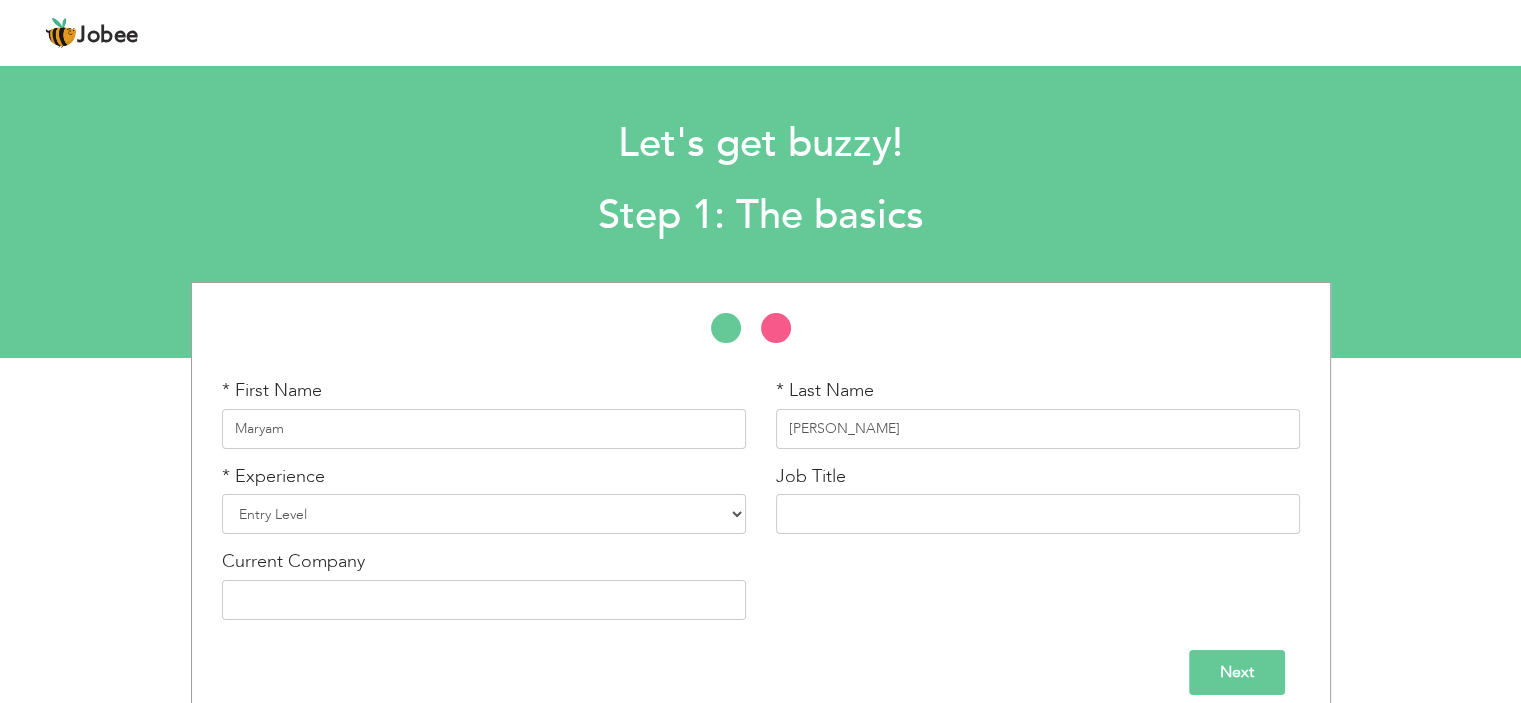 click on "Next" at bounding box center (1237, 672) 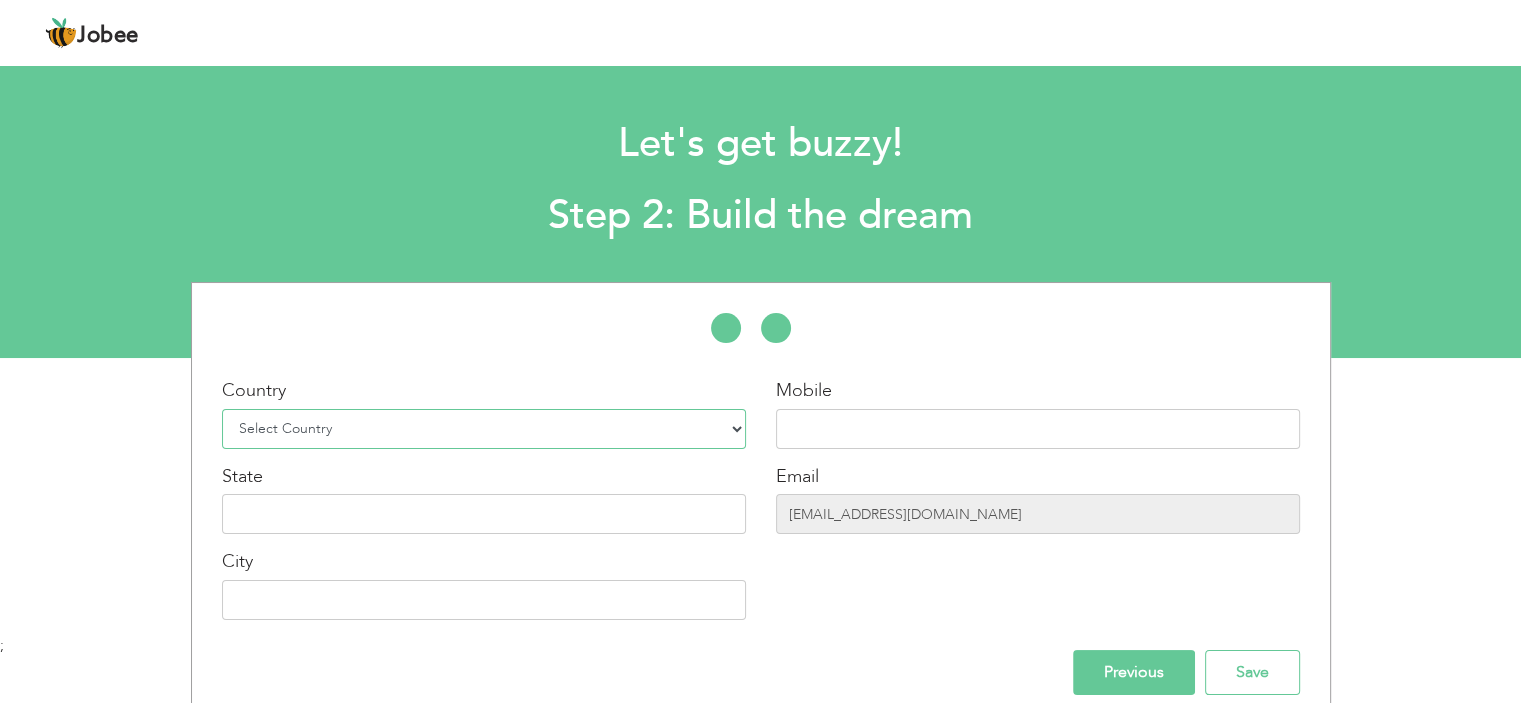 click on "Select Country
Afghanistan
Albania
Algeria
American Samoa
Andorra
Angola
Anguilla
Antarctica
Antigua and Barbuda
Argentina
Armenia
Aruba
Australia
Austria
Azerbaijan
Bahamas
Bahrain
Bangladesh
Barbados
Belarus
Belgium
Belize
Benin
Bermuda
Bhutan
Bolivia
Bosnia-Herzegovina
Botswana
Bouvet Island
Brazil
British Indian Ocean Territory
Brunei Darussalam
Bulgaria
Burkina Faso
Burundi
Cambodia
Cameroon
Canada
Cape Verde
Cayman Islands
Central African Republic
Chad
Chile
China
Christmas Island
Cocos (Keeling) Islands
Colombia
Comoros
Congo
Congo, Dem. Republic
Cook Islands
Costa Rica
Croatia
Cuba
Cyprus
Czech Rep
Denmark
Djibouti
Dominica
Dominican Republic
Ecuador
Egypt
El Salvador
Equatorial Guinea
Eritrea
Estonia
Ethiopia
European Union
Falkland Islands (Malvinas)
Faroe Islands
Fiji
Finland
France
French Guiana
French Southern Territories
Gabon
Gambia
Georgia" at bounding box center (484, 429) 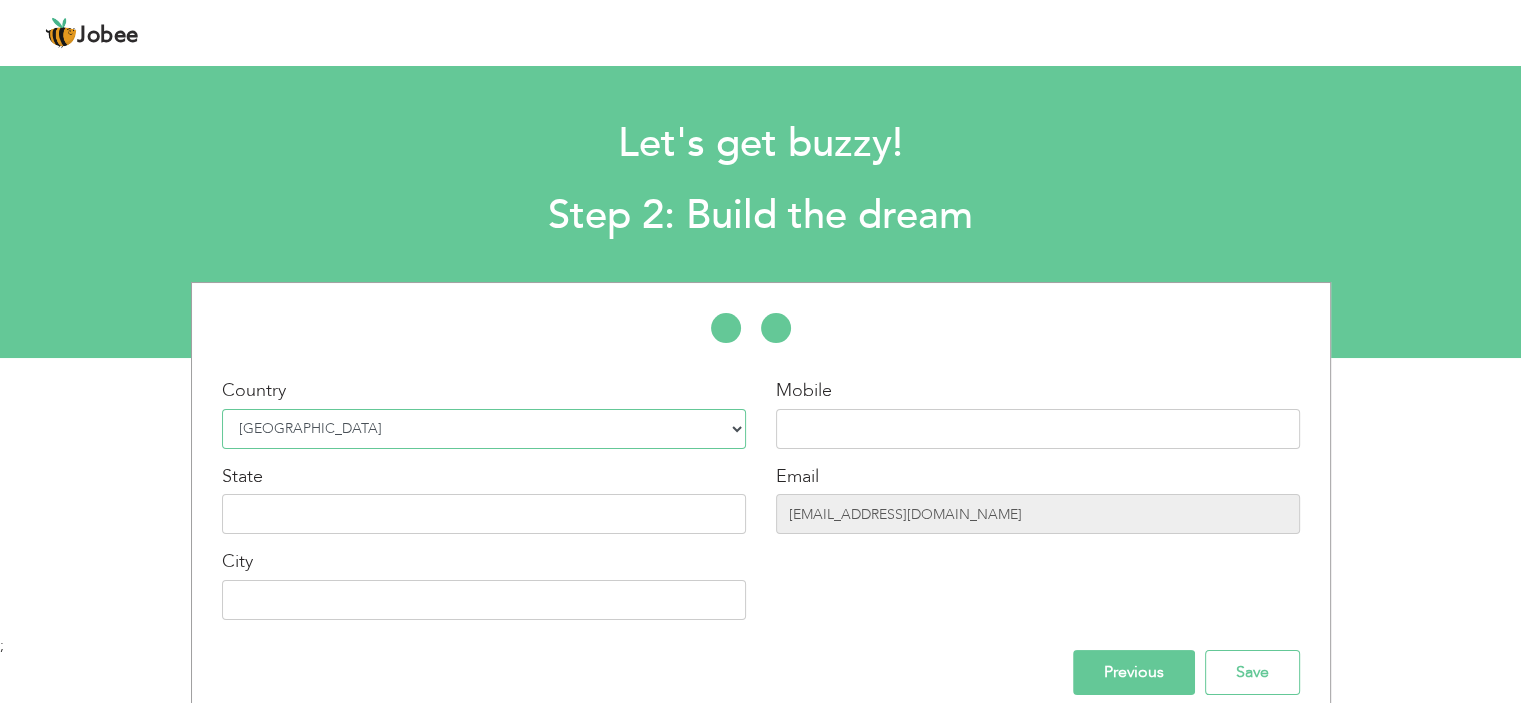click on "Select Country
Afghanistan
Albania
Algeria
American Samoa
Andorra
Angola
Anguilla
Antarctica
Antigua and Barbuda
Argentina
Armenia
Aruba
Australia
Austria
Azerbaijan
Bahamas
Bahrain
Bangladesh
Barbados
Belarus
Belgium
Belize
Benin
Bermuda
Bhutan
Bolivia
Bosnia-Herzegovina
Botswana
Bouvet Island
Brazil
British Indian Ocean Territory
Brunei Darussalam
Bulgaria
Burkina Faso
Burundi
Cambodia
Cameroon
Canada
Cape Verde
Cayman Islands
Central African Republic
Chad
Chile
China
Christmas Island
Cocos (Keeling) Islands
Colombia
Comoros
Congo
Congo, Dem. Republic
Cook Islands
Costa Rica
Croatia
Cuba
Cyprus
Czech Rep
Denmark
Djibouti
Dominica
Dominican Republic
Ecuador
Egypt
El Salvador
Equatorial Guinea
Eritrea
Estonia
Ethiopia
European Union
Falkland Islands (Malvinas)
Faroe Islands
Fiji
Finland
France
French Guiana
French Southern Territories
Gabon
Gambia
Georgia" at bounding box center (484, 429) 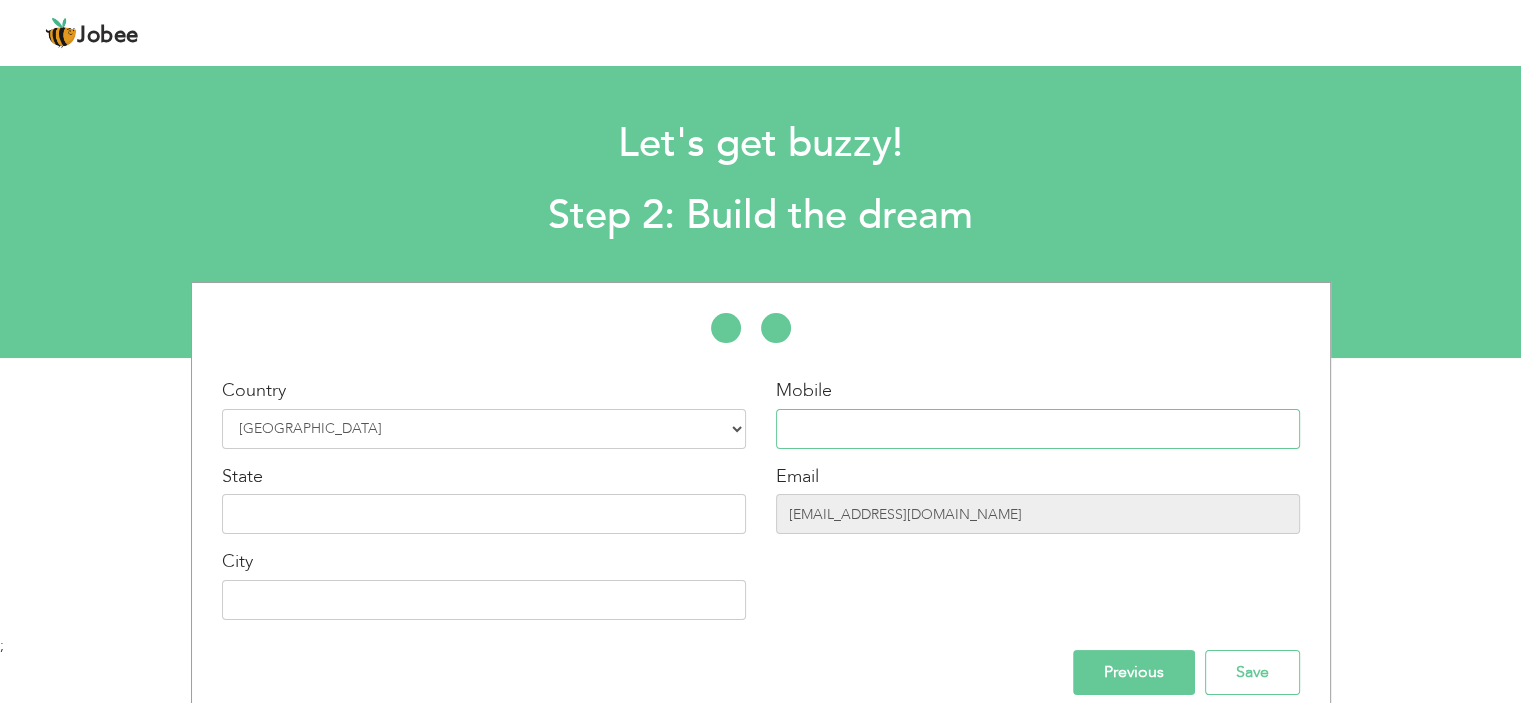 click at bounding box center (1038, 429) 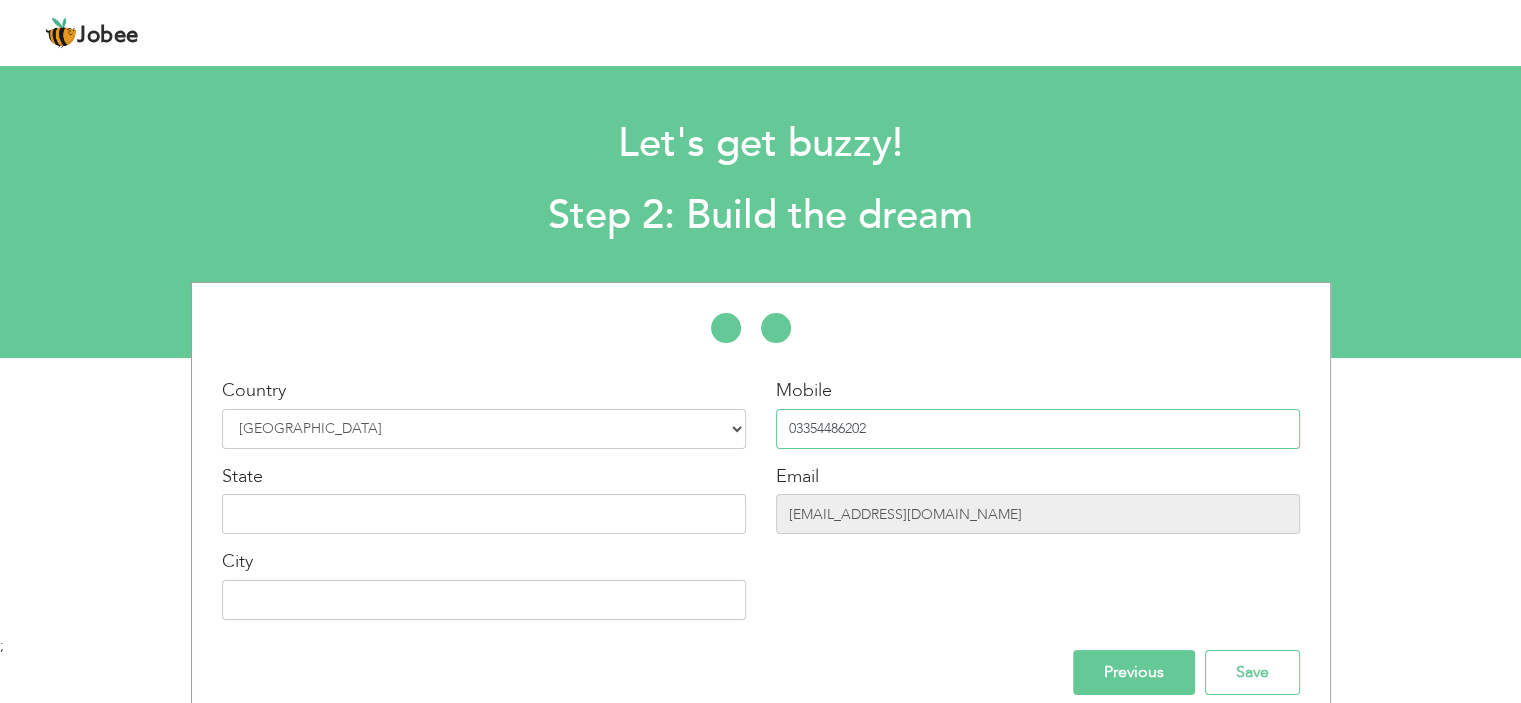 type on "03354486202" 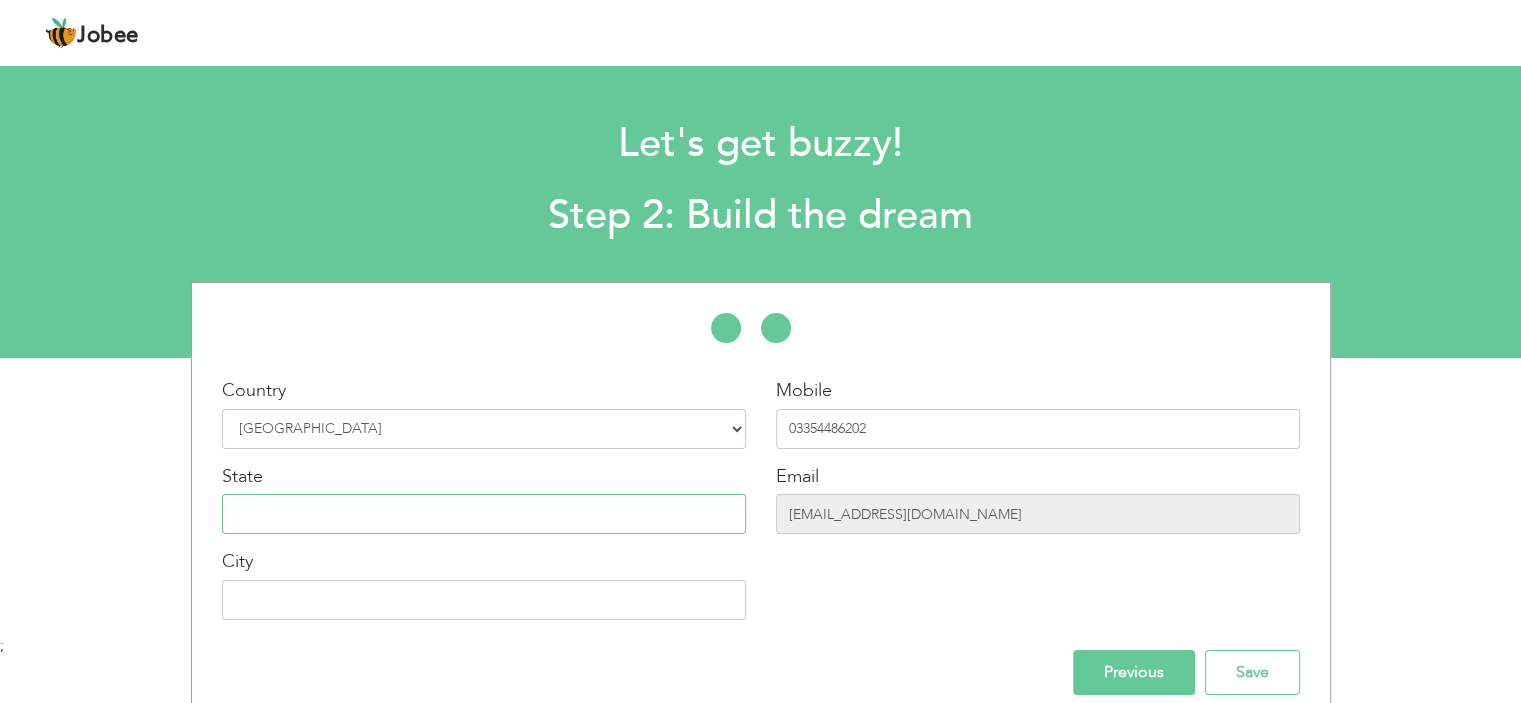 click at bounding box center [484, 514] 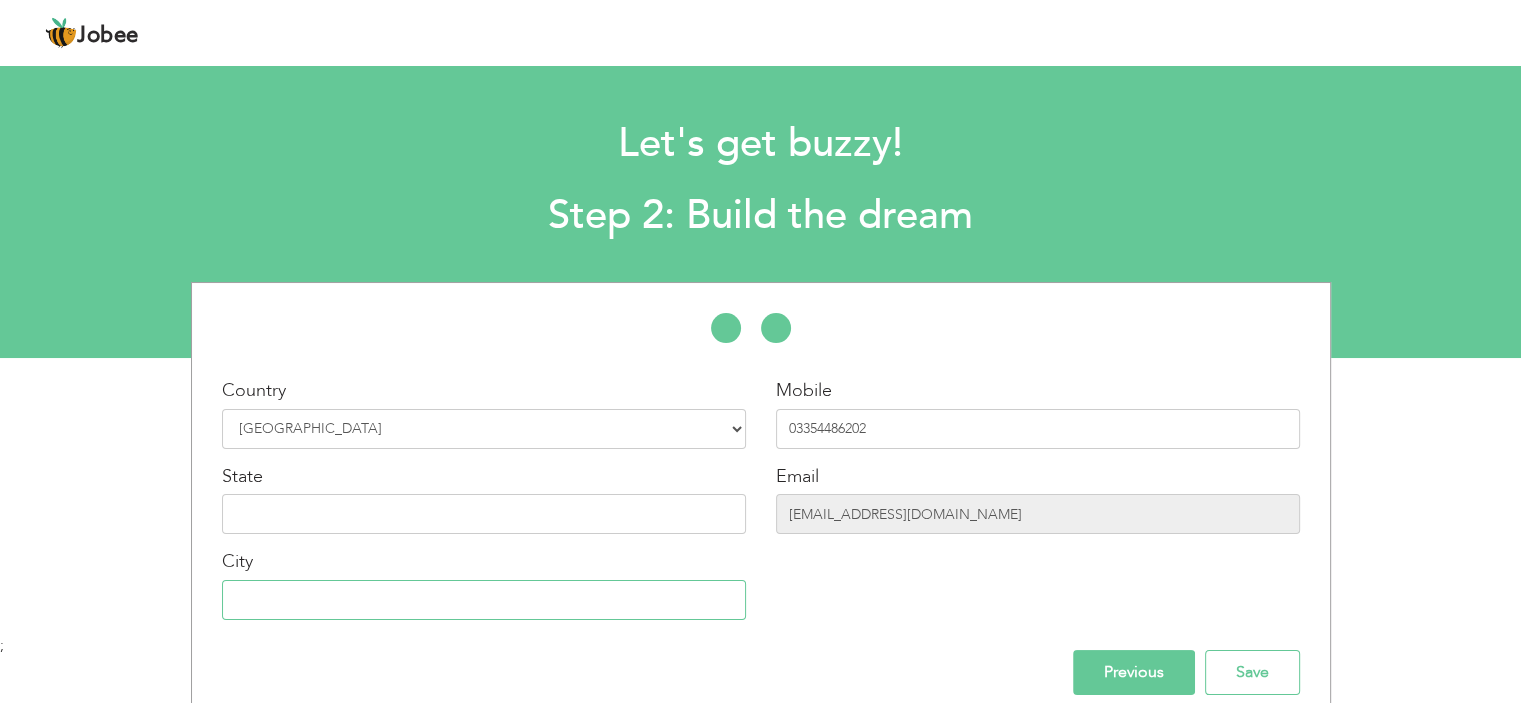 click at bounding box center [484, 600] 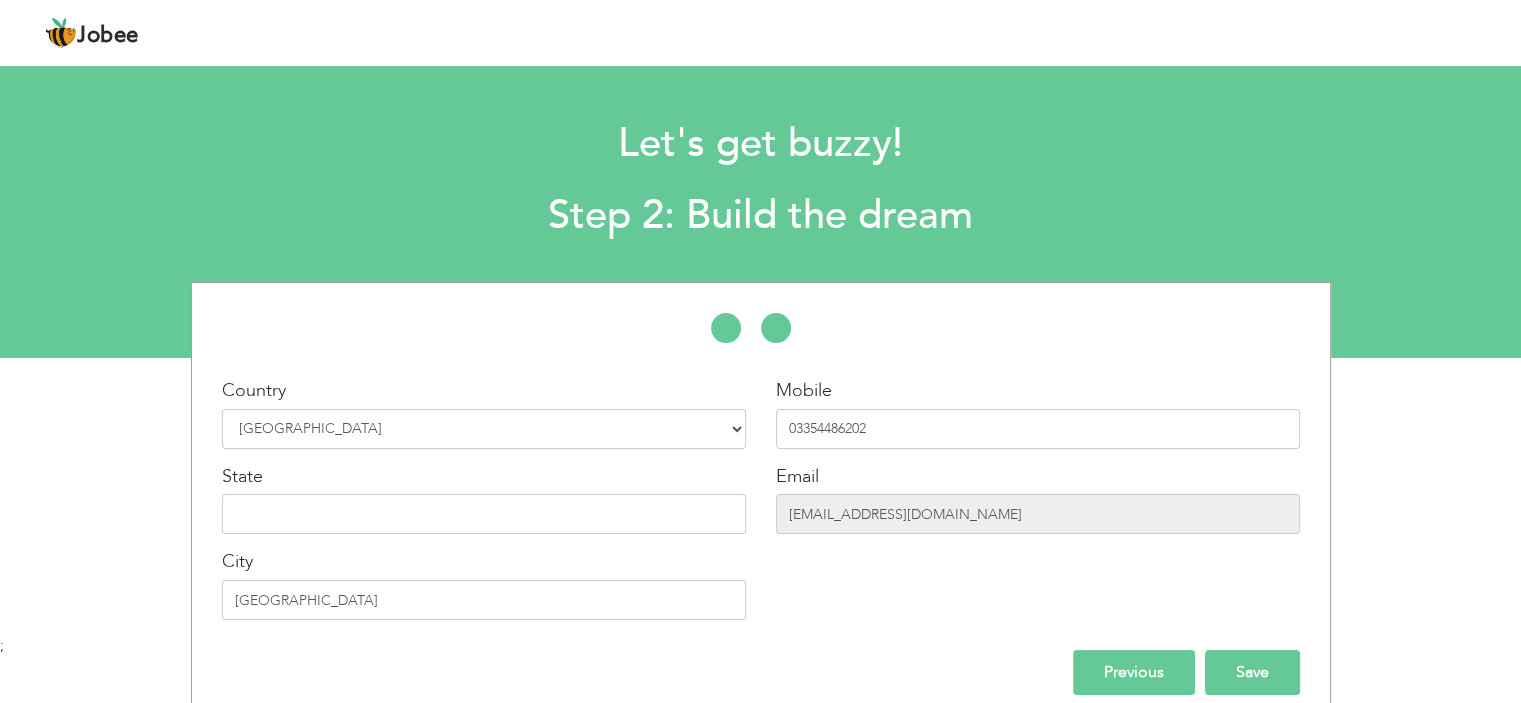 click on "Save" at bounding box center (1252, 672) 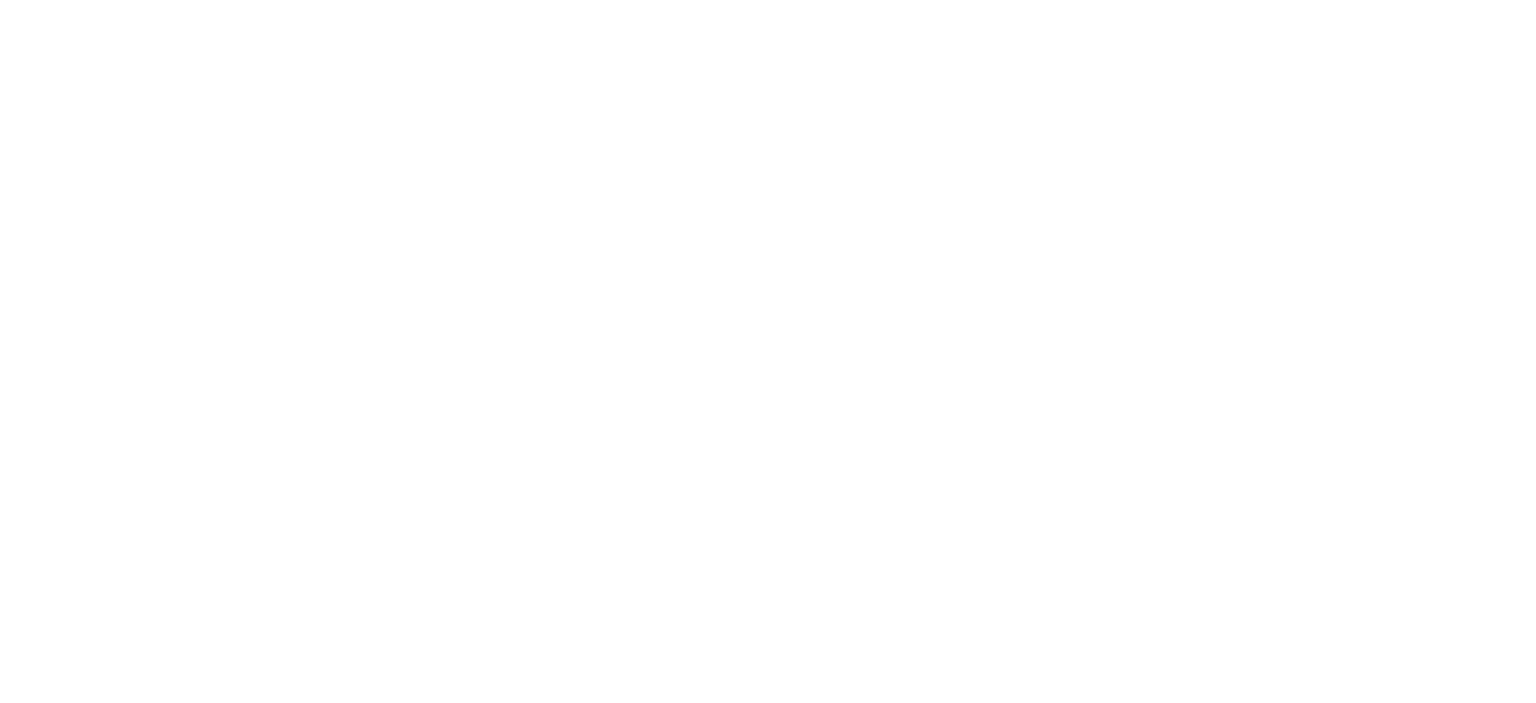 scroll, scrollTop: 0, scrollLeft: 0, axis: both 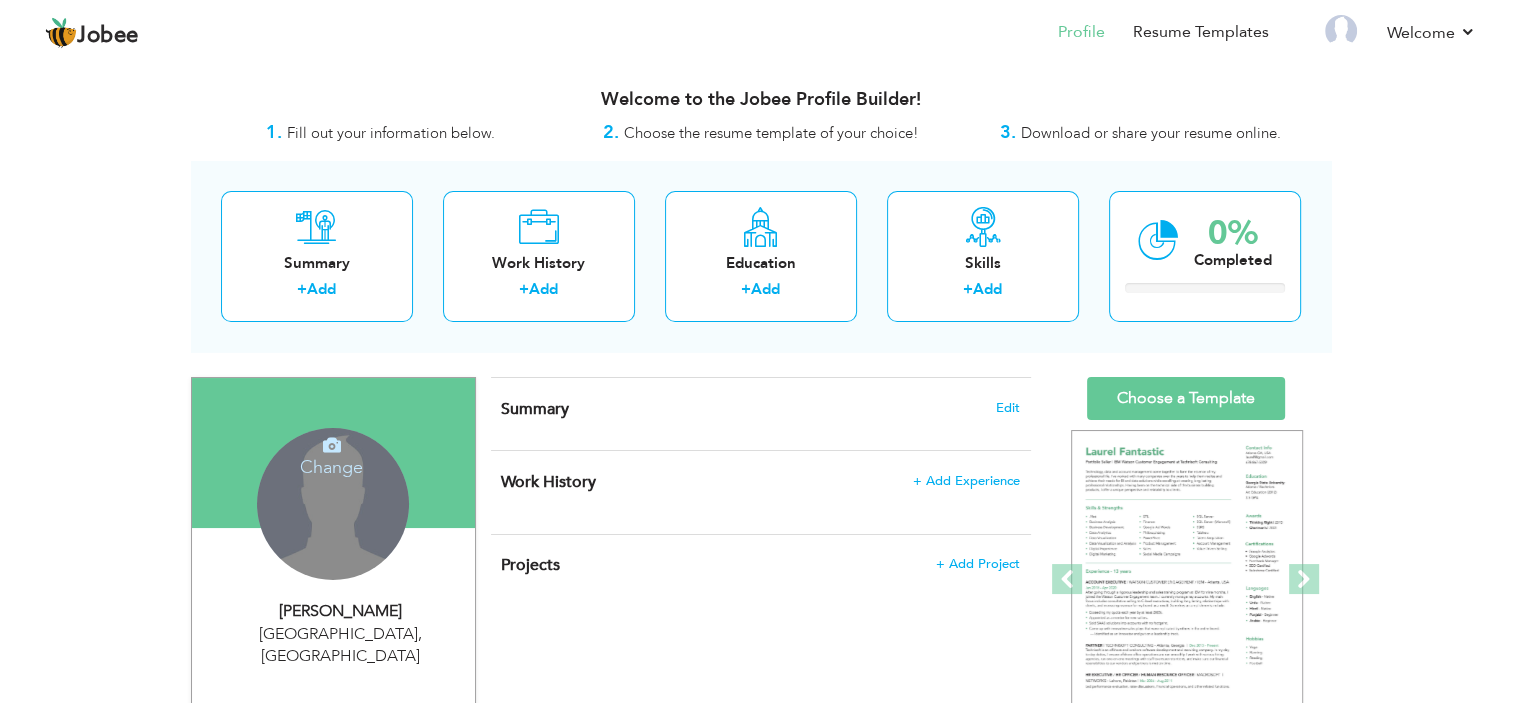 click on "Change
Remove" at bounding box center [333, 504] 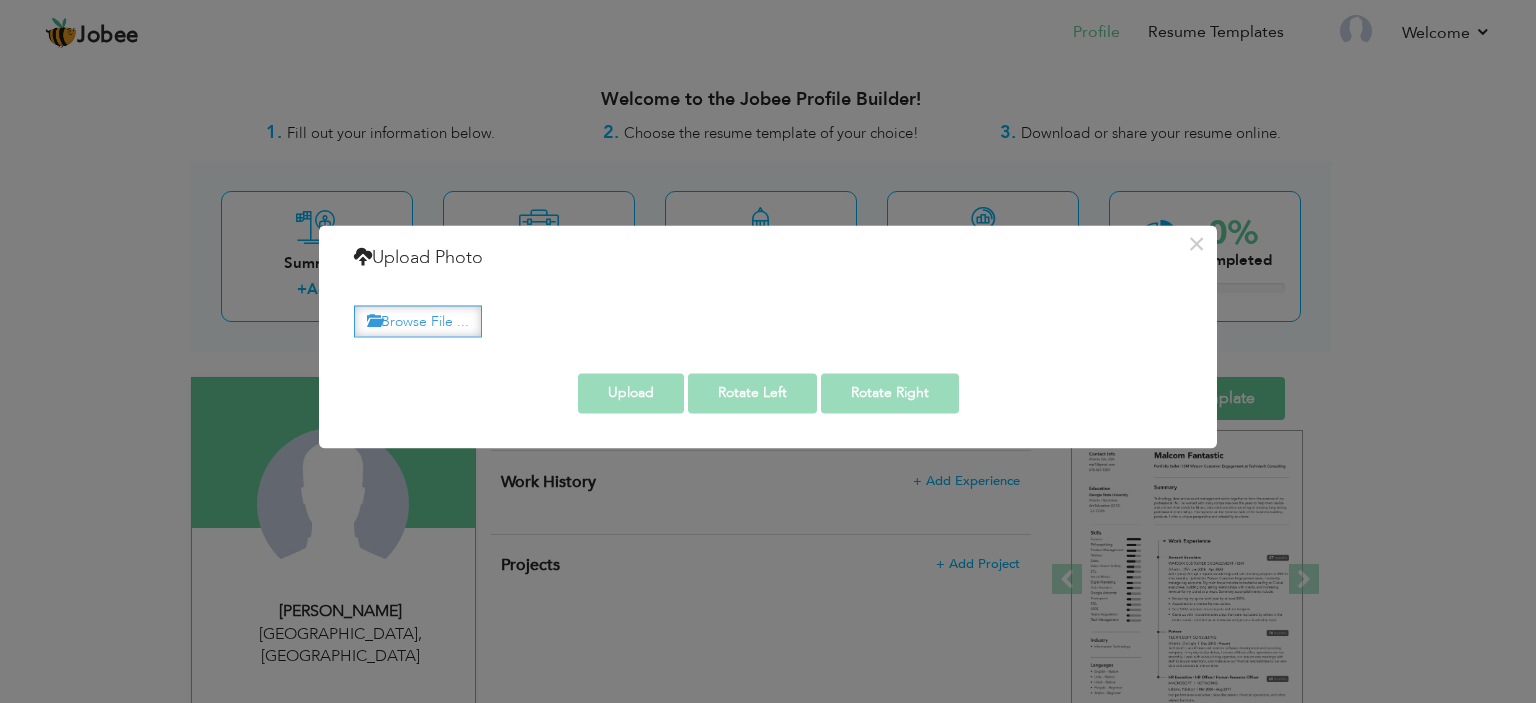 click on "Browse File ..." at bounding box center (418, 321) 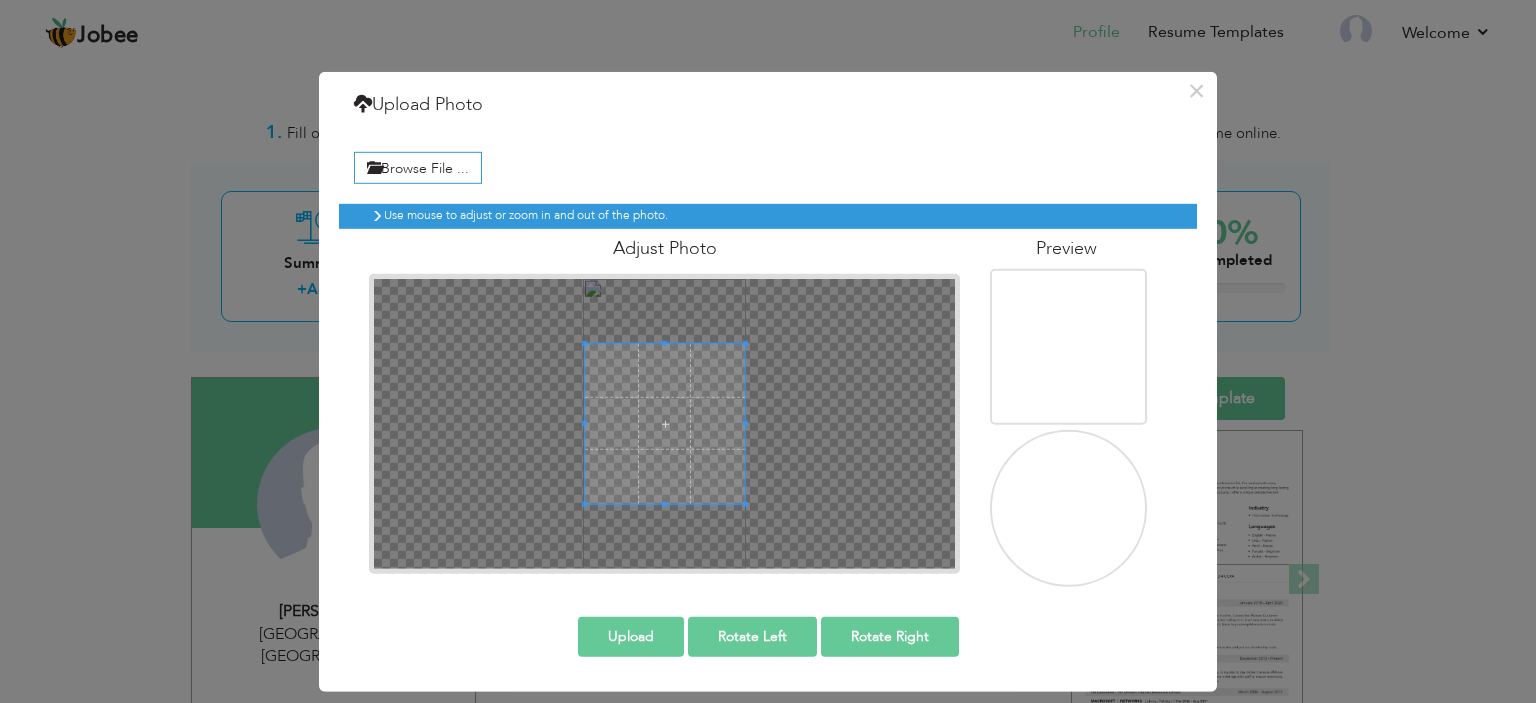 click at bounding box center [1070, 510] 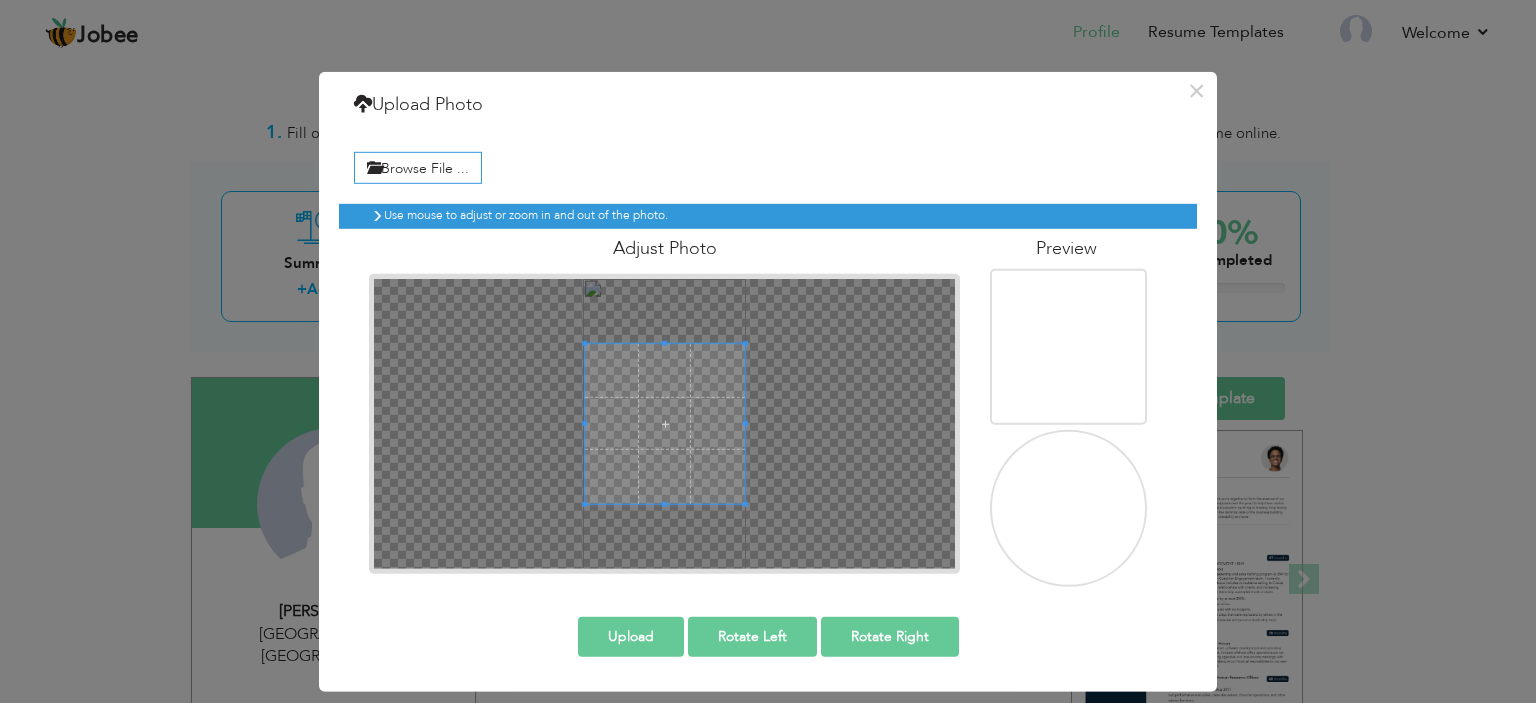 click at bounding box center [1070, 510] 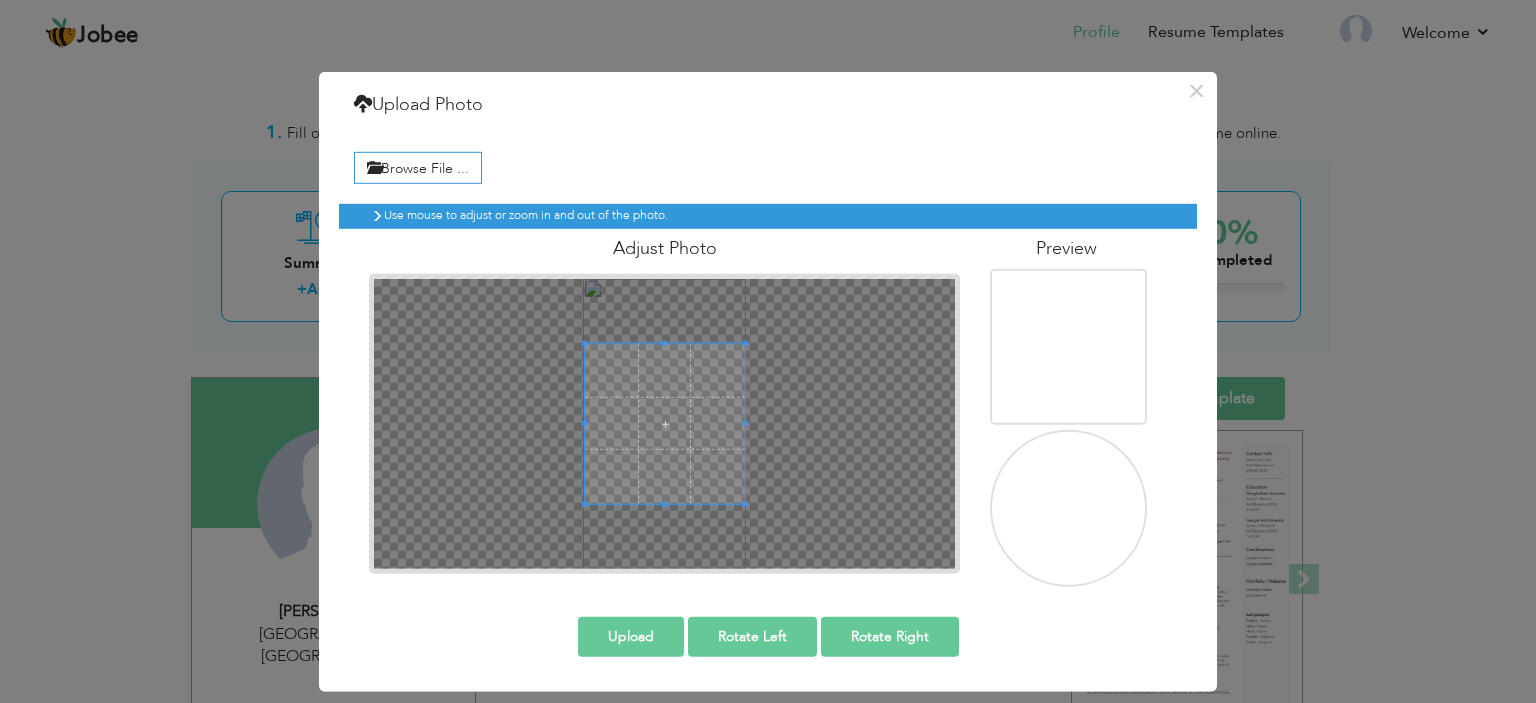 click on "Upload" at bounding box center [631, 637] 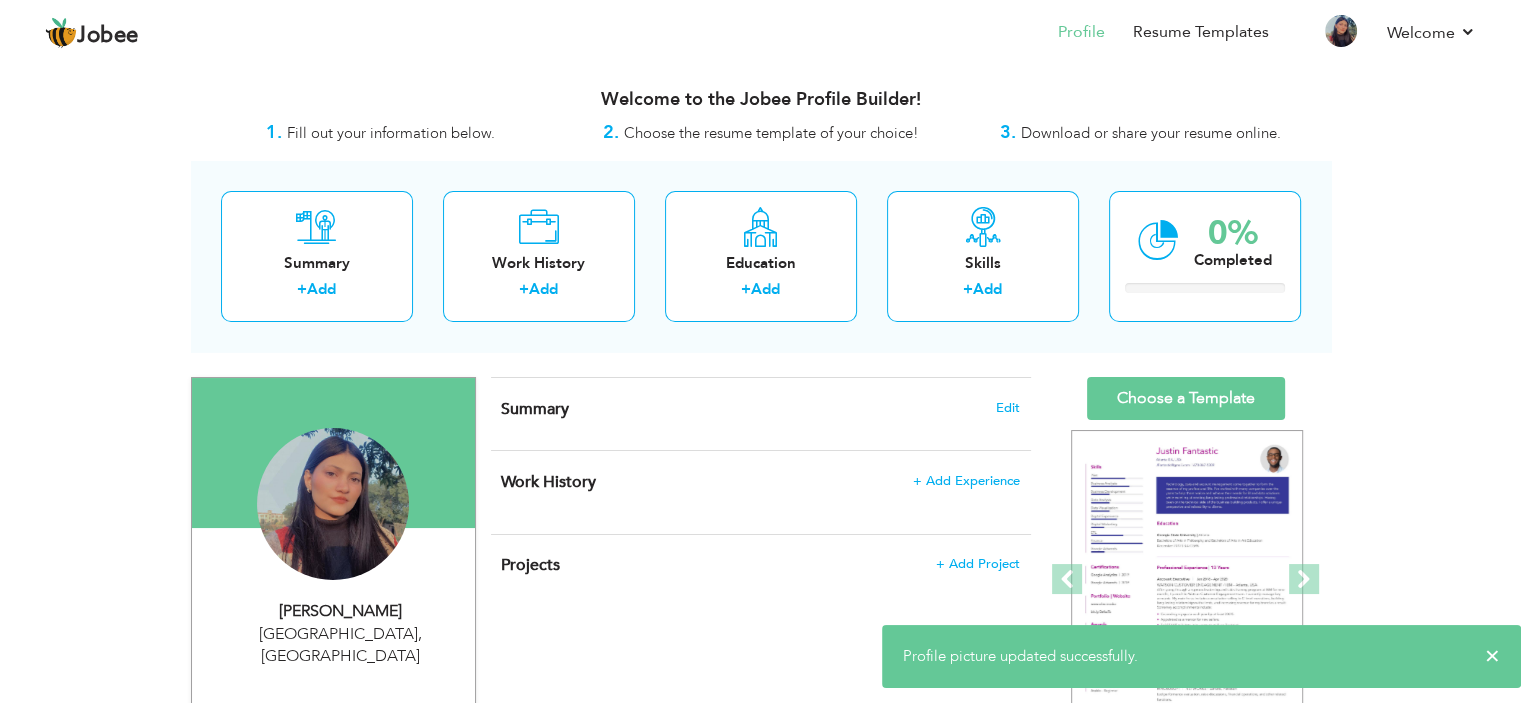 click on "Summary
Edit" at bounding box center [761, 414] 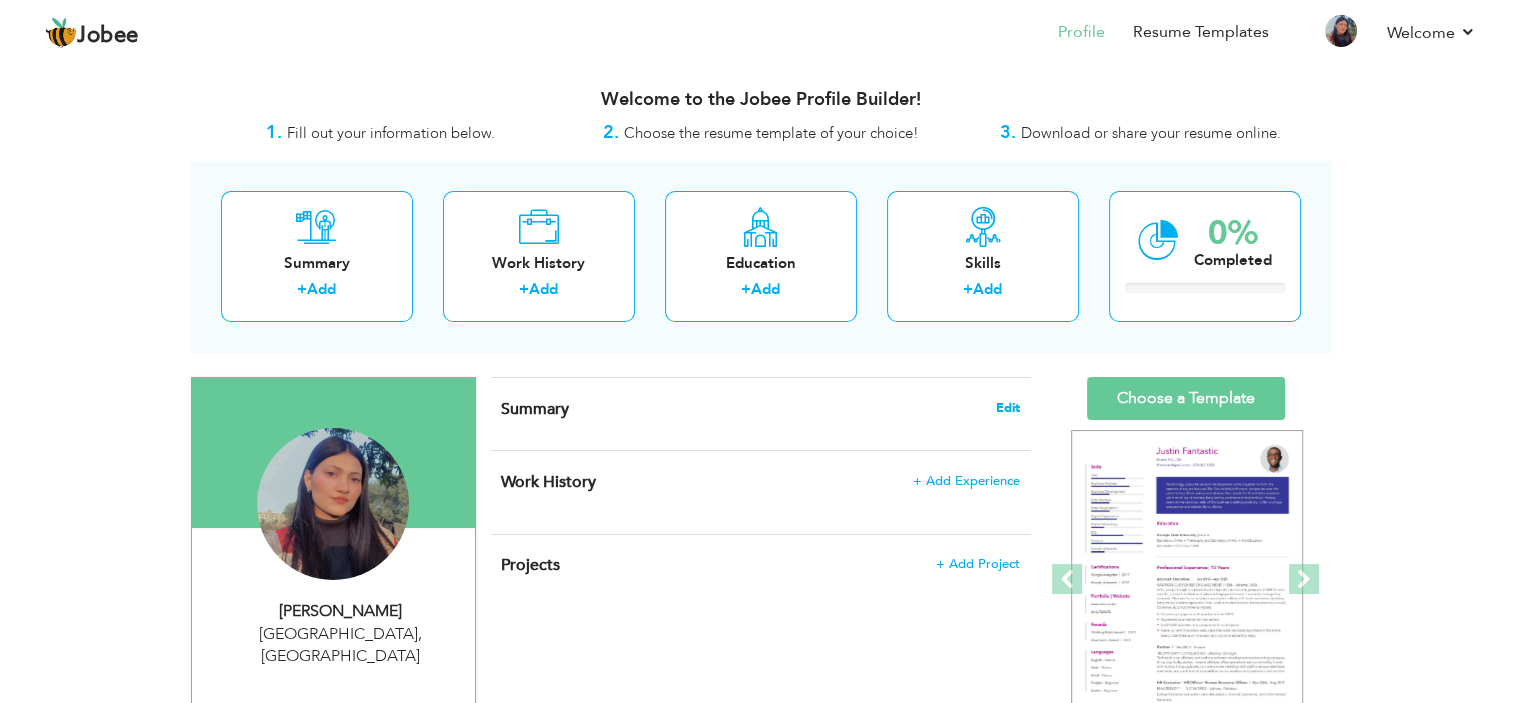 click on "Edit" at bounding box center (1008, 408) 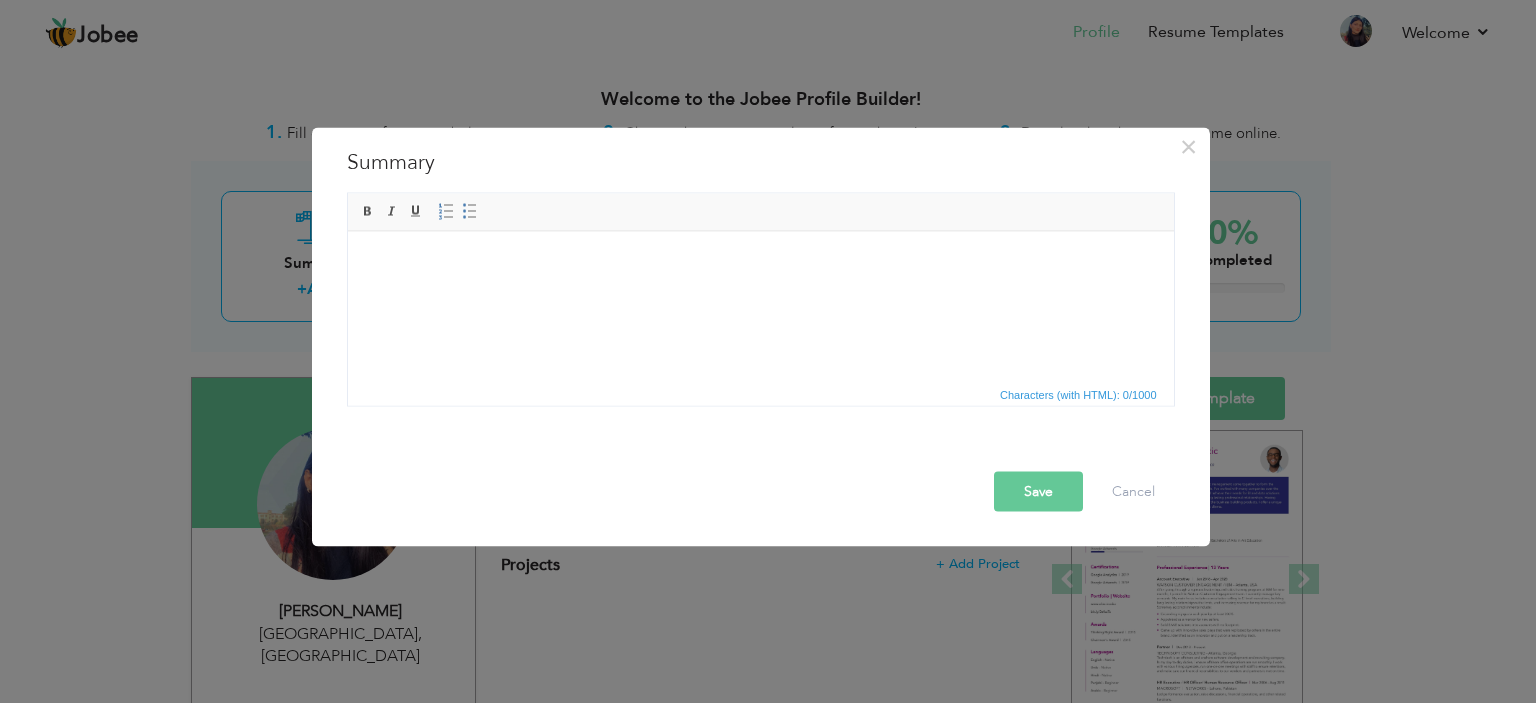 click at bounding box center (760, 261) 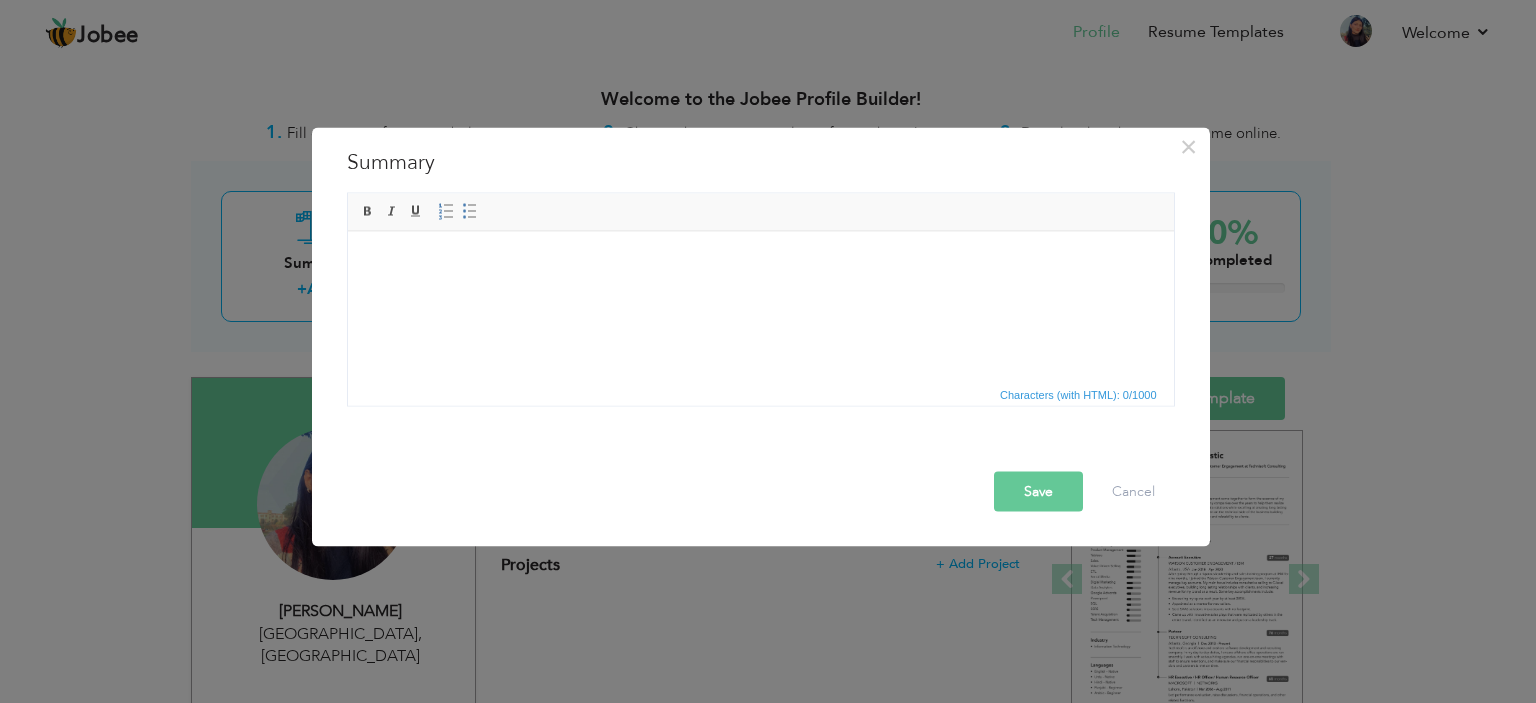 scroll, scrollTop: 0, scrollLeft: 0, axis: both 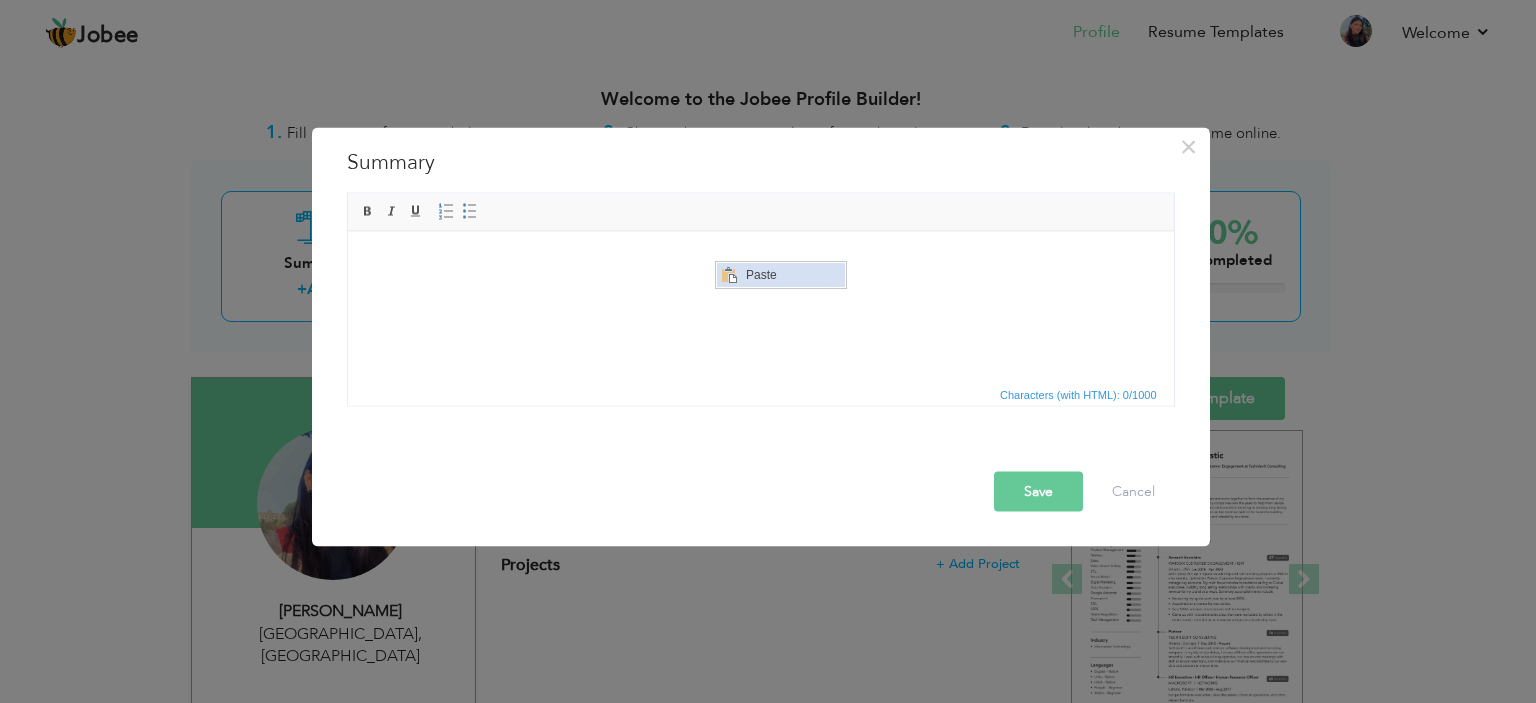 click on "Paste" at bounding box center [793, 274] 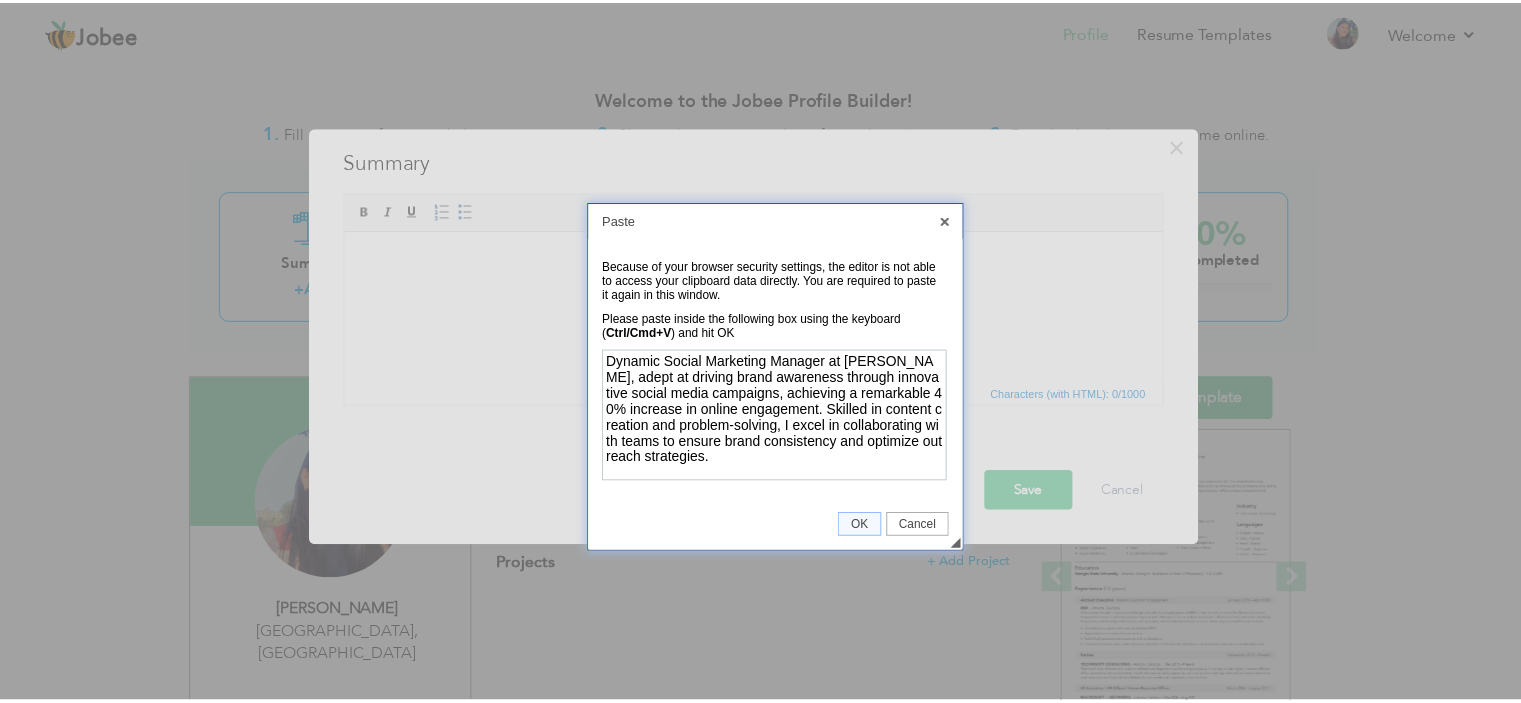 scroll, scrollTop: 0, scrollLeft: 0, axis: both 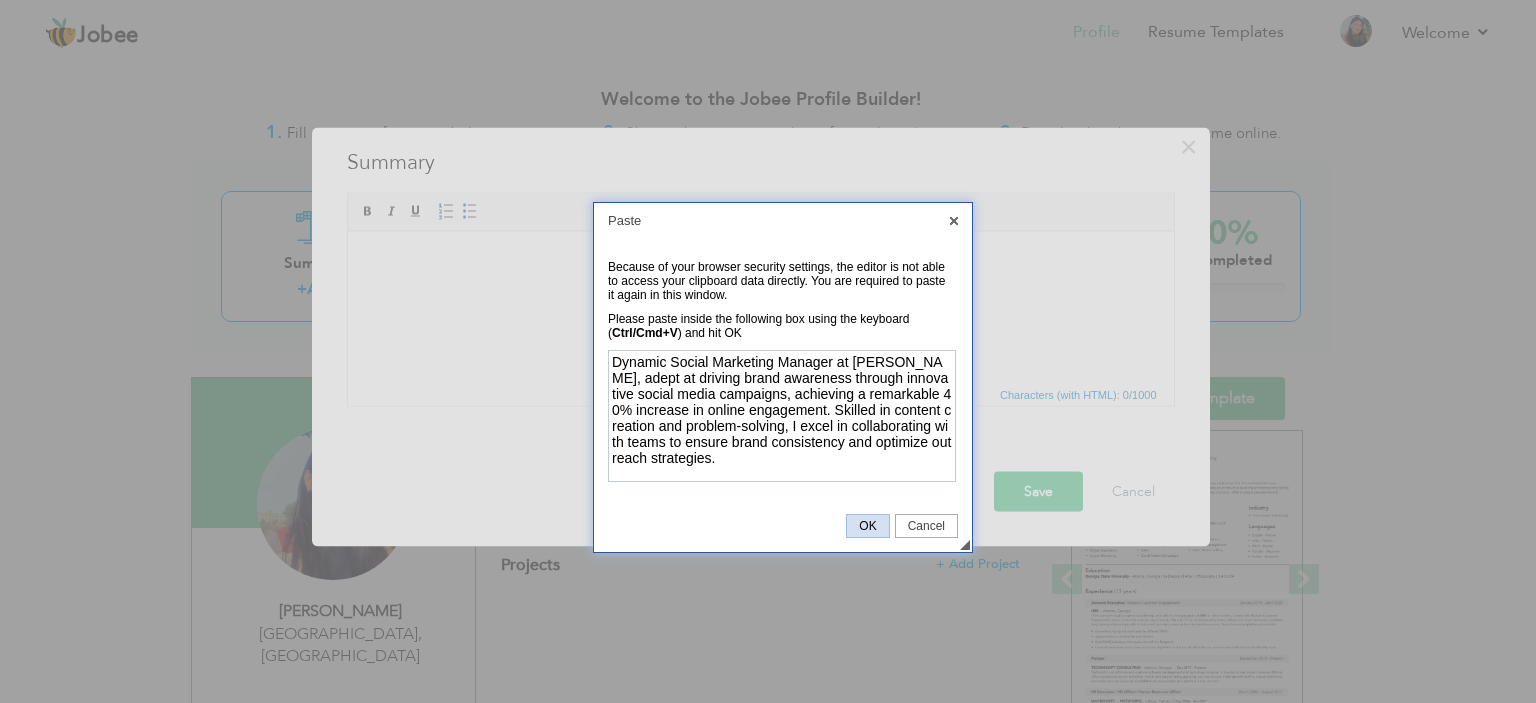 click on "OK" at bounding box center (867, 526) 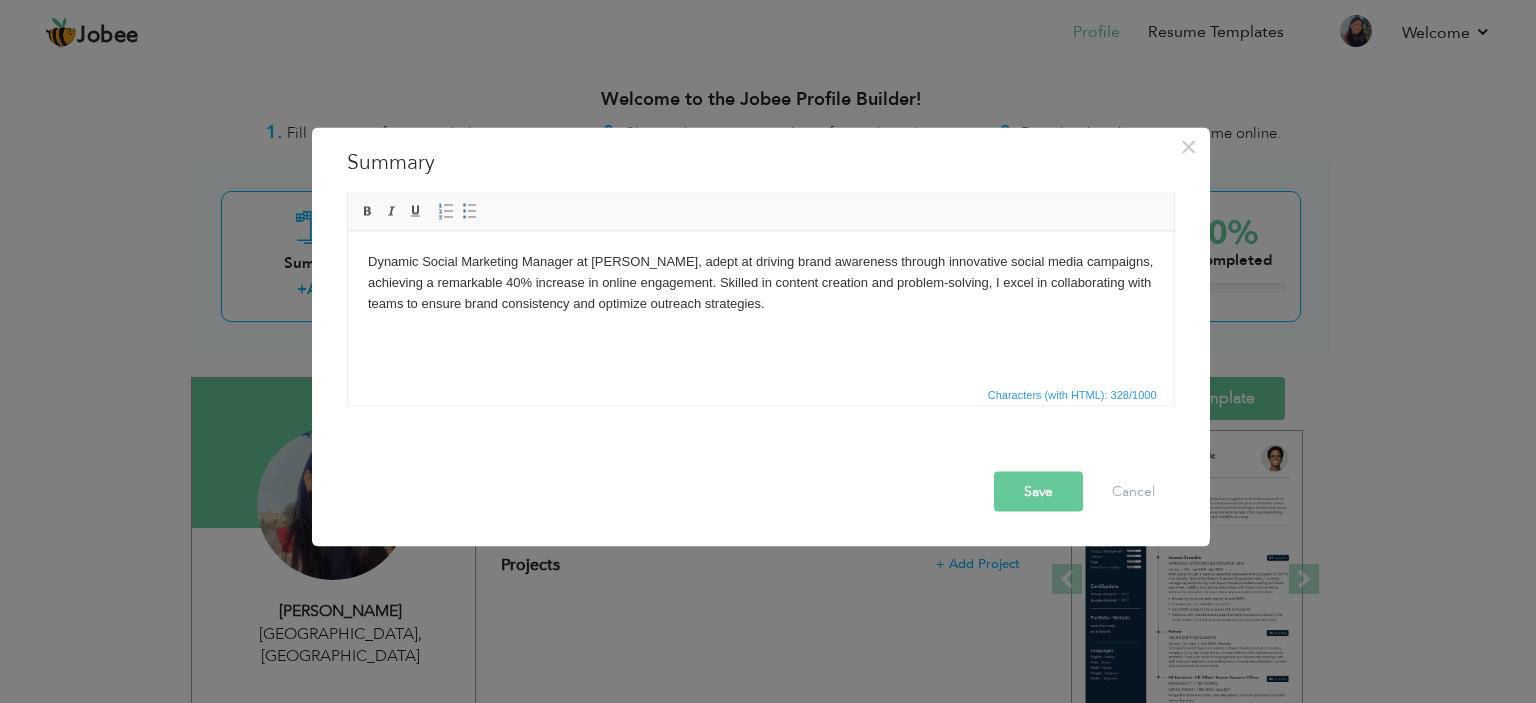 click on "Save" at bounding box center [1038, 491] 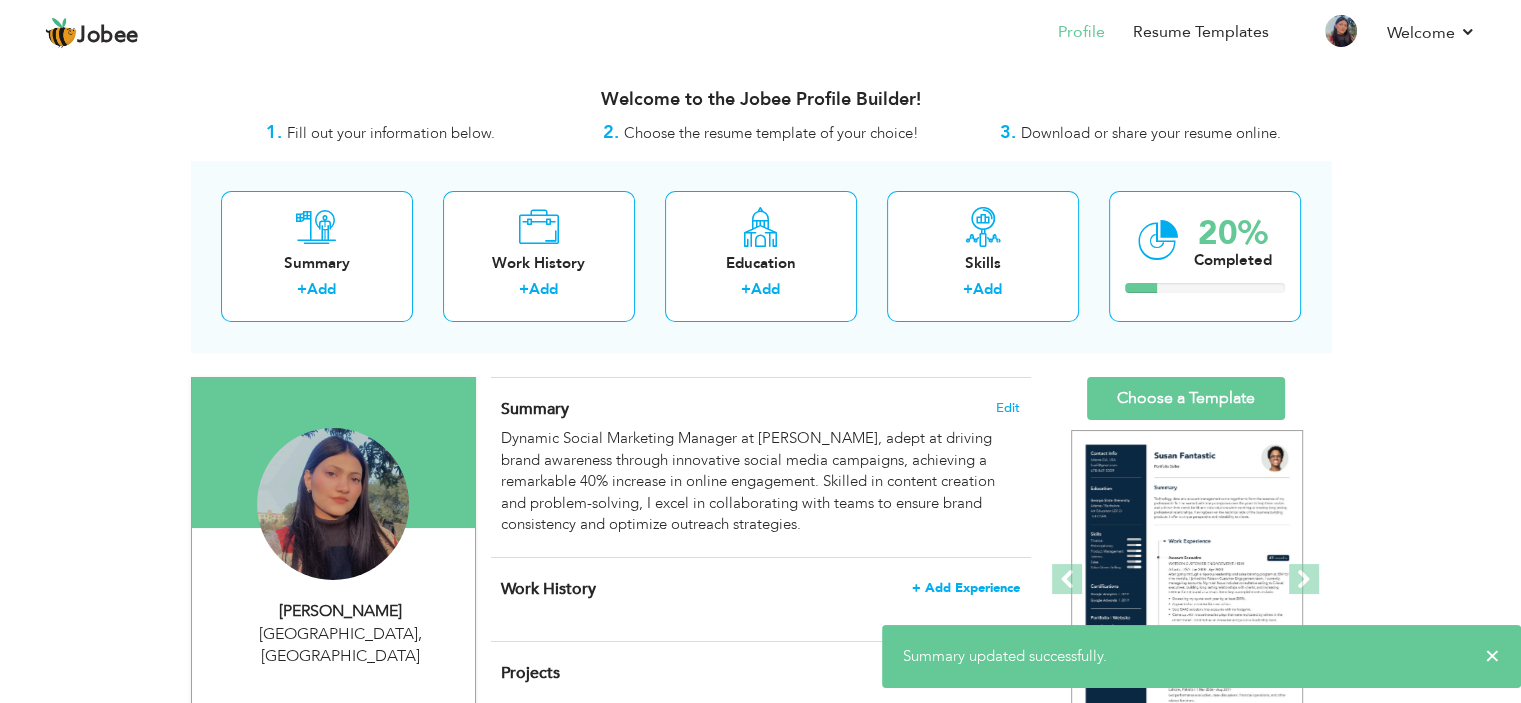 click on "+ Add Experience" at bounding box center [966, 588] 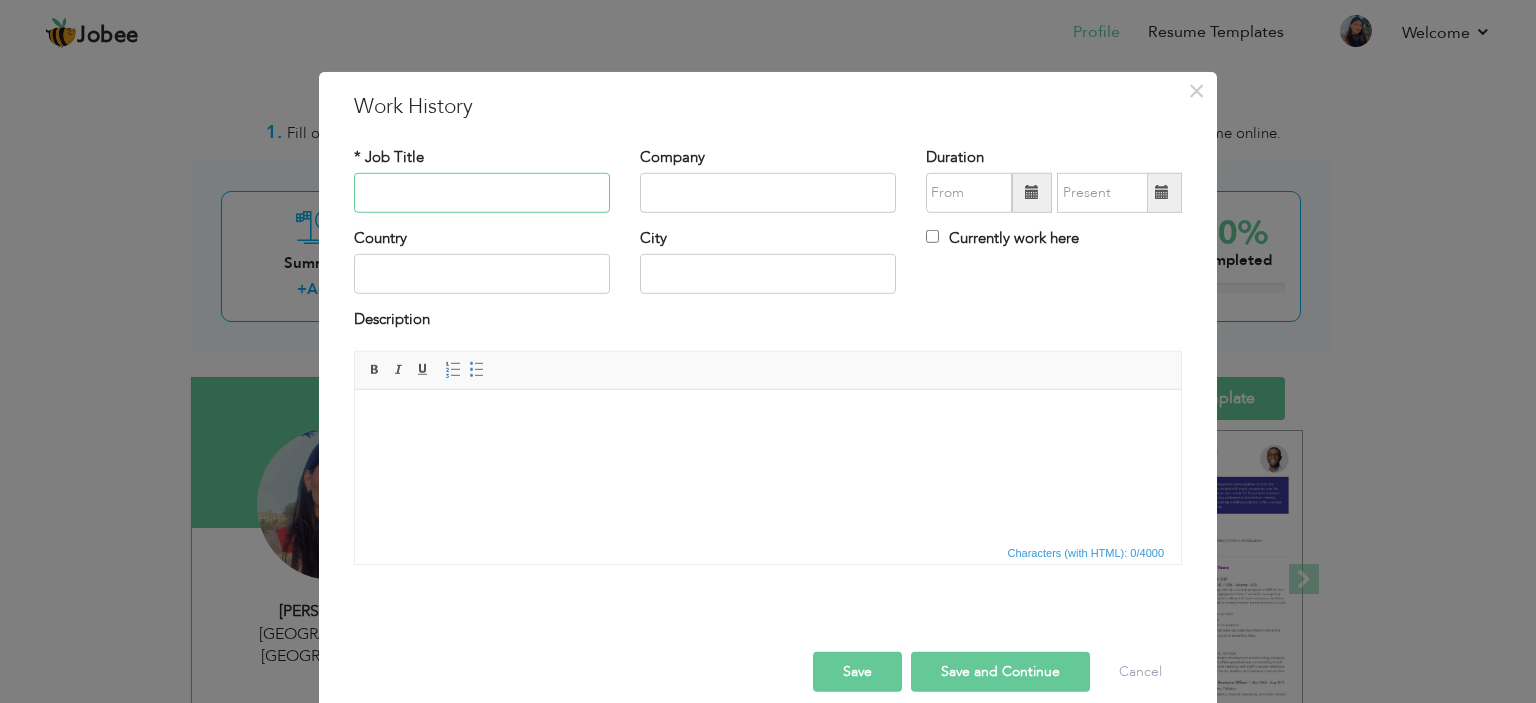 paste on "Social Marketing Manager" 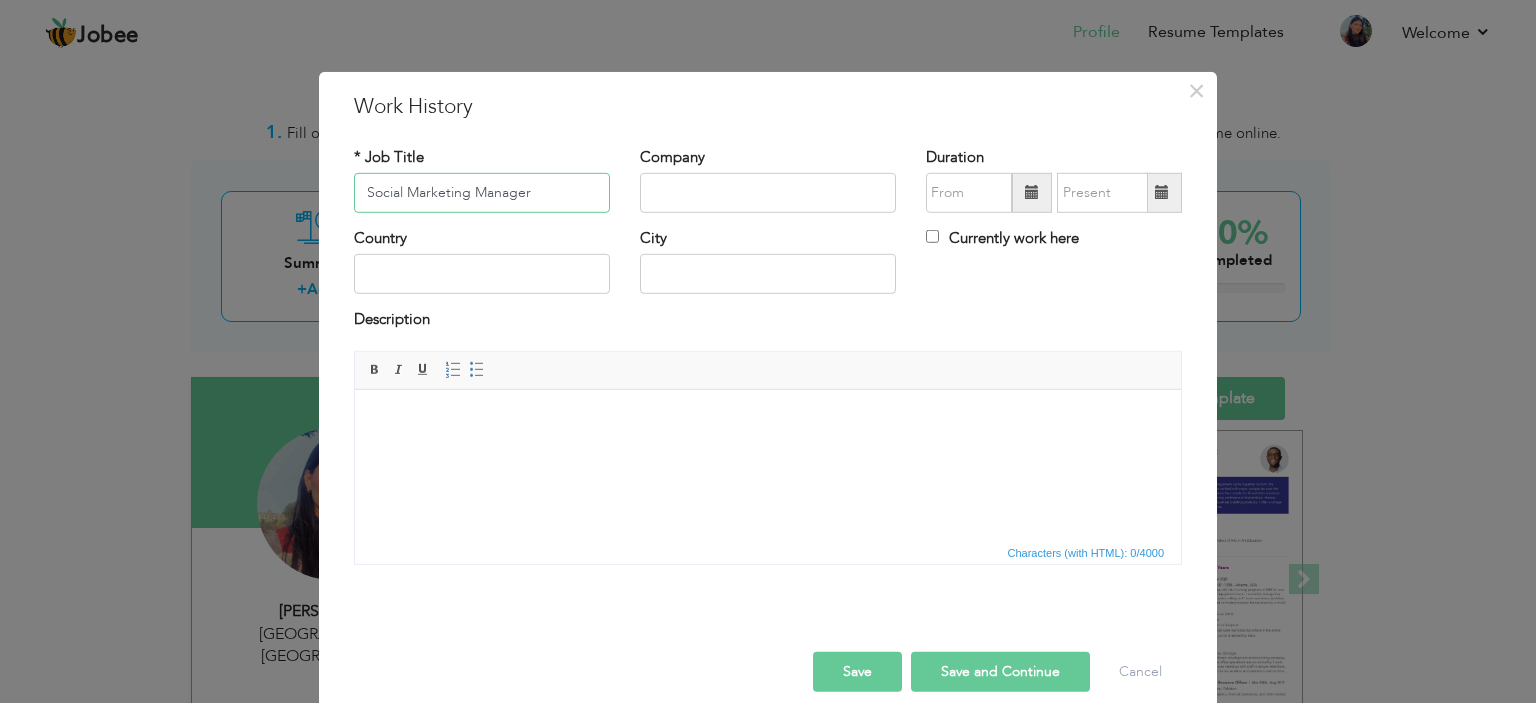 type on "Social Marketing Manager" 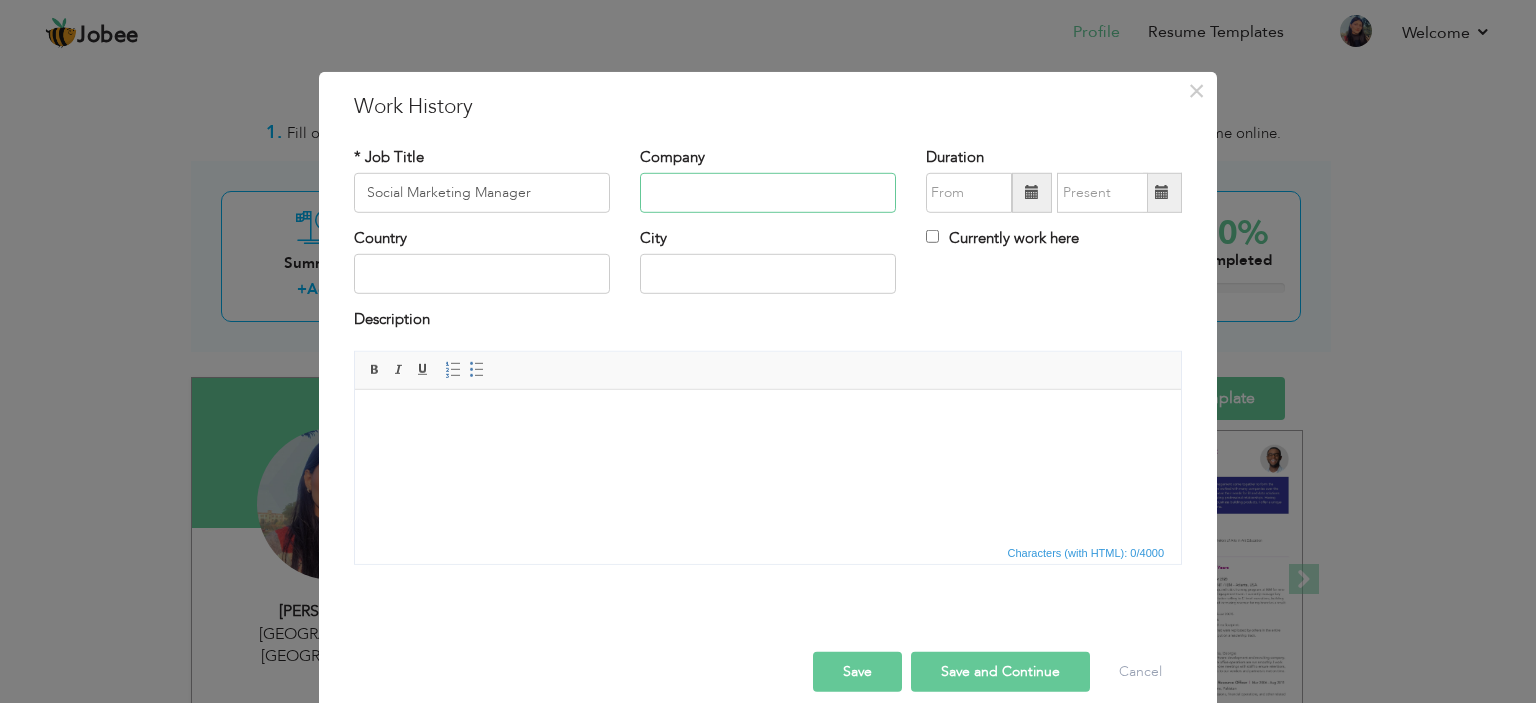 click at bounding box center [768, 193] 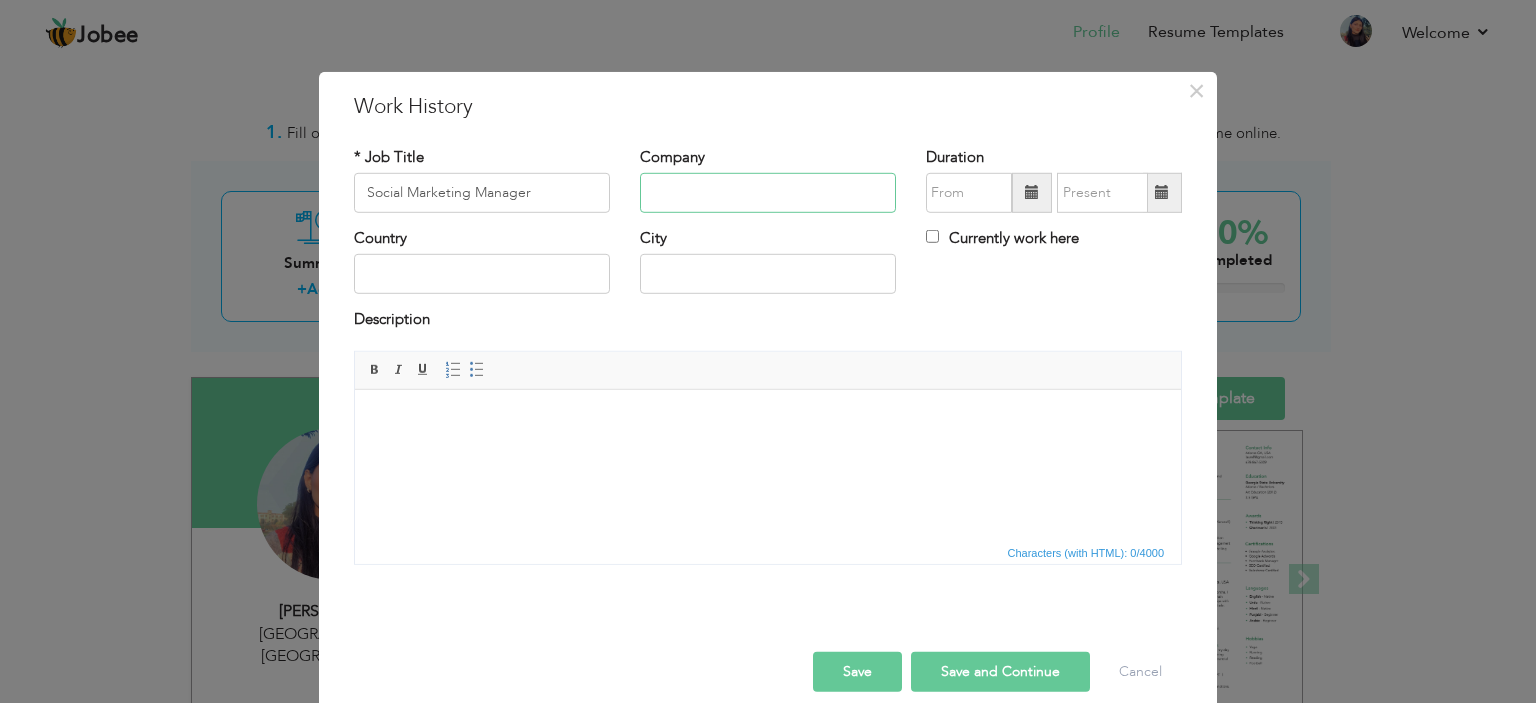 paste on "Daily Masafat" 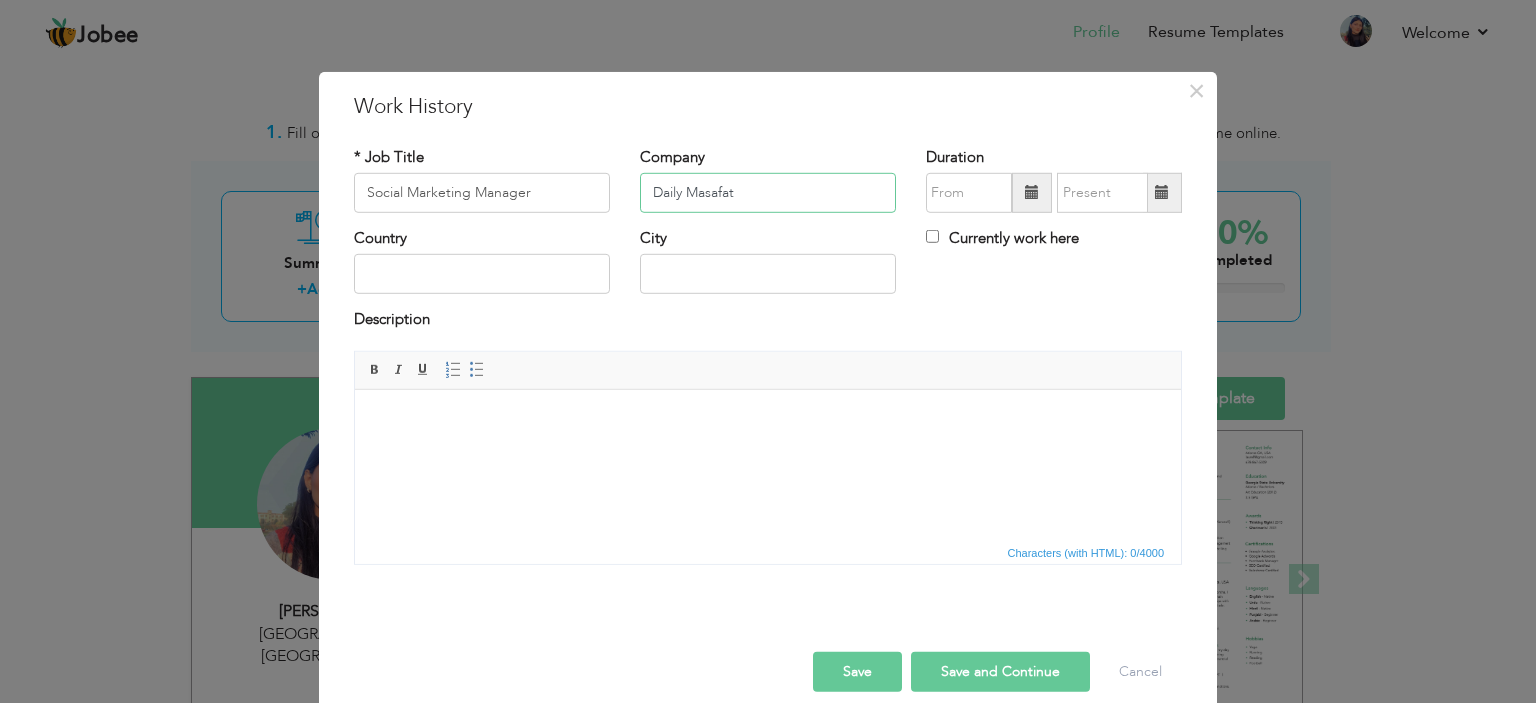 type on "Daily Masafat" 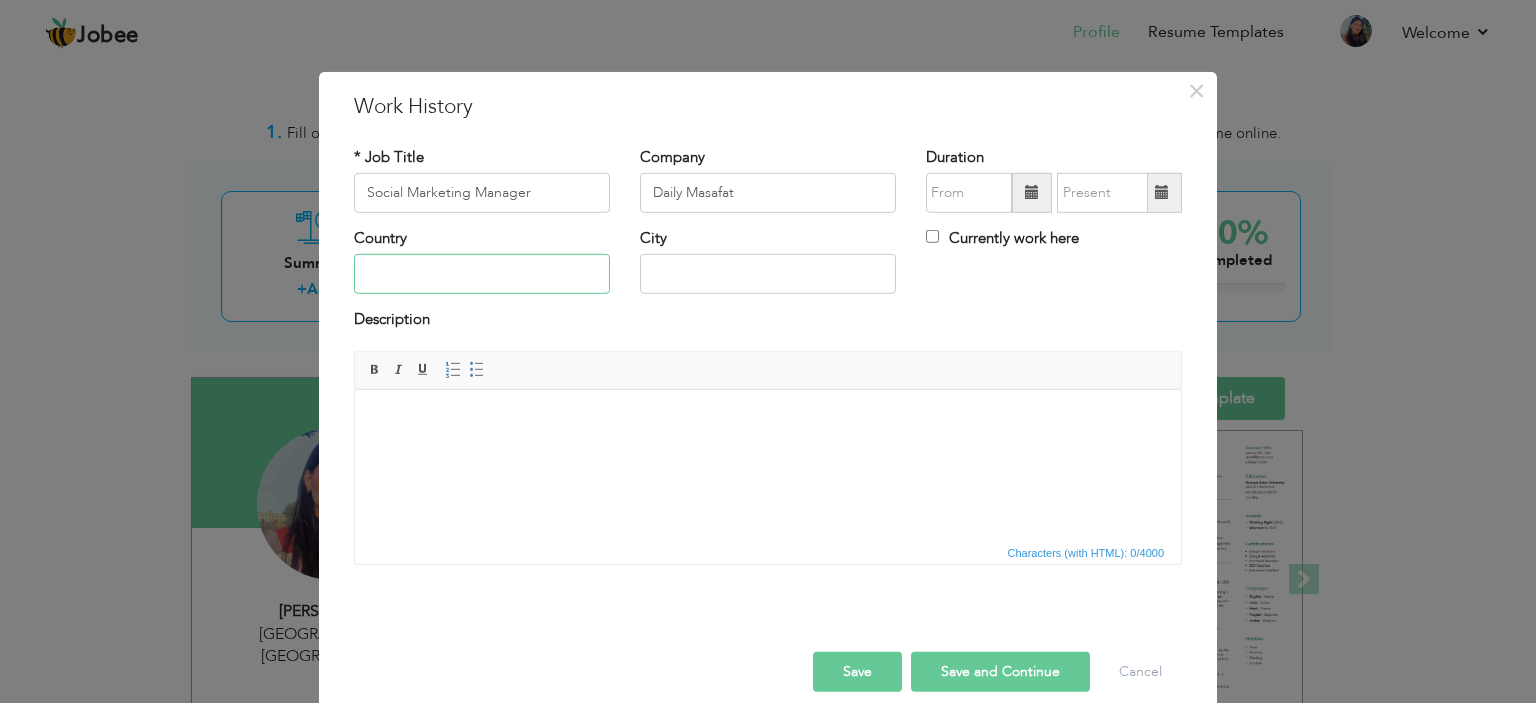 click at bounding box center [482, 274] 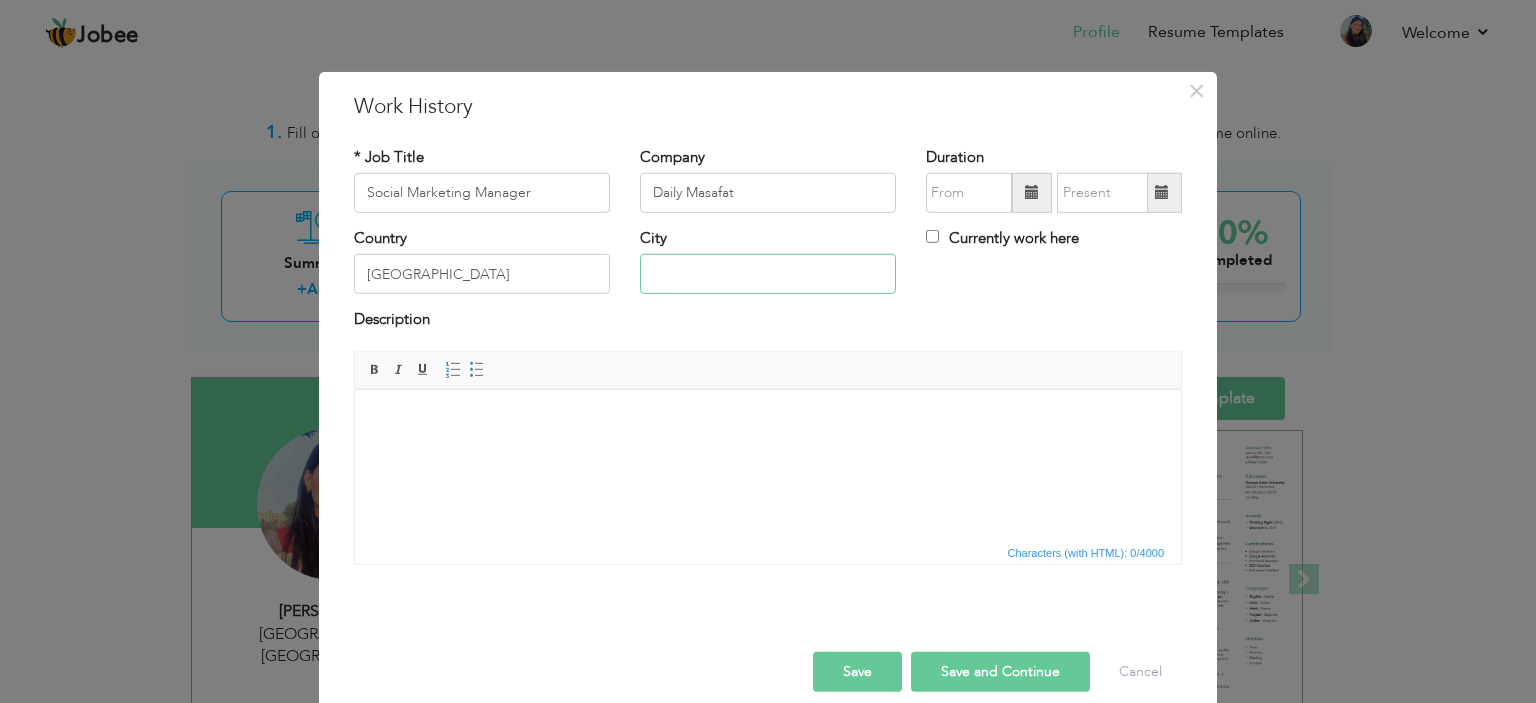 type on "[GEOGRAPHIC_DATA]" 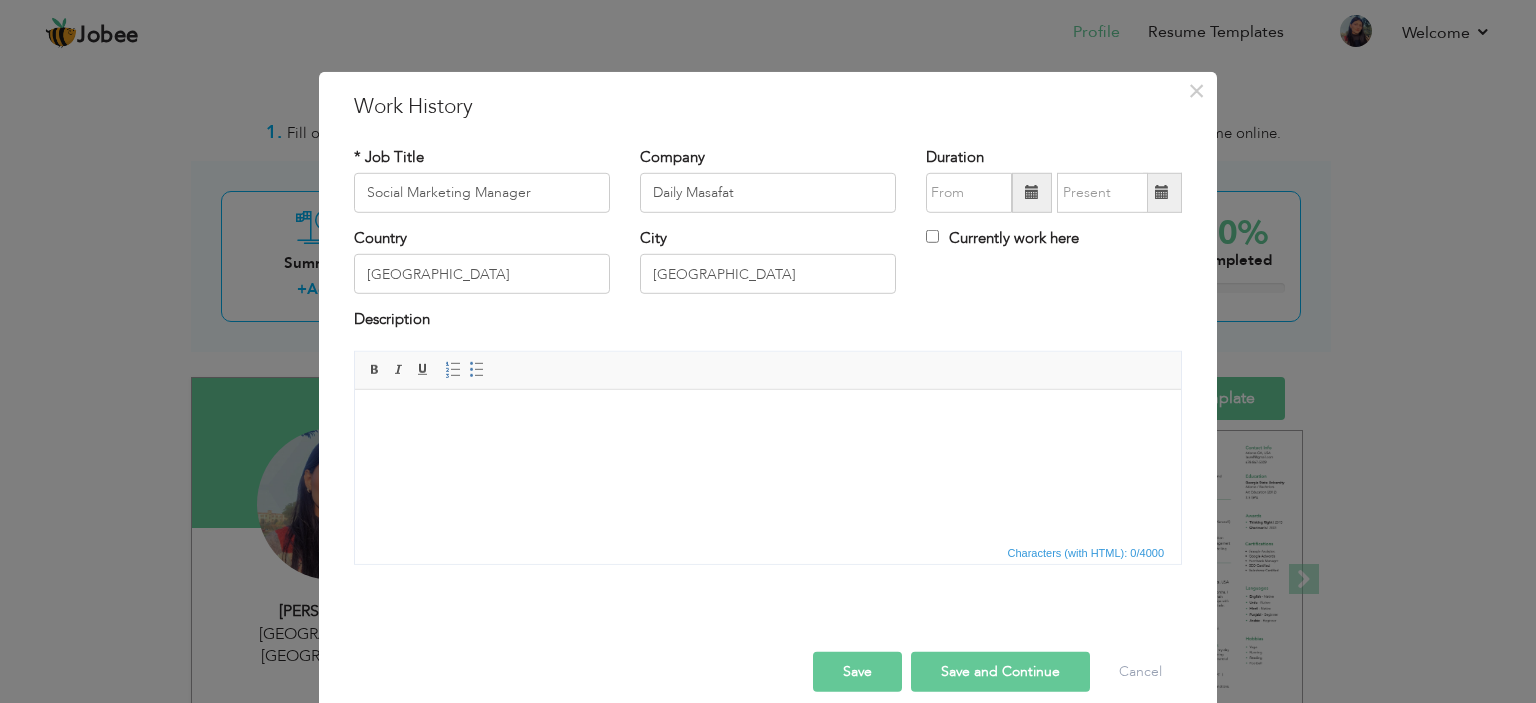 click at bounding box center (768, 419) 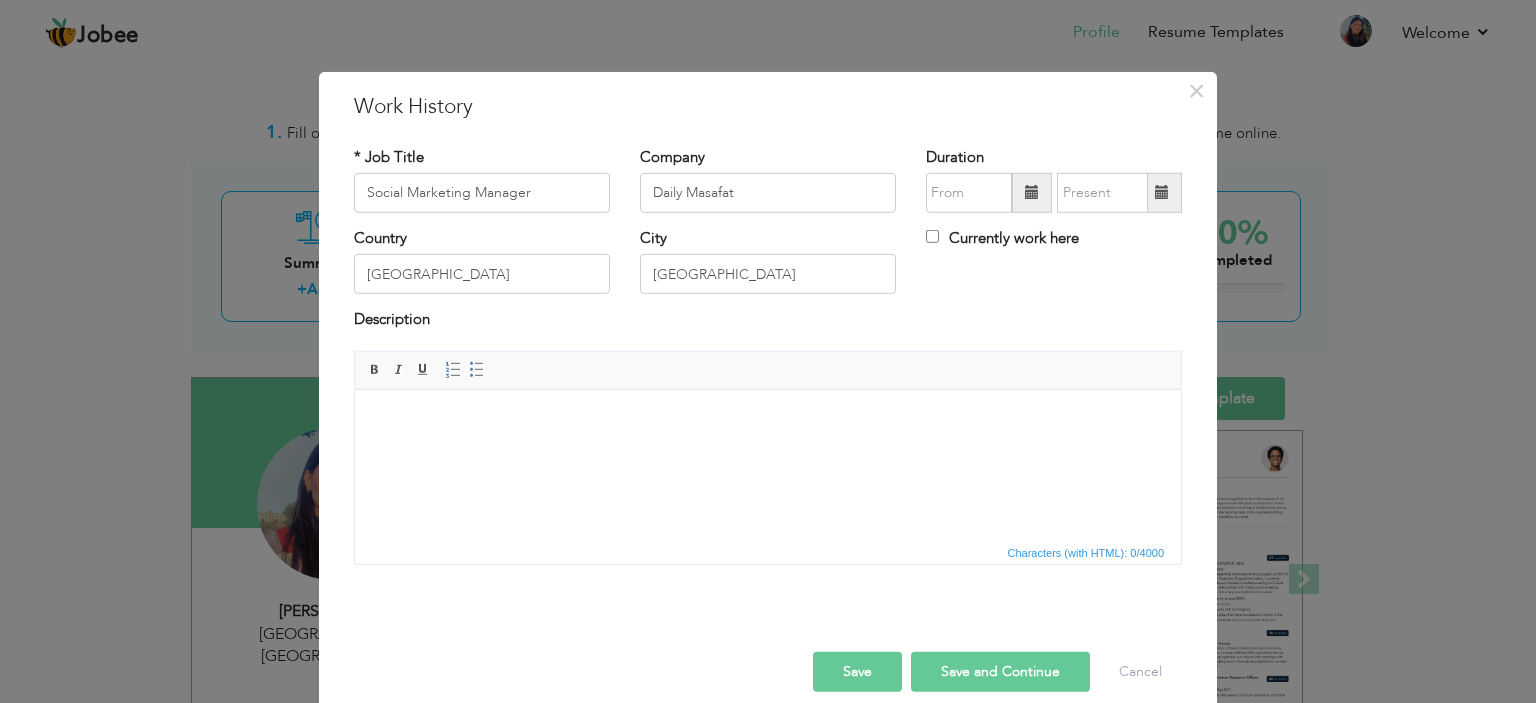 drag, startPoint x: 725, startPoint y: 449, endPoint x: 618, endPoint y: 473, distance: 109.65856 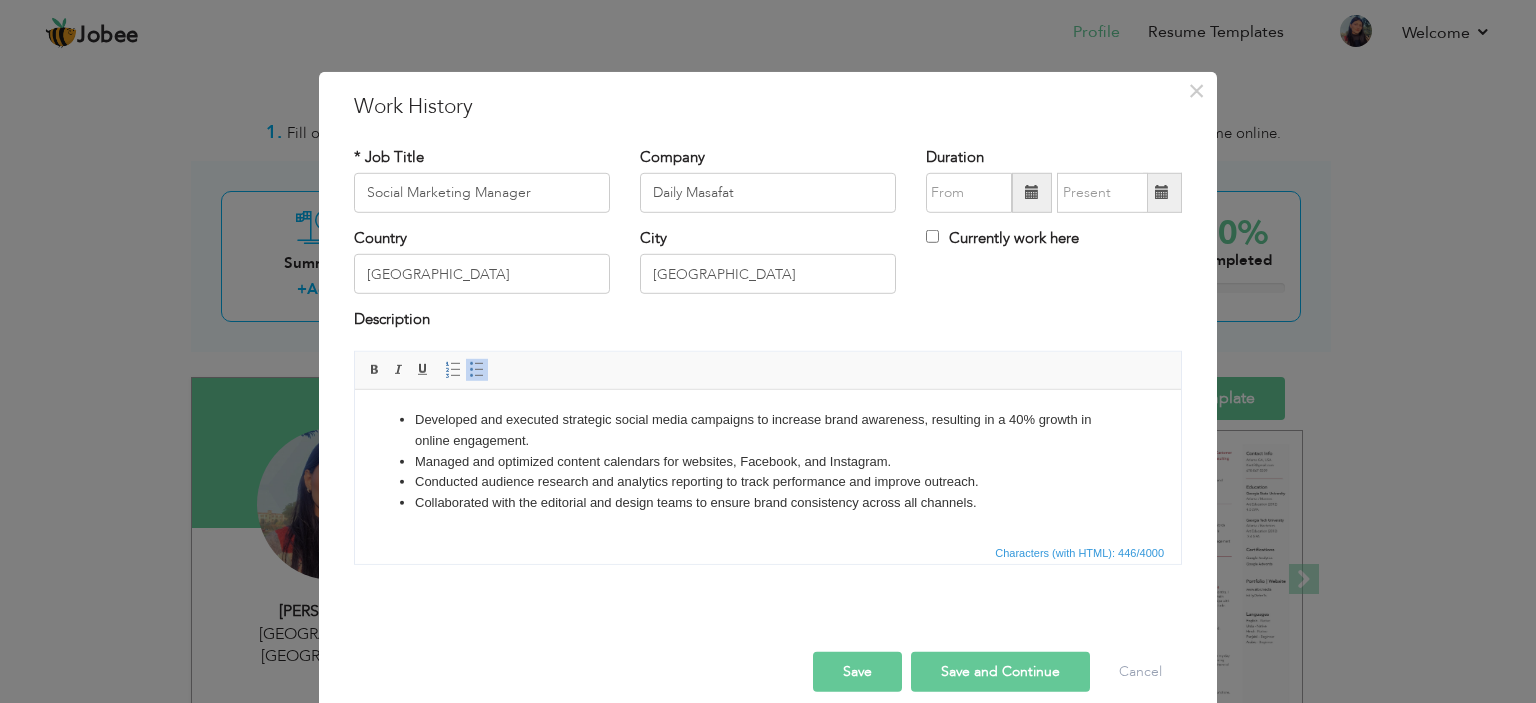 click on "Save and Continue" at bounding box center [1000, 672] 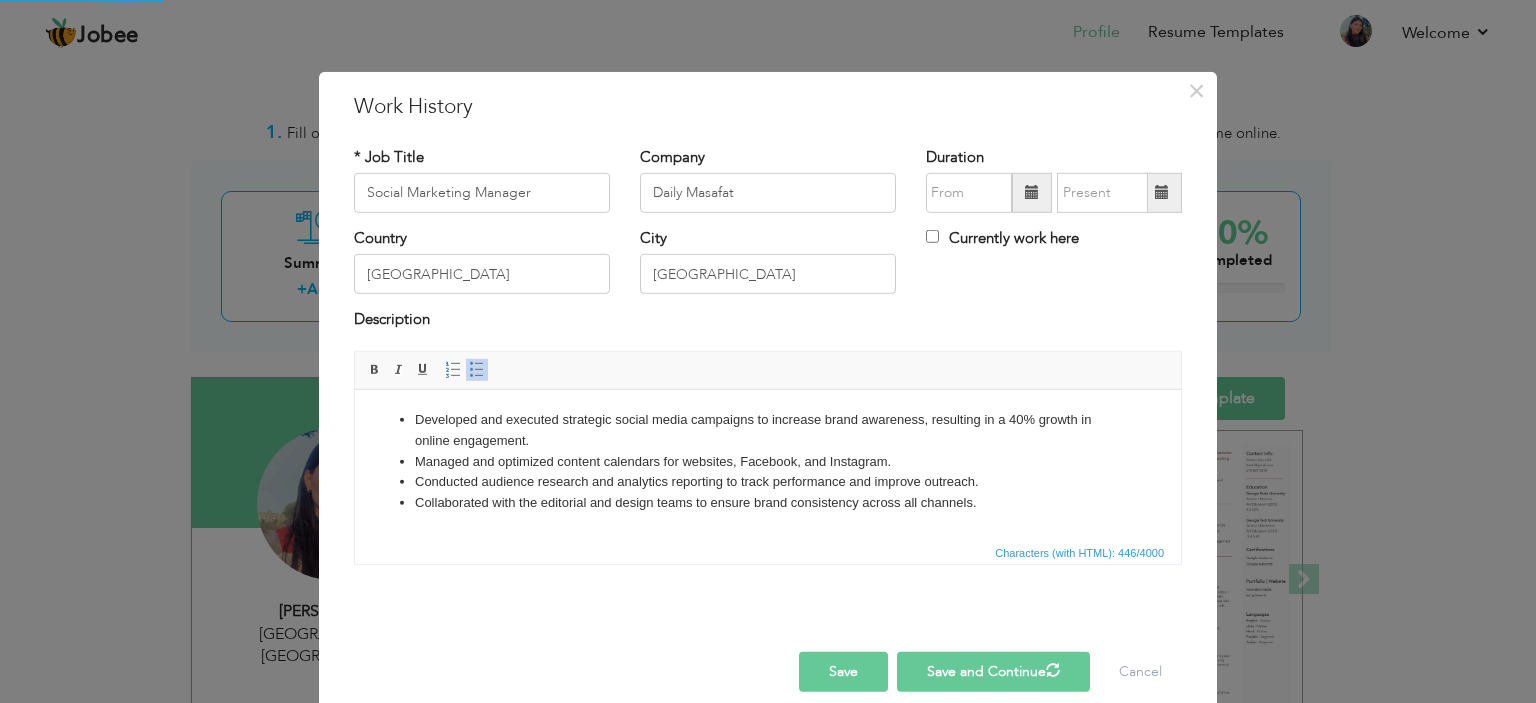 type 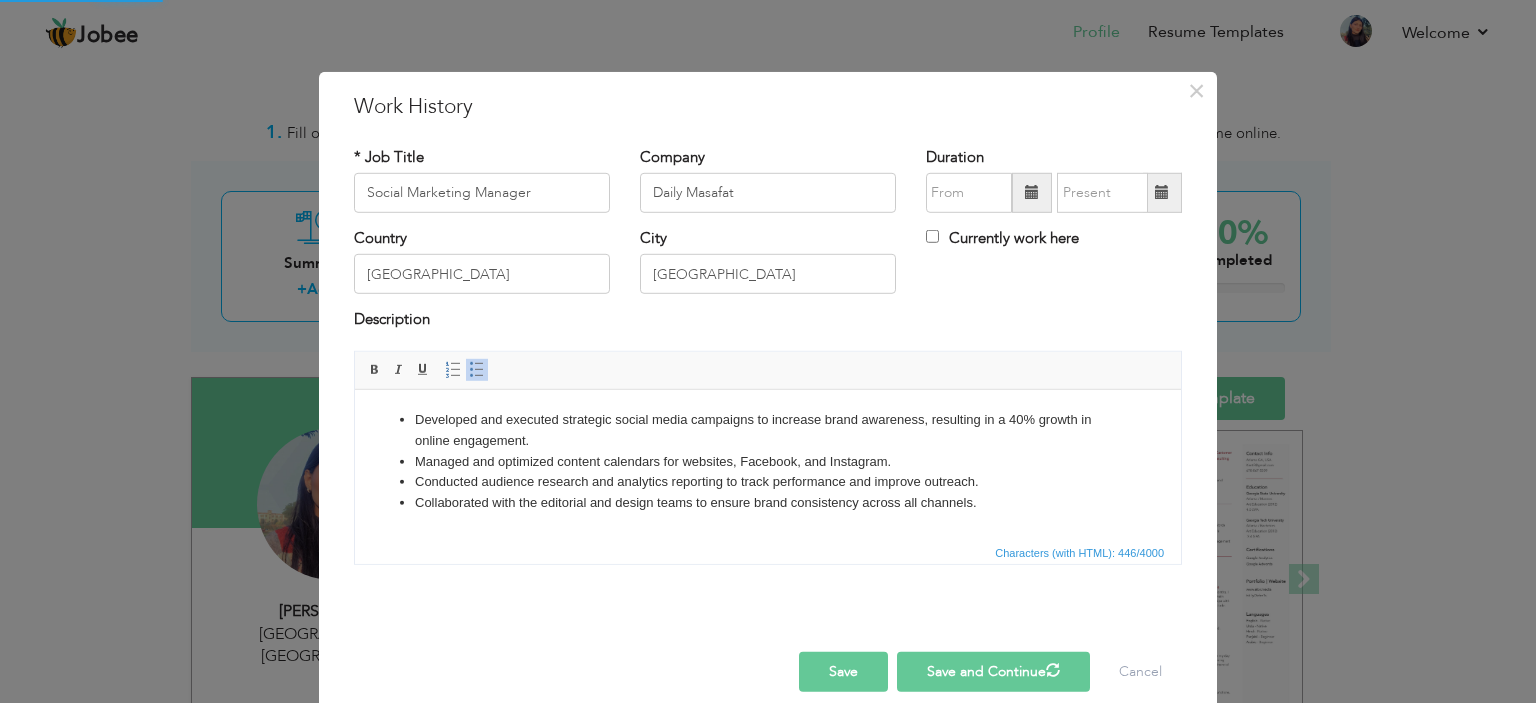 type 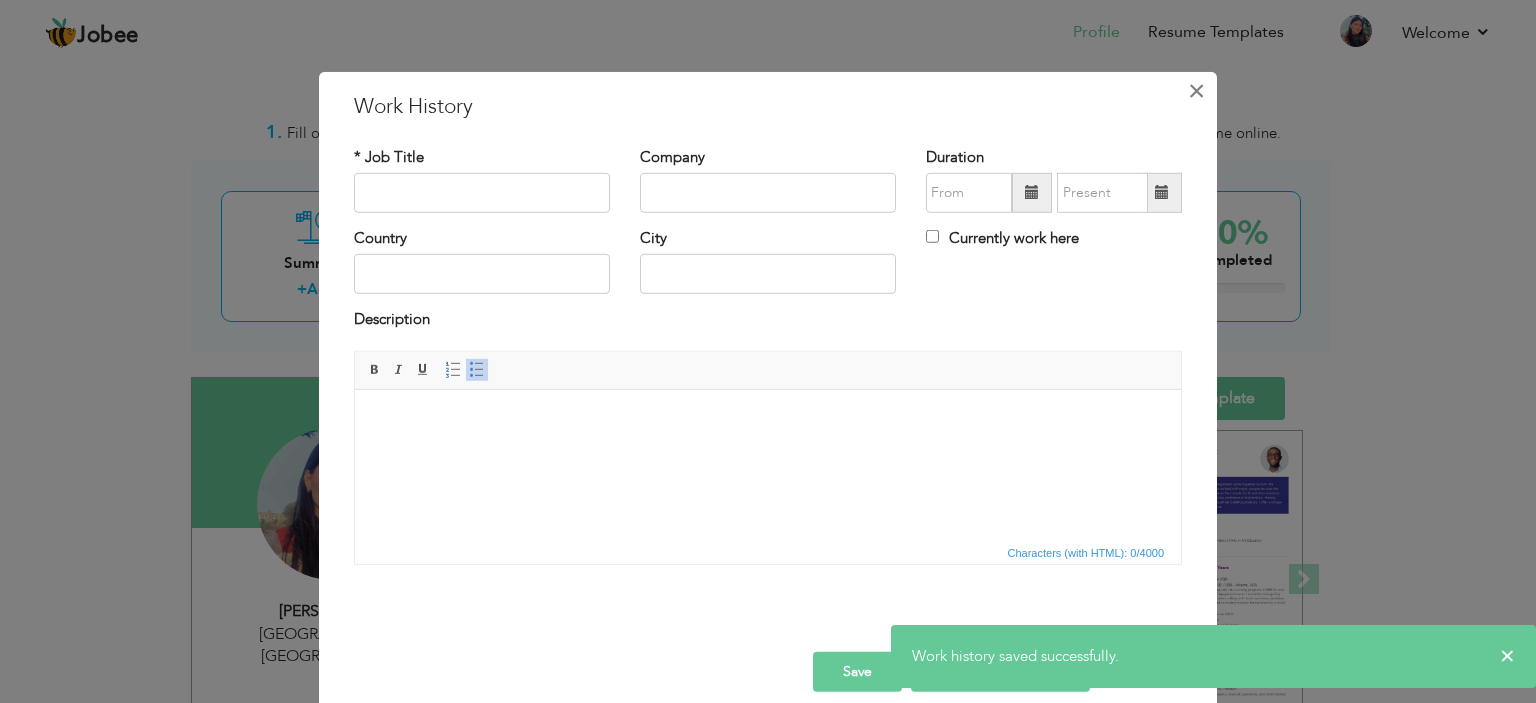 click on "×" at bounding box center (1196, 90) 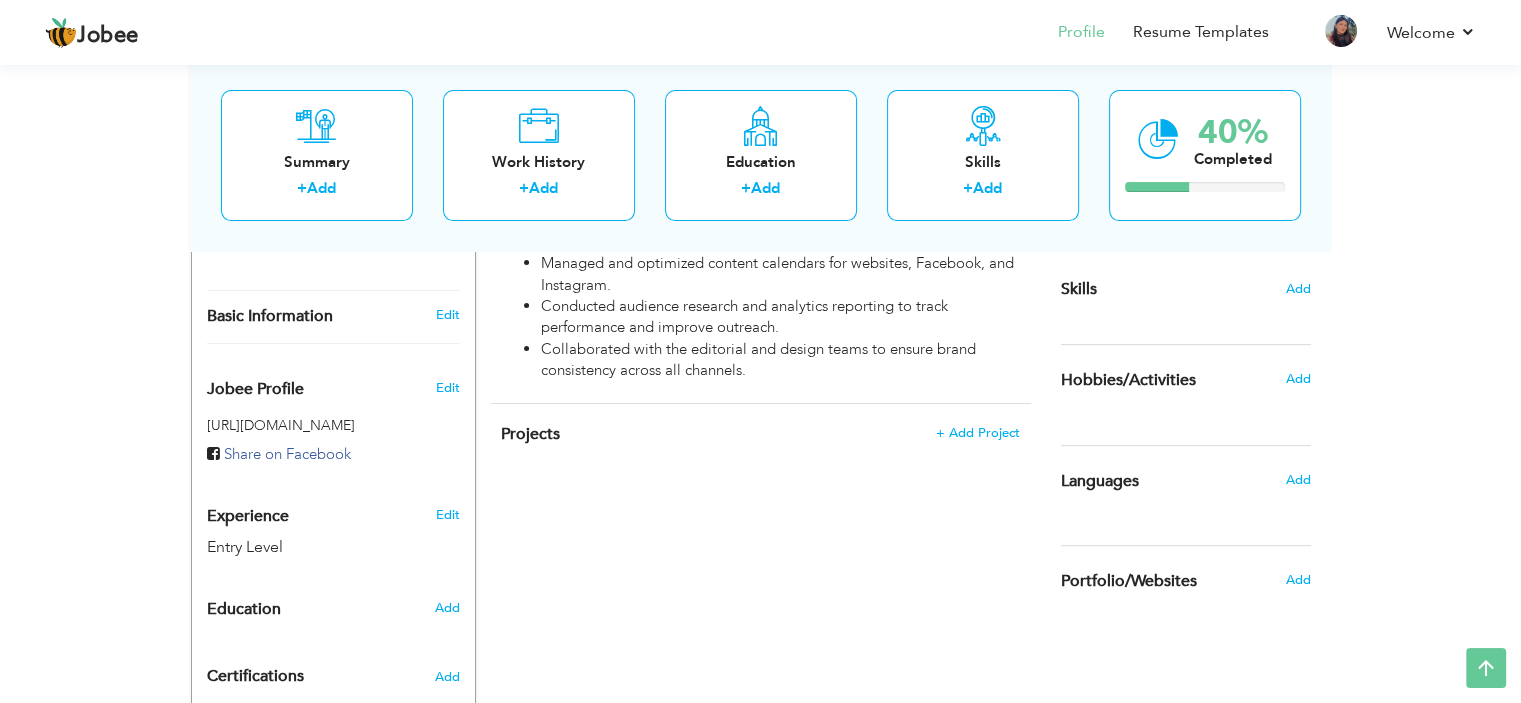scroll, scrollTop: 500, scrollLeft: 0, axis: vertical 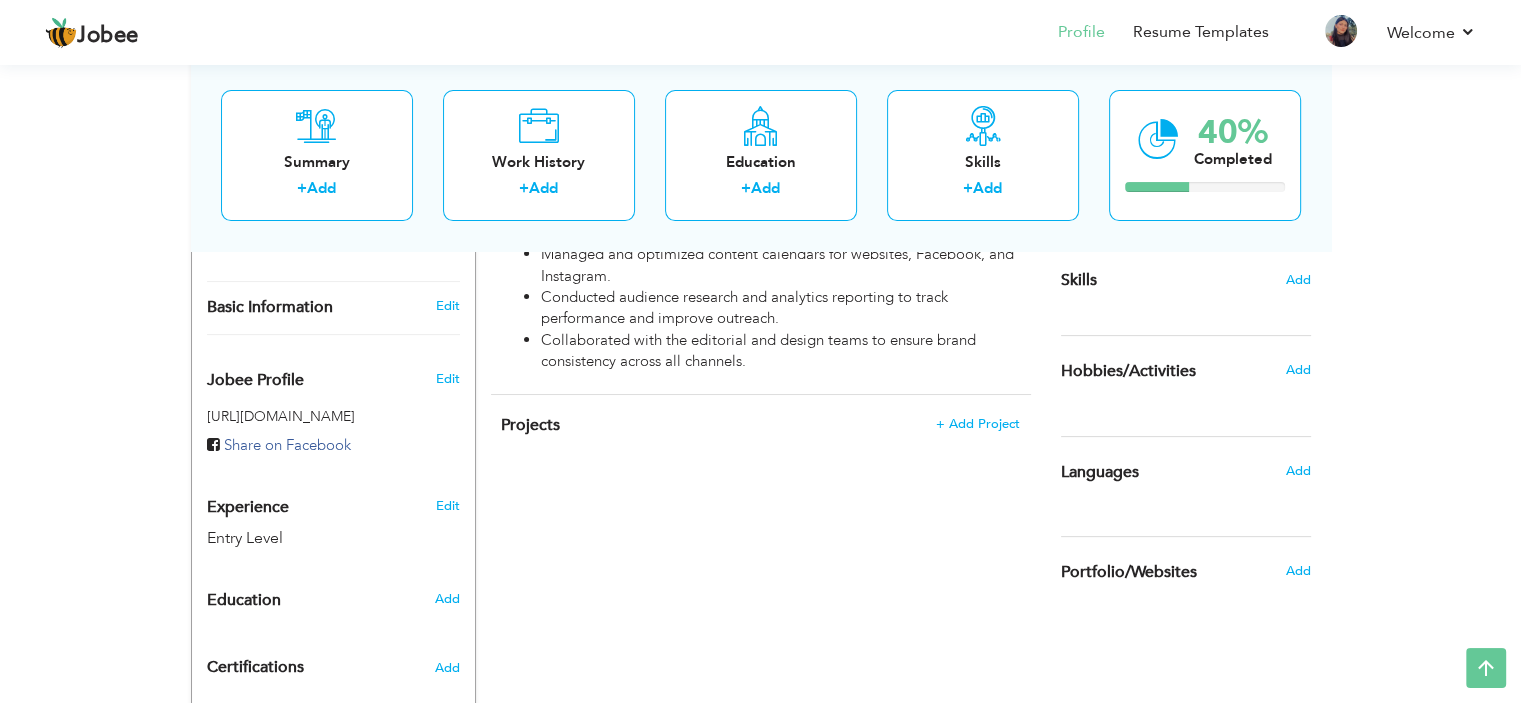 click on "Projects
+ Add Project
×
Projects
* Project Title
Company Tools" at bounding box center (761, 436) 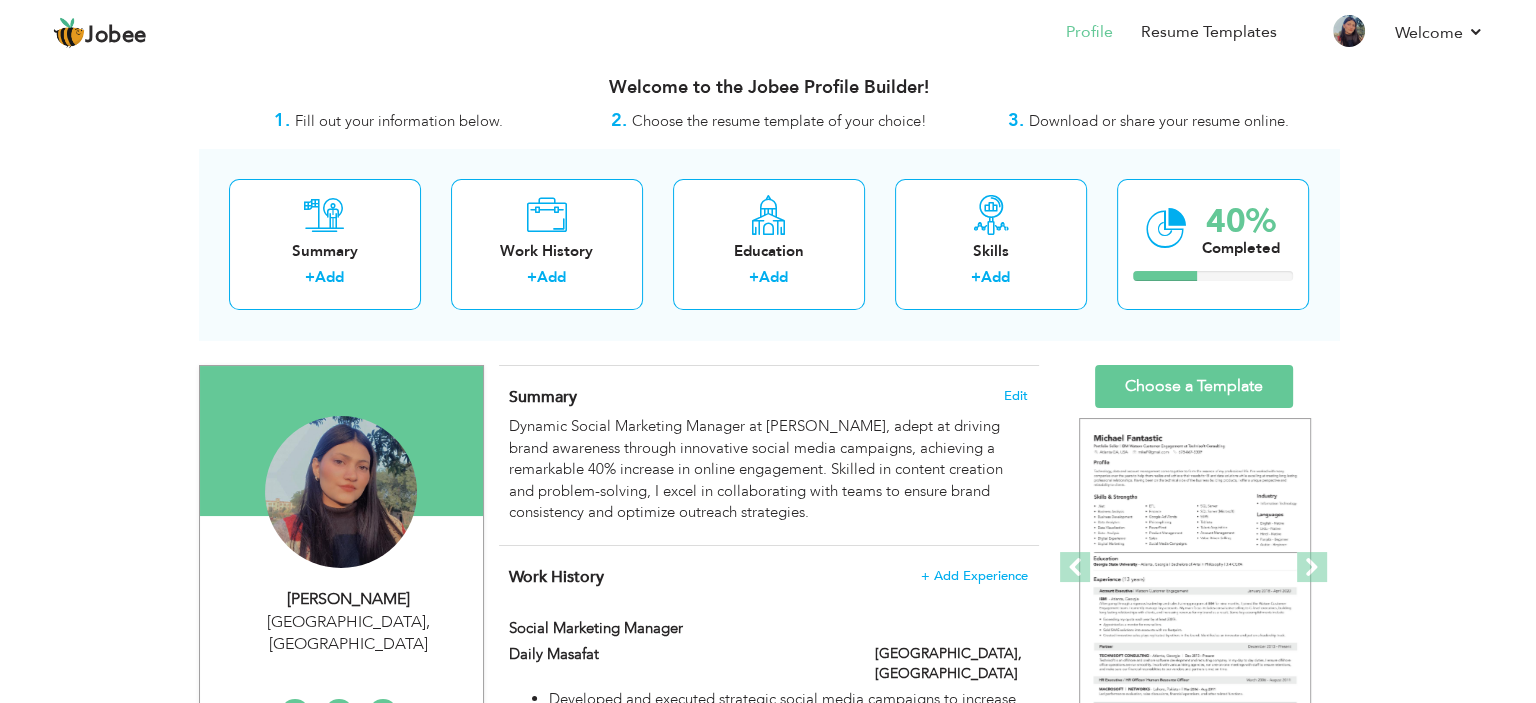 scroll, scrollTop: 0, scrollLeft: 0, axis: both 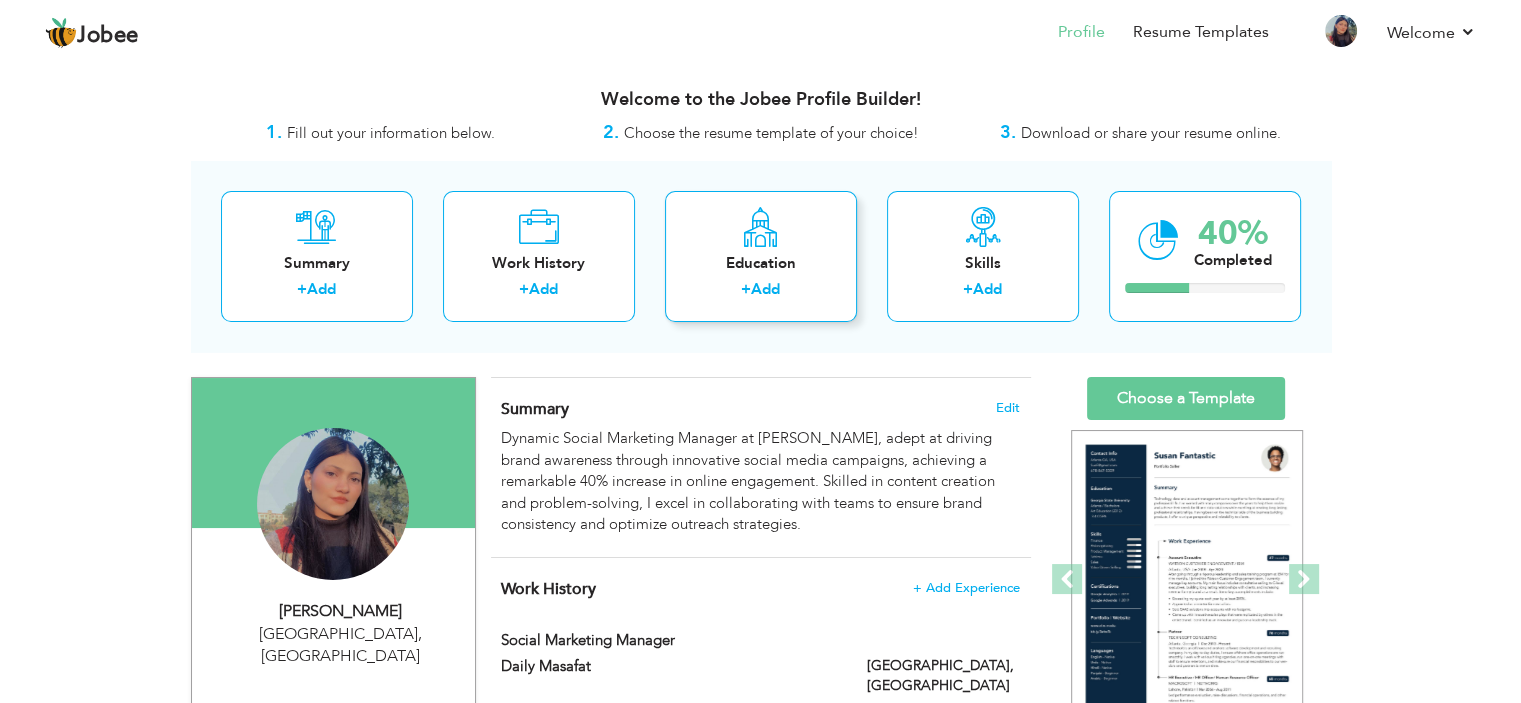 click on "Education" at bounding box center (761, 263) 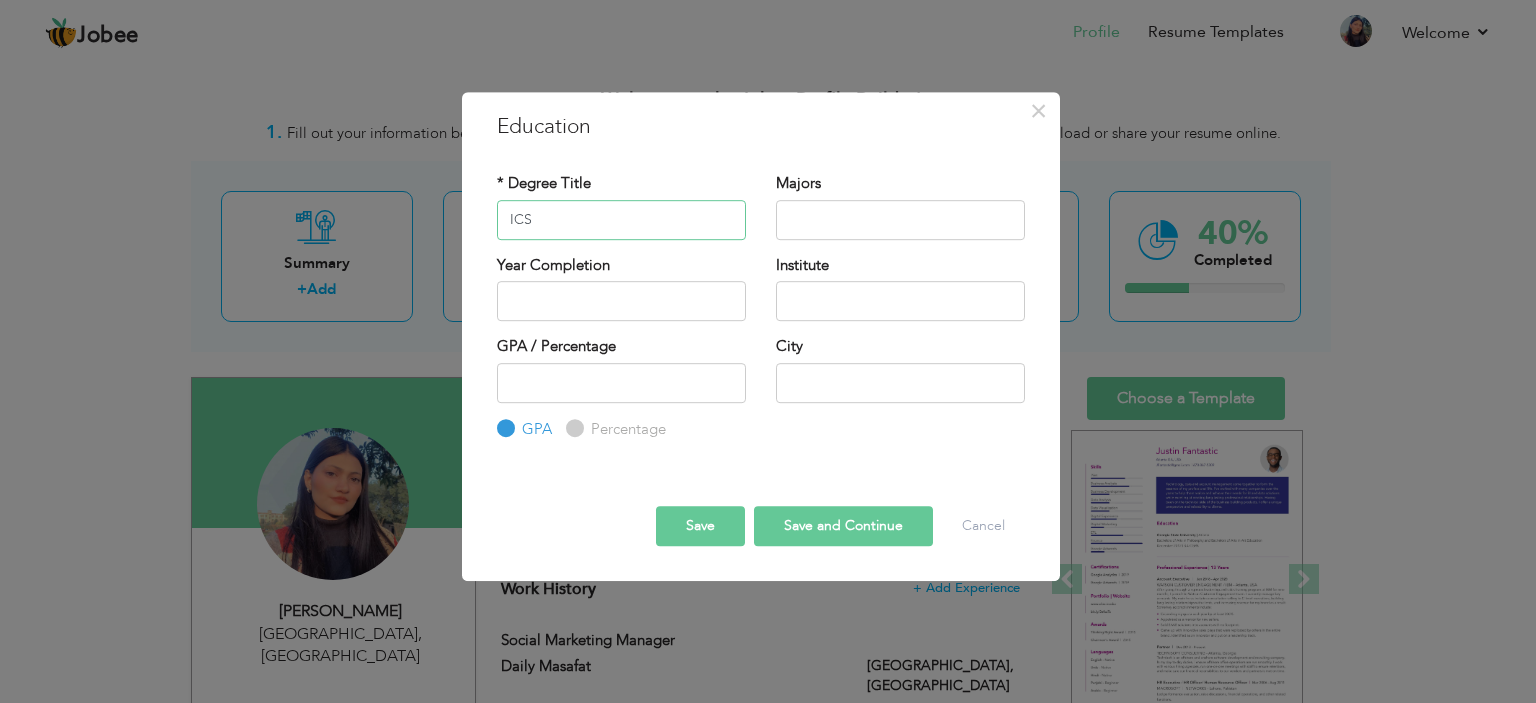 type on "ICS" 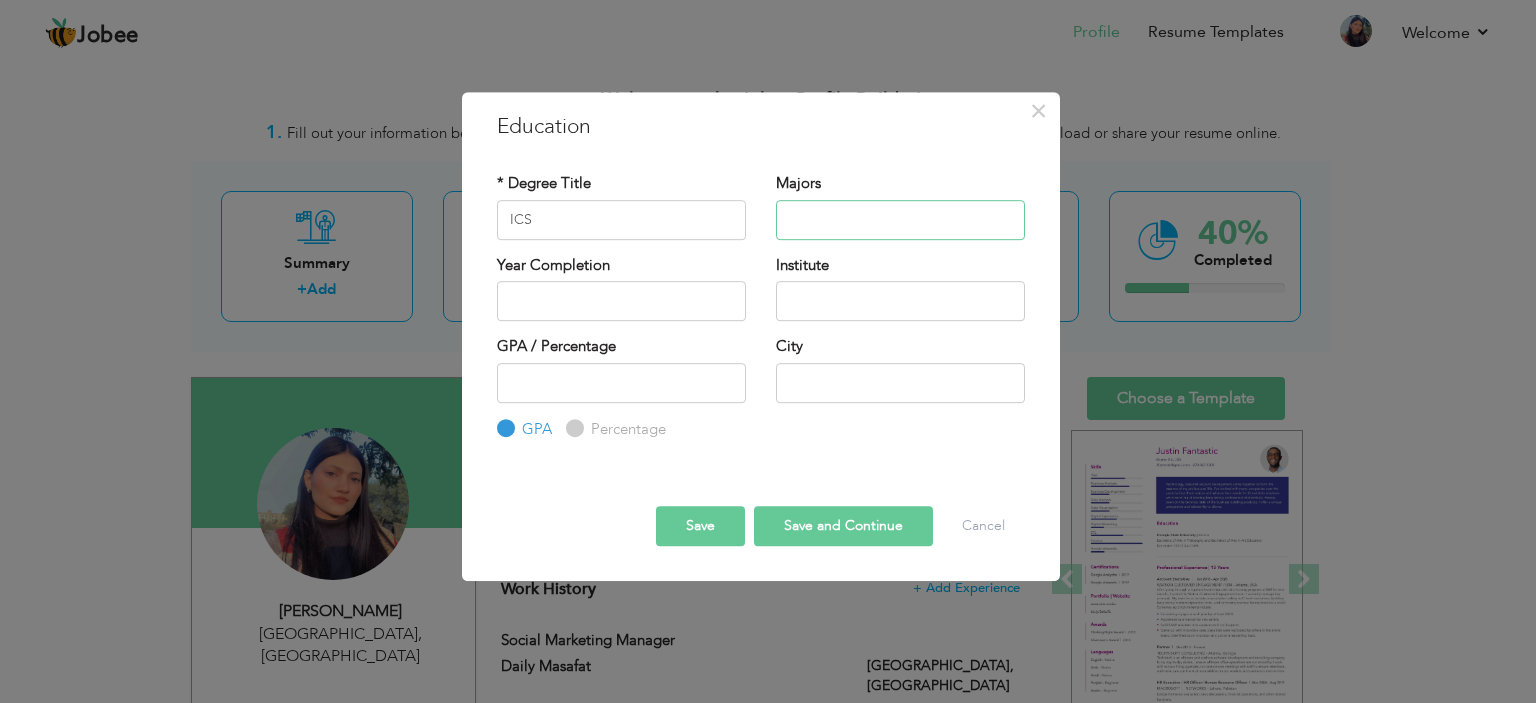 click at bounding box center (900, 220) 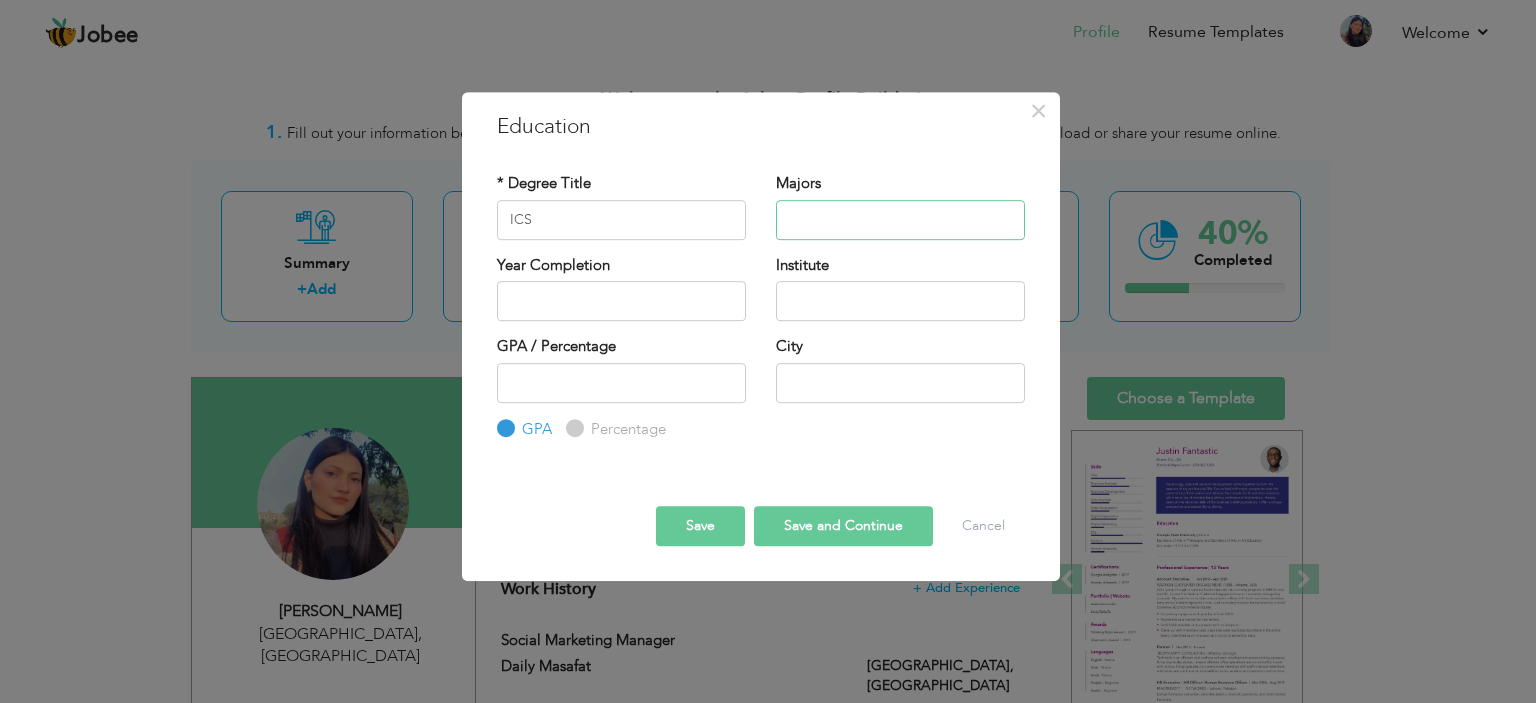 type on "e" 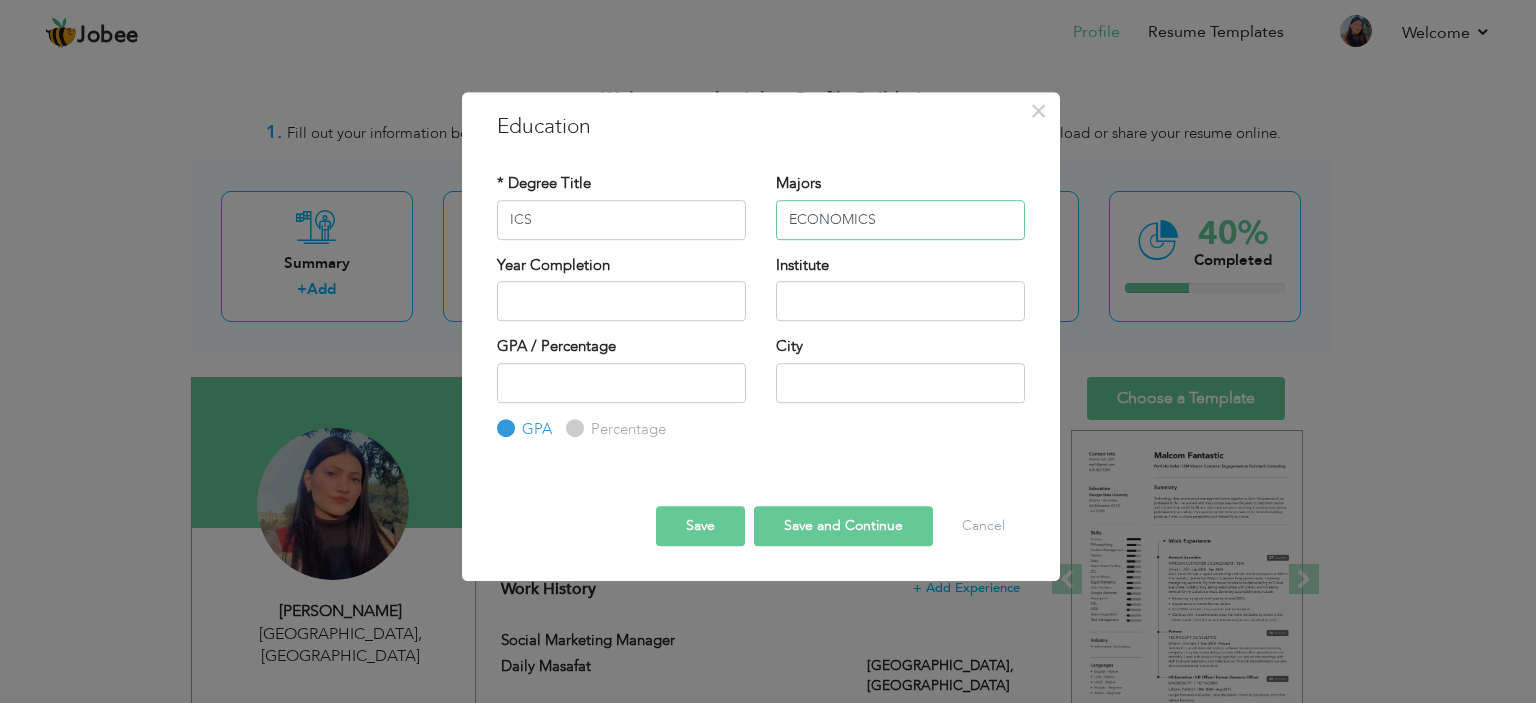 type on "ECONOMICS" 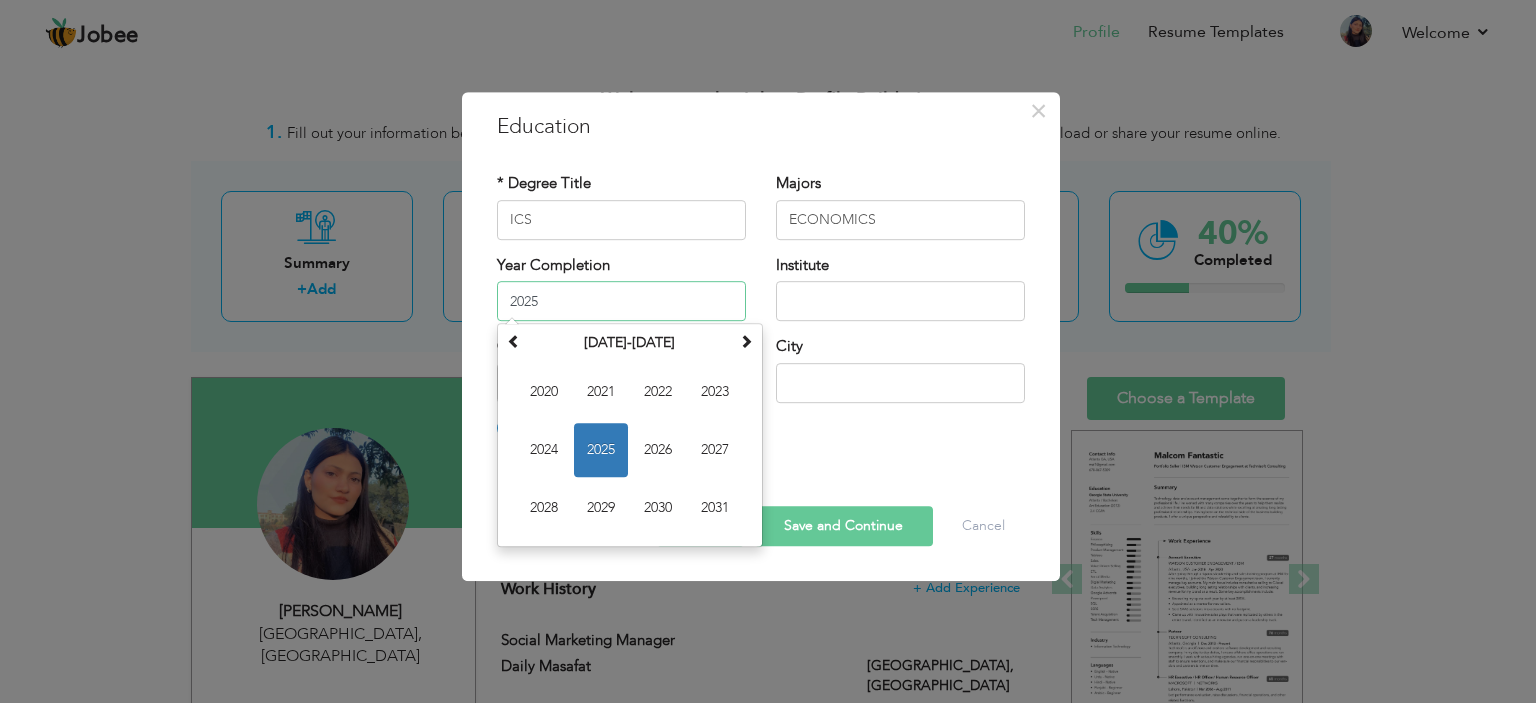 click on "2025" at bounding box center [621, 301] 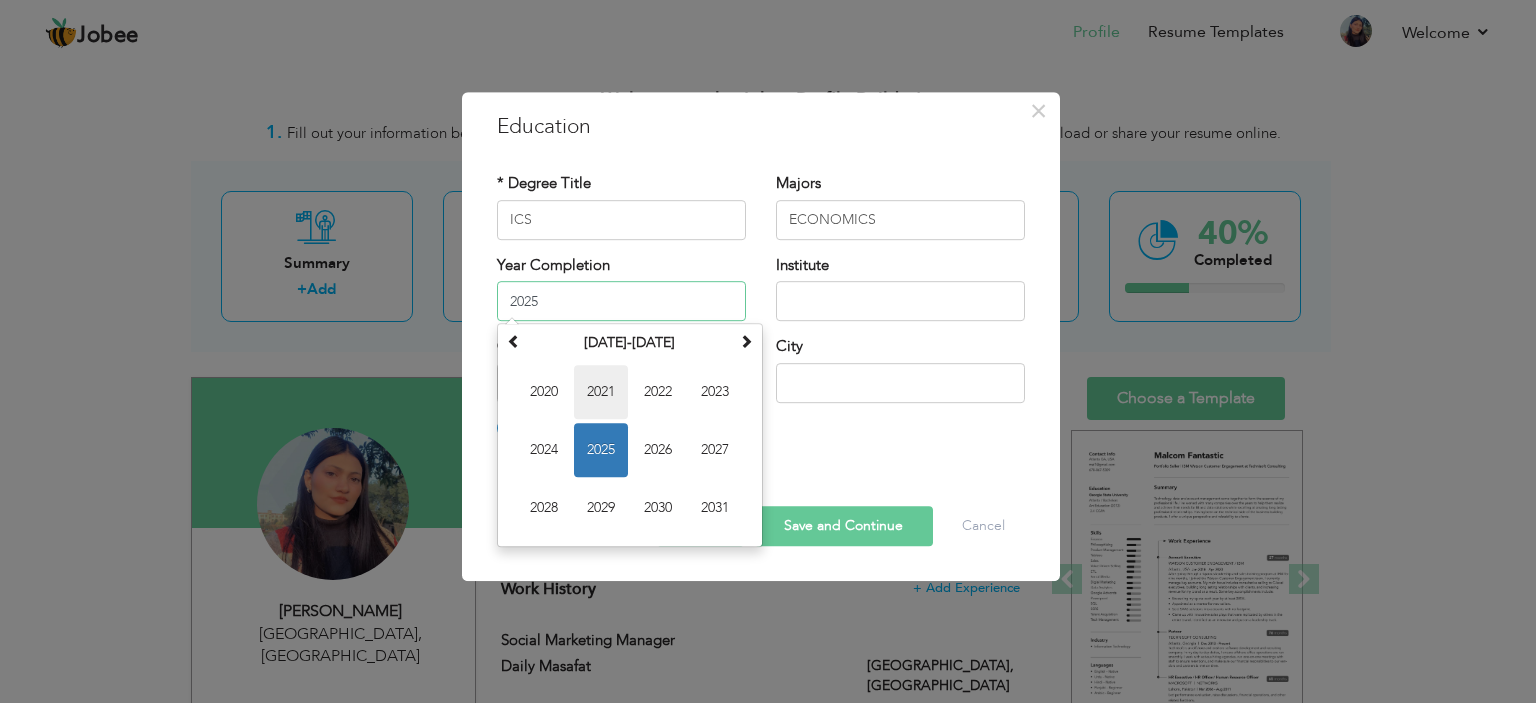 click on "2021" at bounding box center (601, 392) 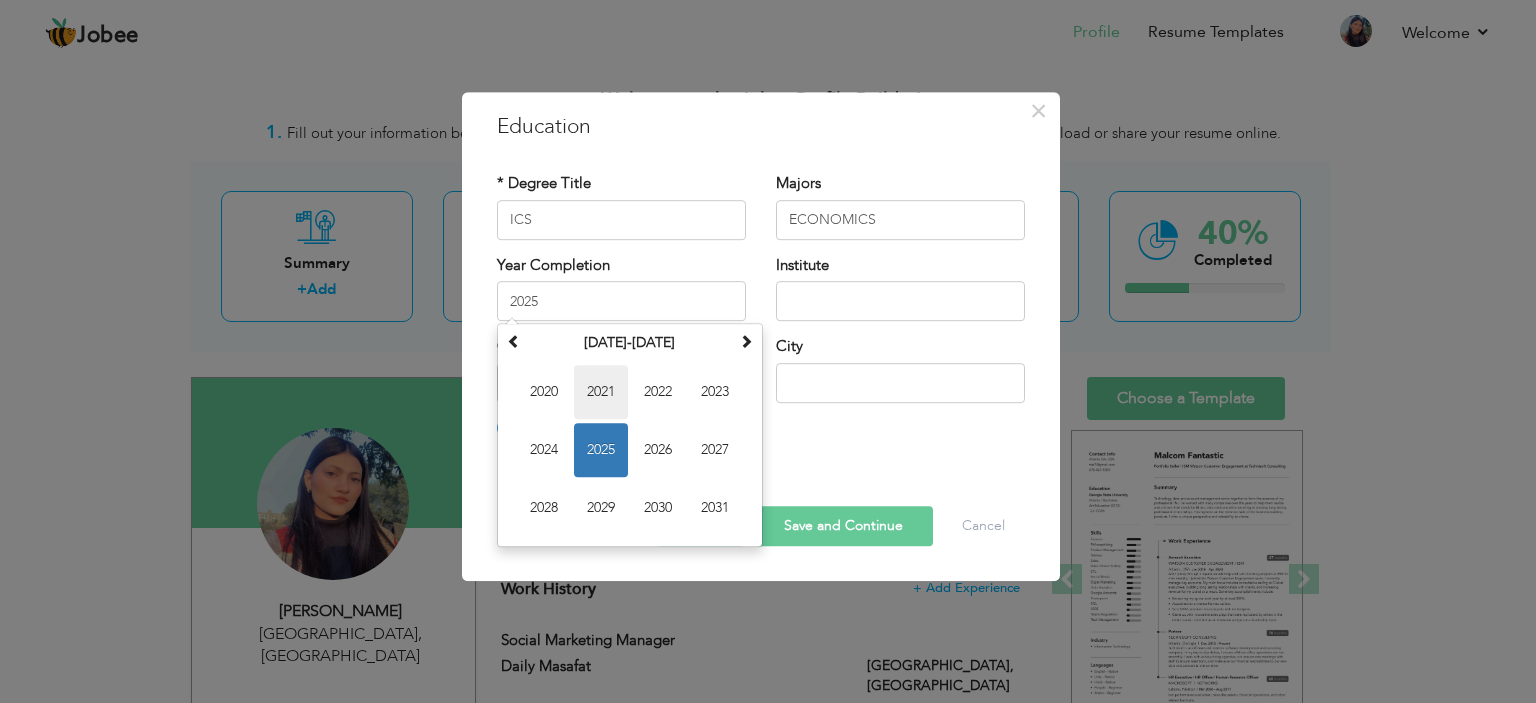 type on "2021" 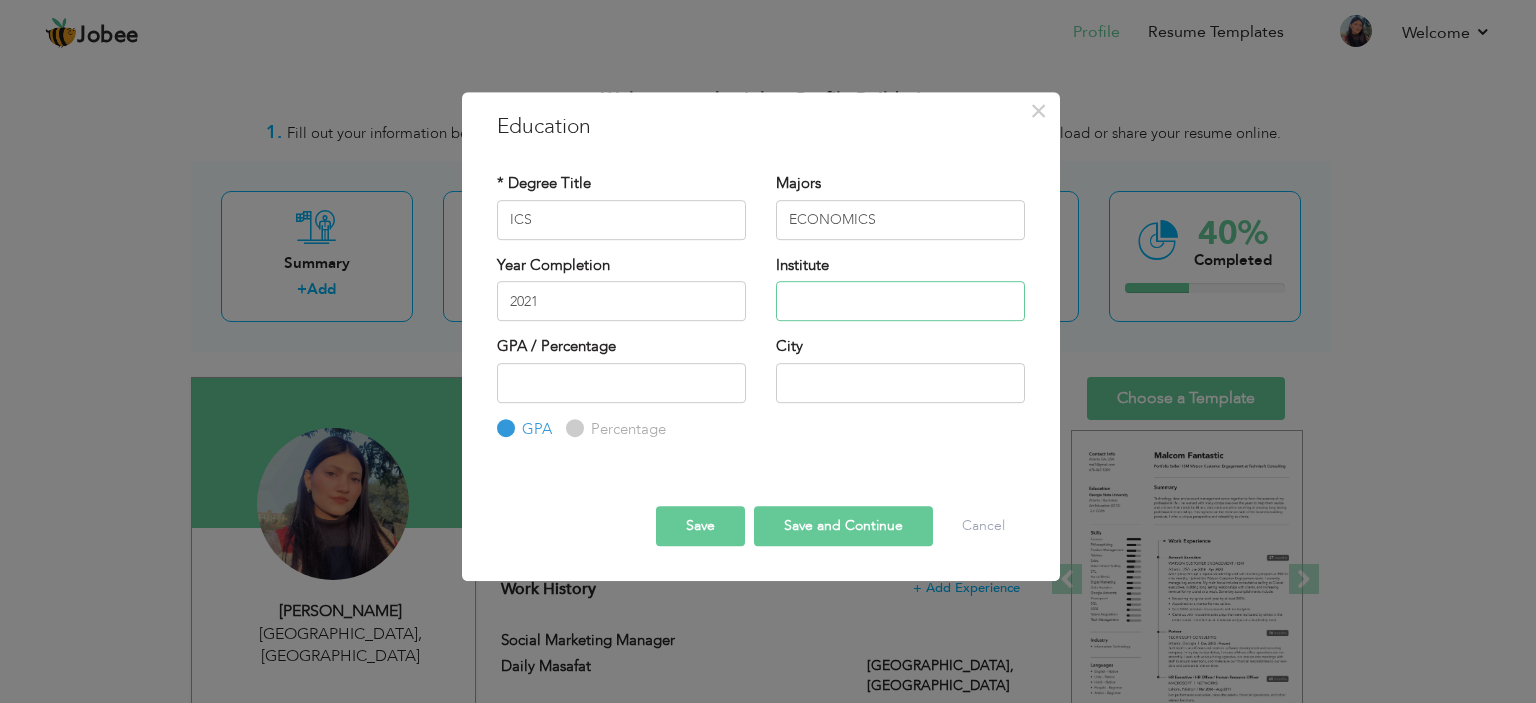 click at bounding box center (900, 301) 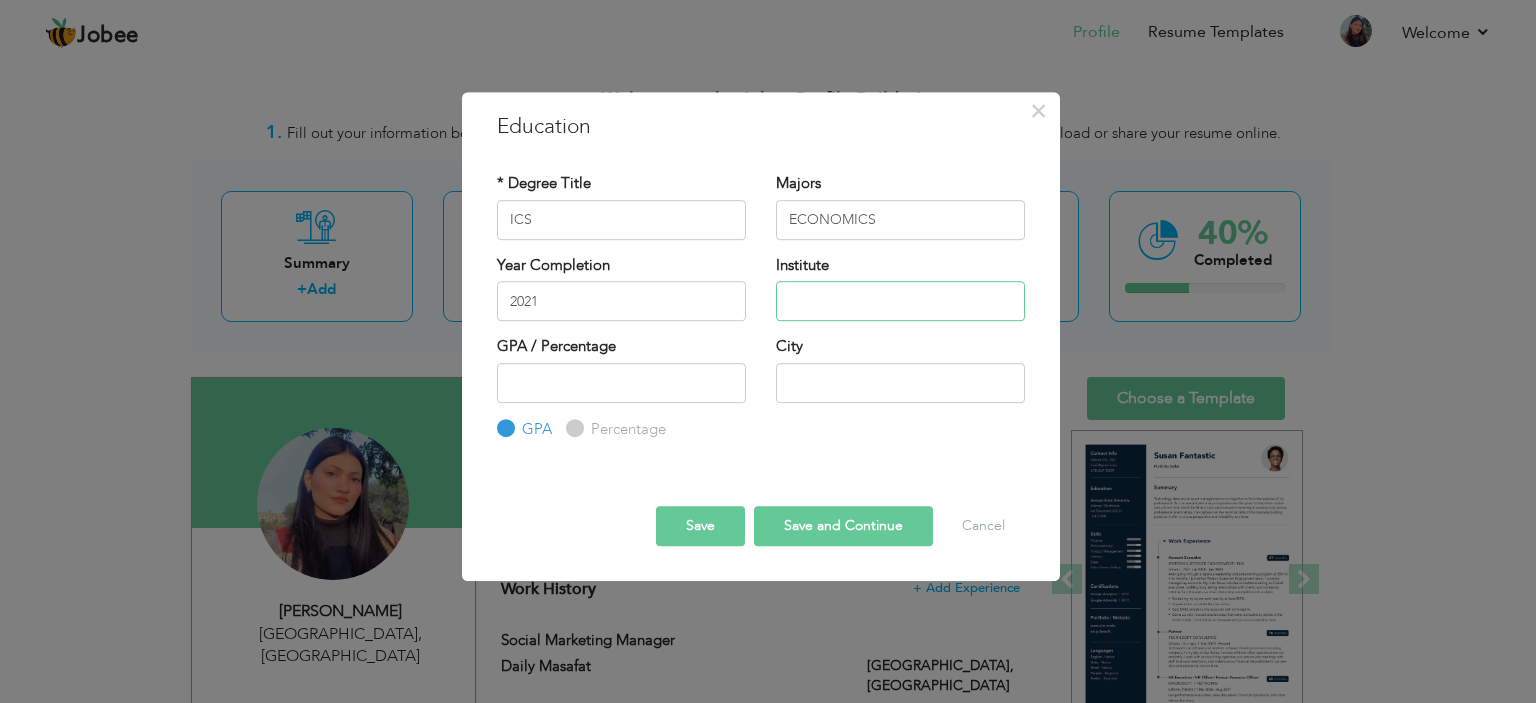 paste on "[GEOGRAPHIC_DATA] For Women University" 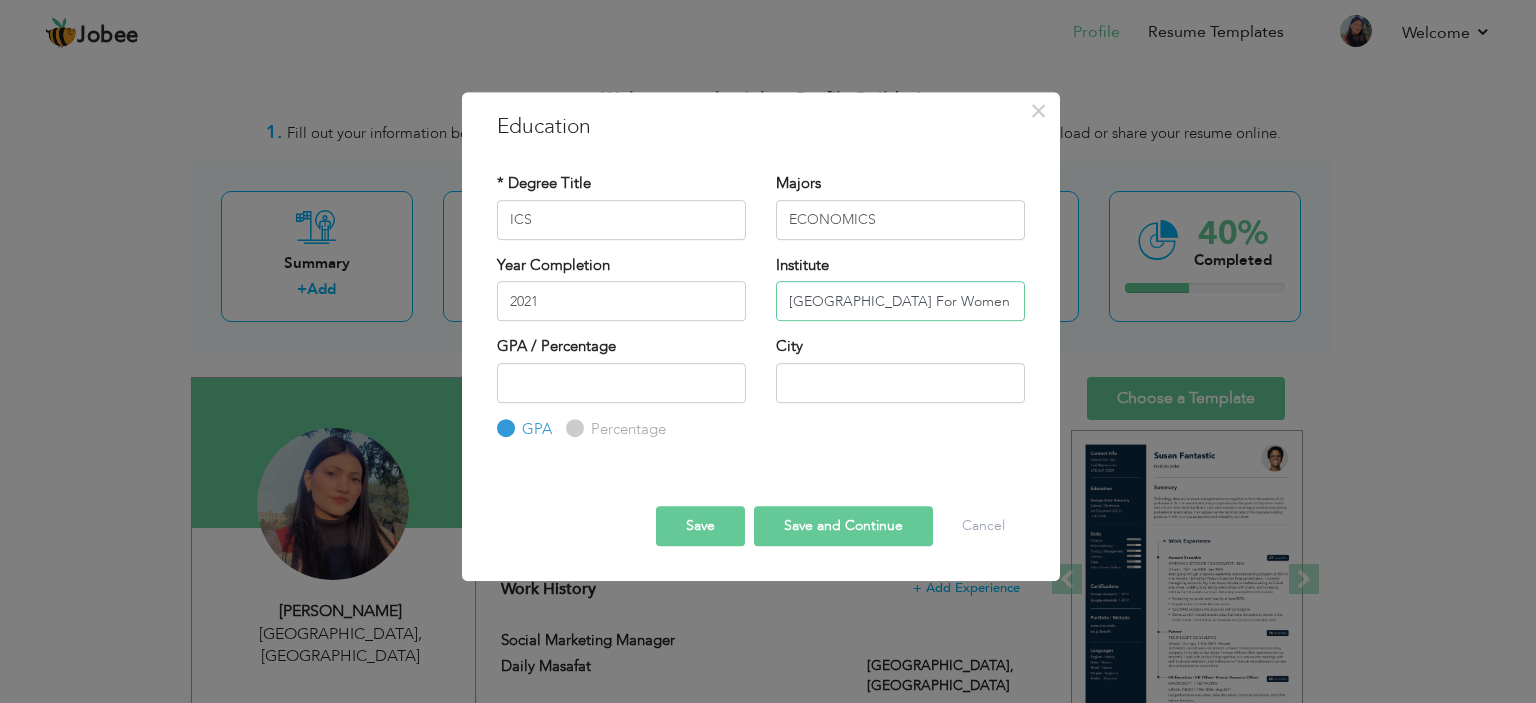 scroll, scrollTop: 0, scrollLeft: 12, axis: horizontal 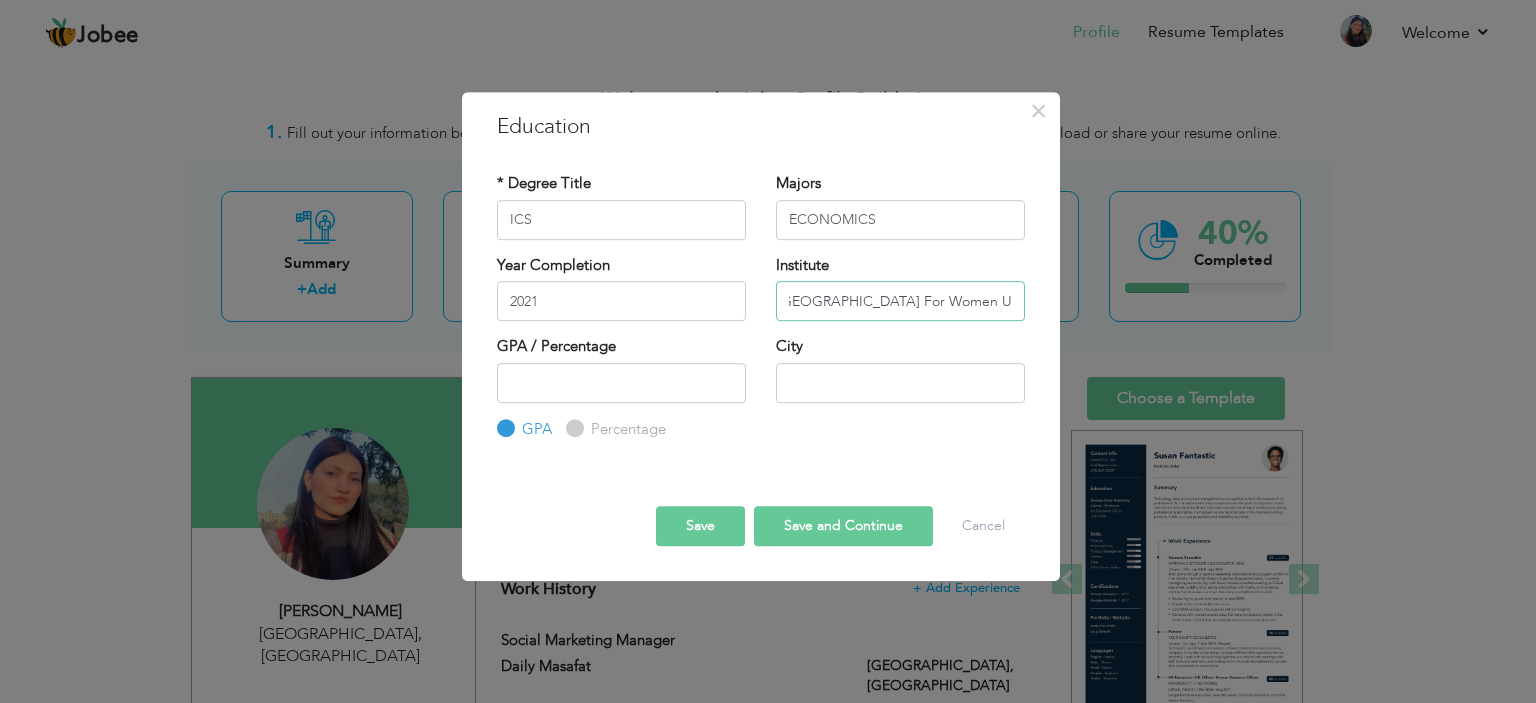 type on "[GEOGRAPHIC_DATA] For Women University" 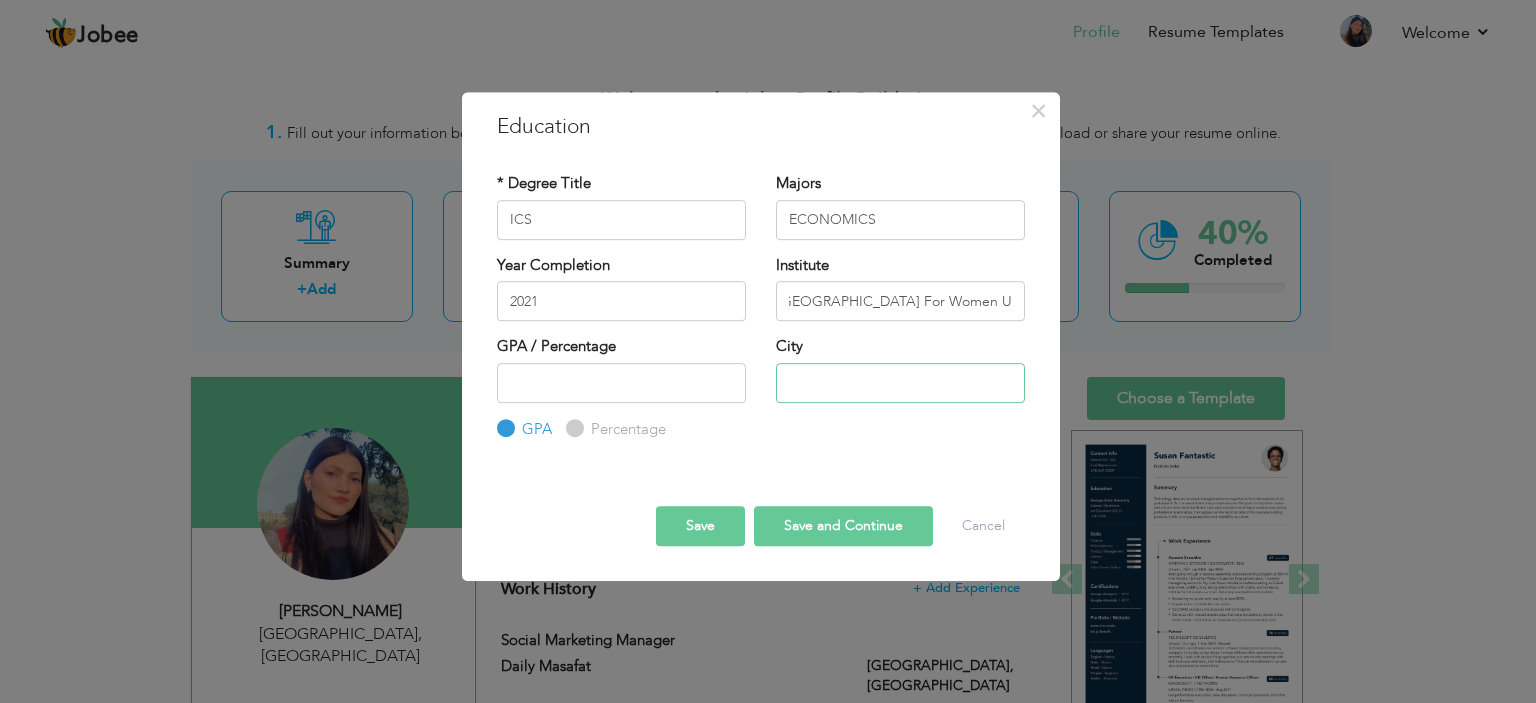 click at bounding box center (900, 383) 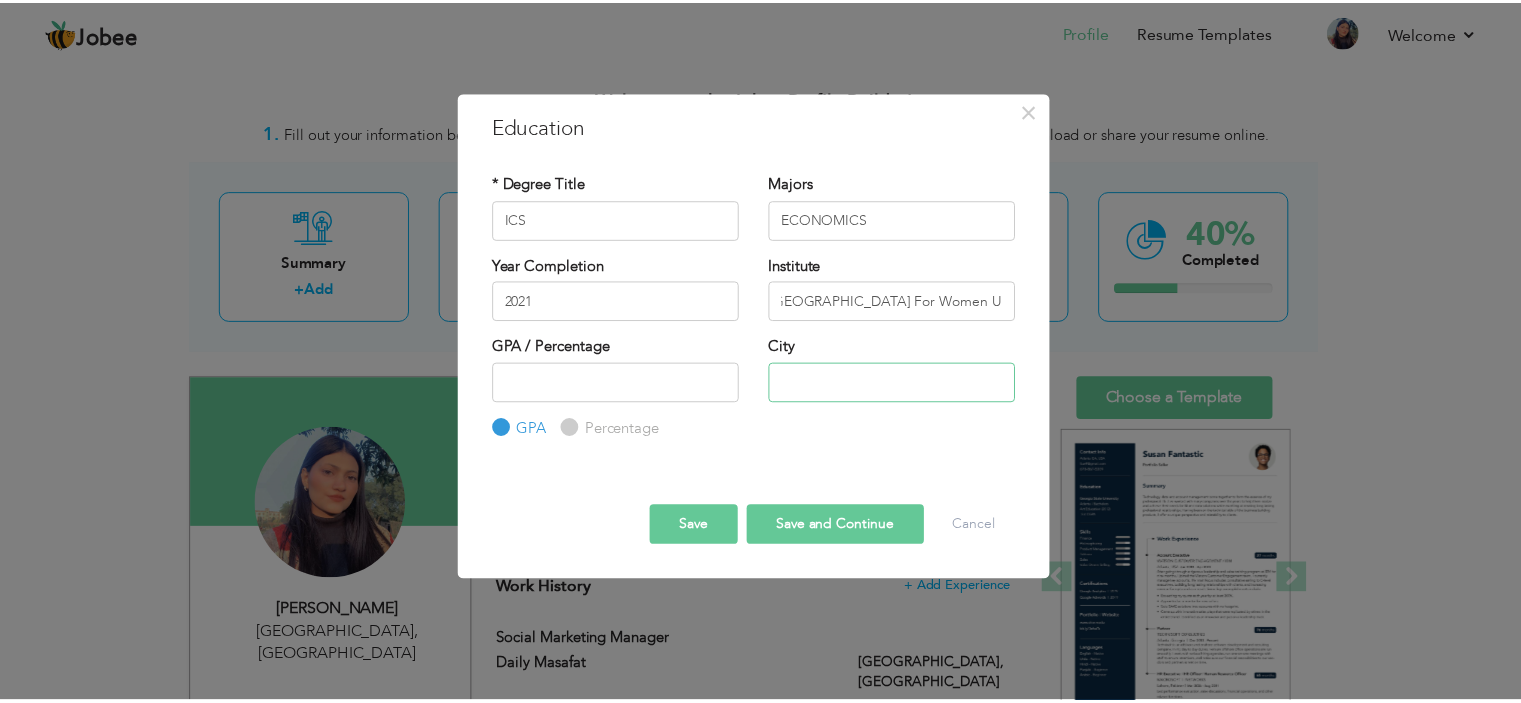 scroll, scrollTop: 0, scrollLeft: 0, axis: both 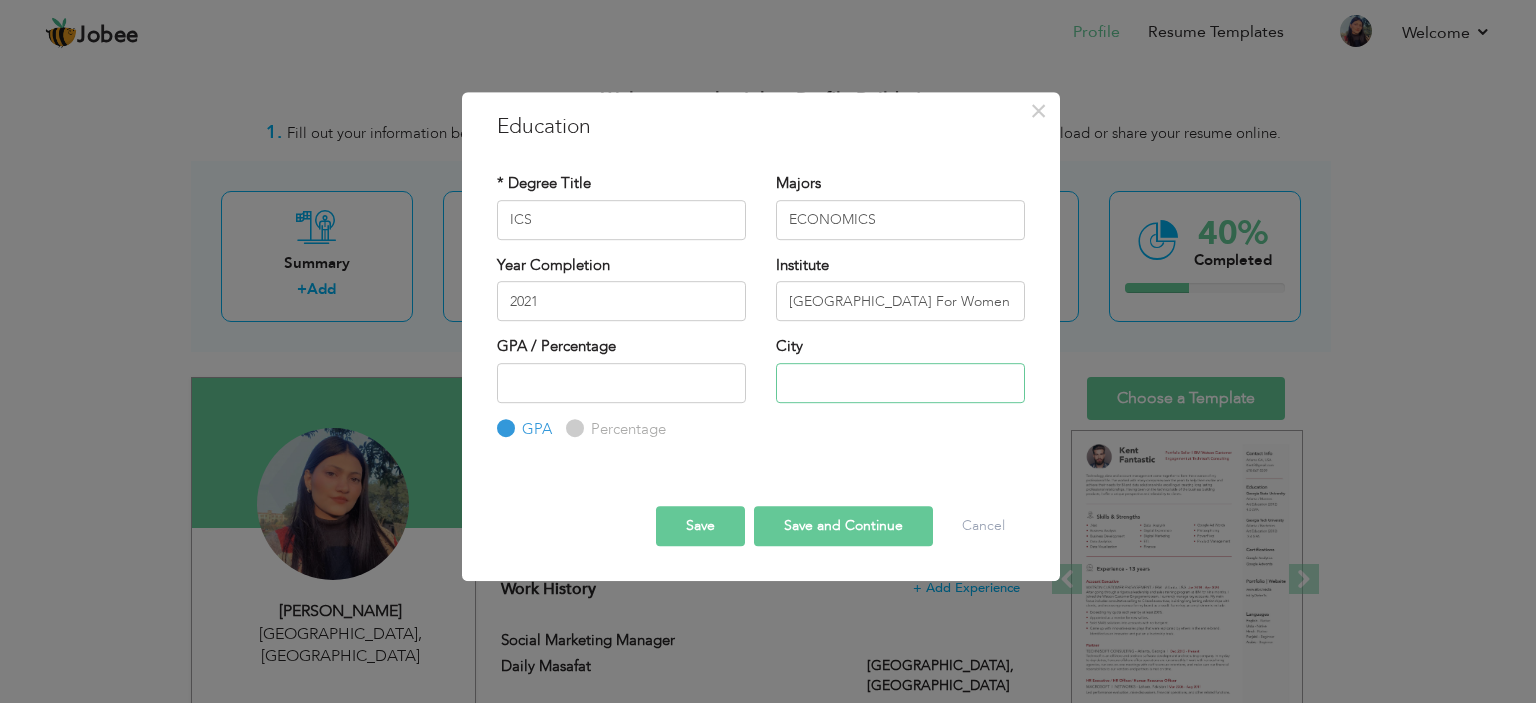 type on "[GEOGRAPHIC_DATA]" 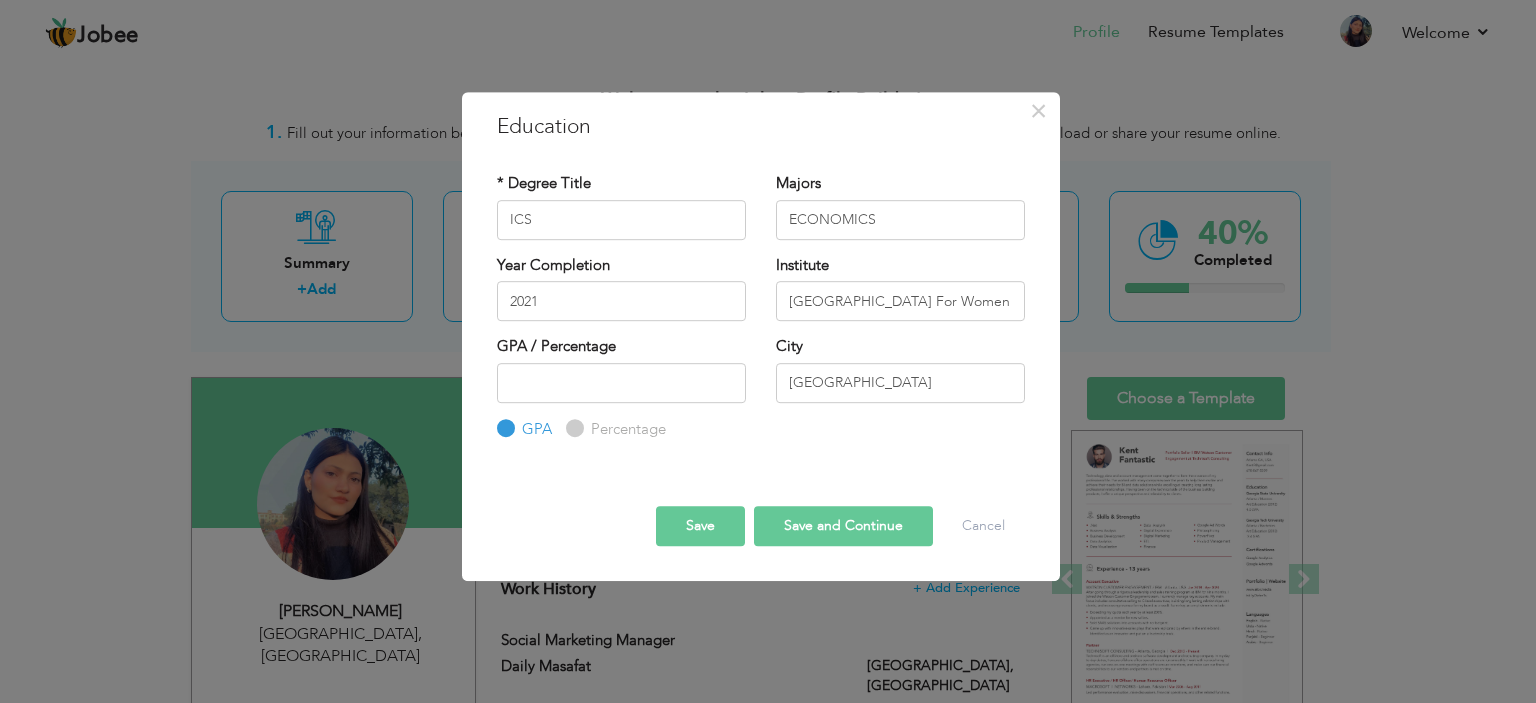 click on "Save" at bounding box center (700, 526) 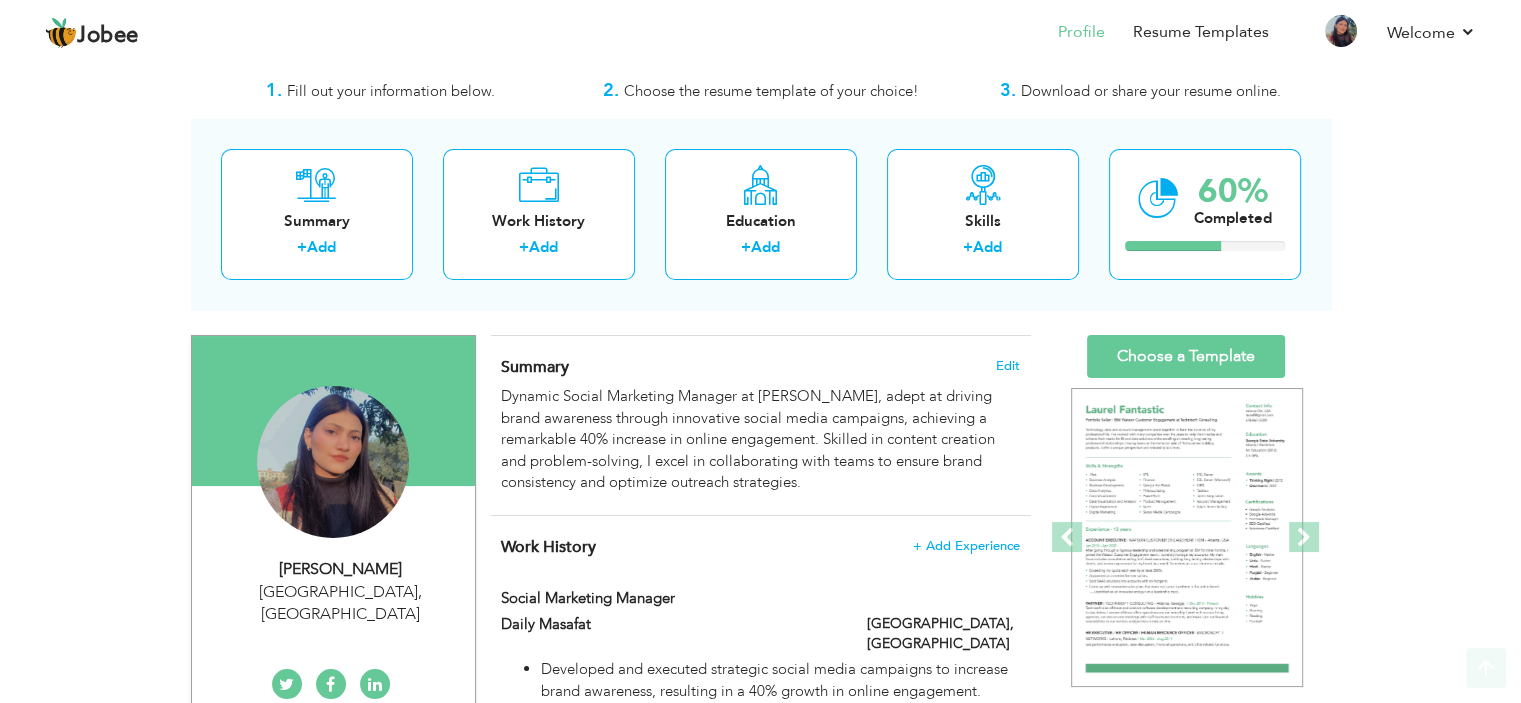 scroll, scrollTop: 0, scrollLeft: 0, axis: both 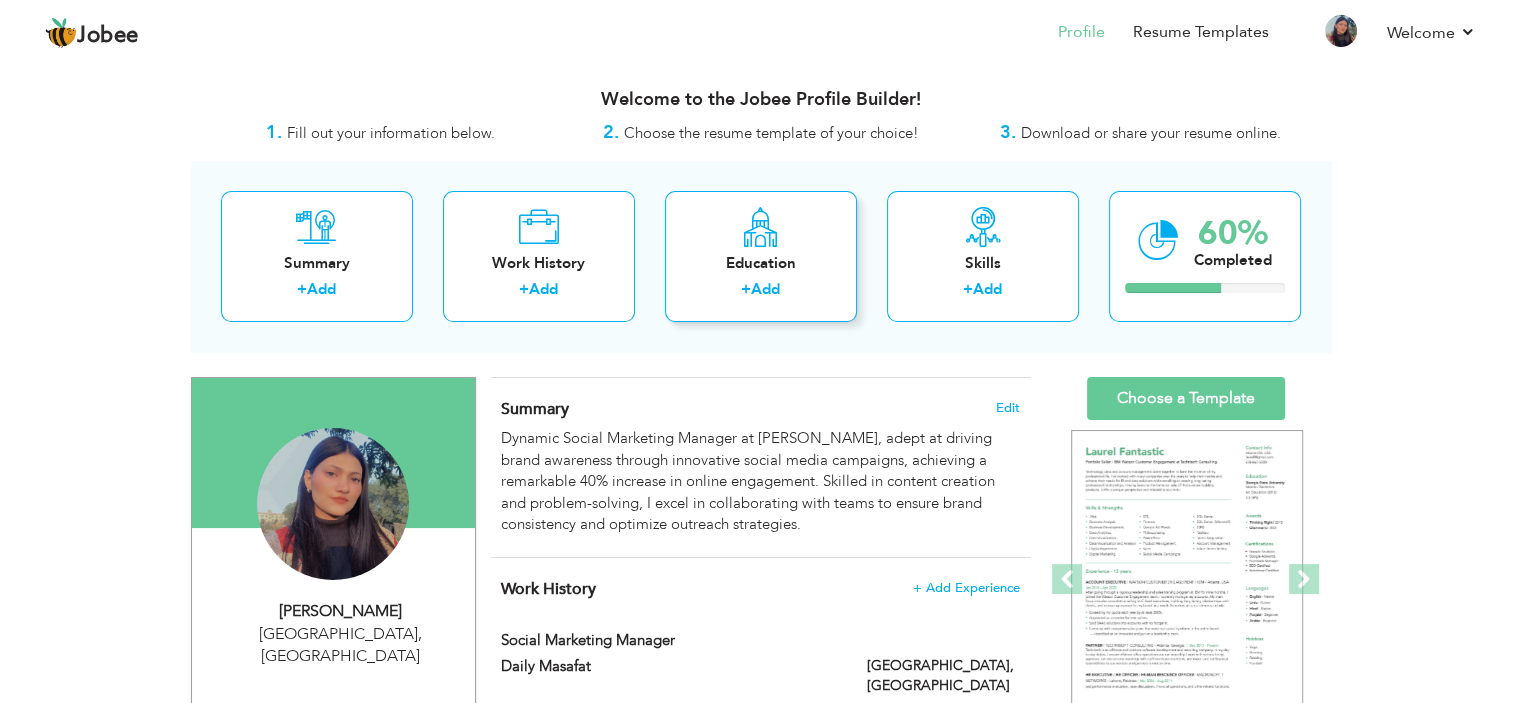 click on "Education
+  Add" at bounding box center (761, 256) 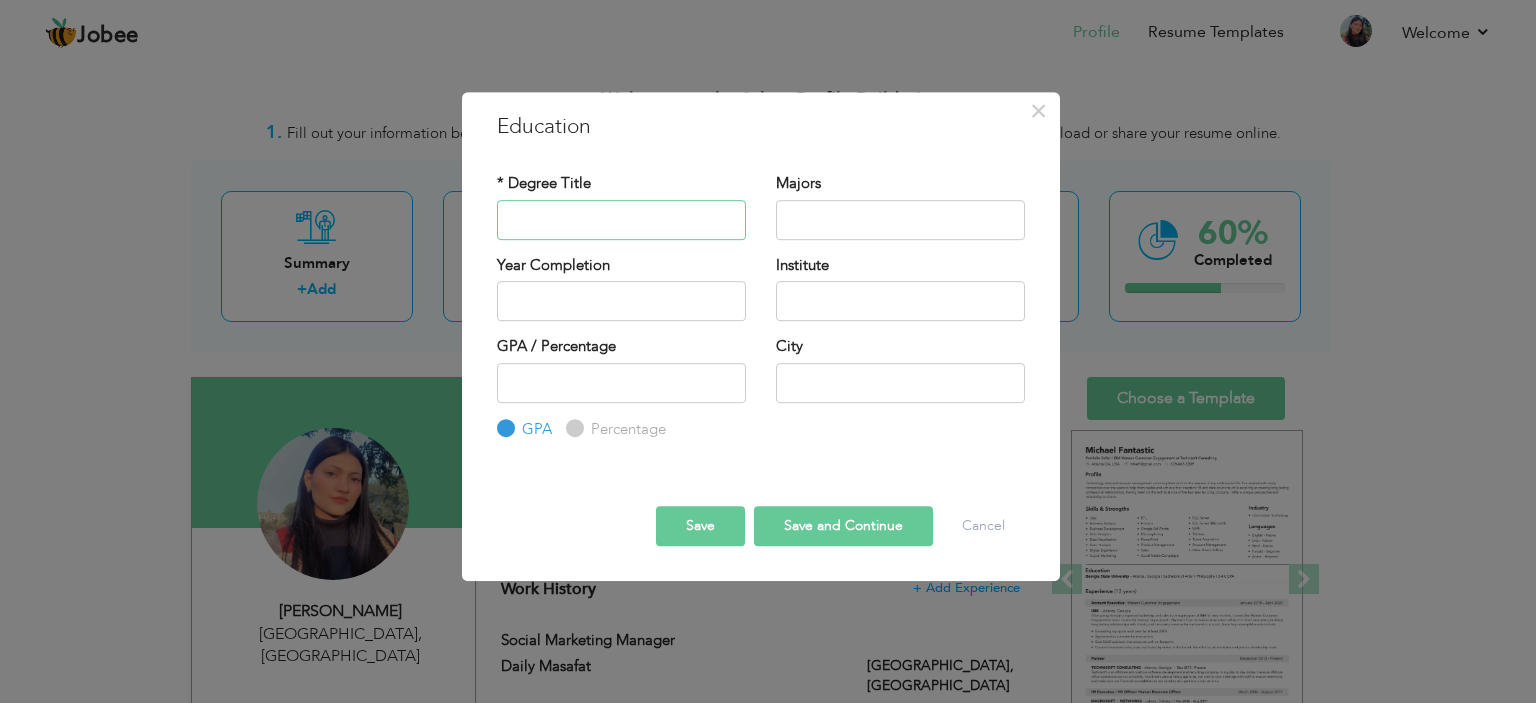paste on "[GEOGRAPHIC_DATA], [GEOGRAPHIC_DATA]" 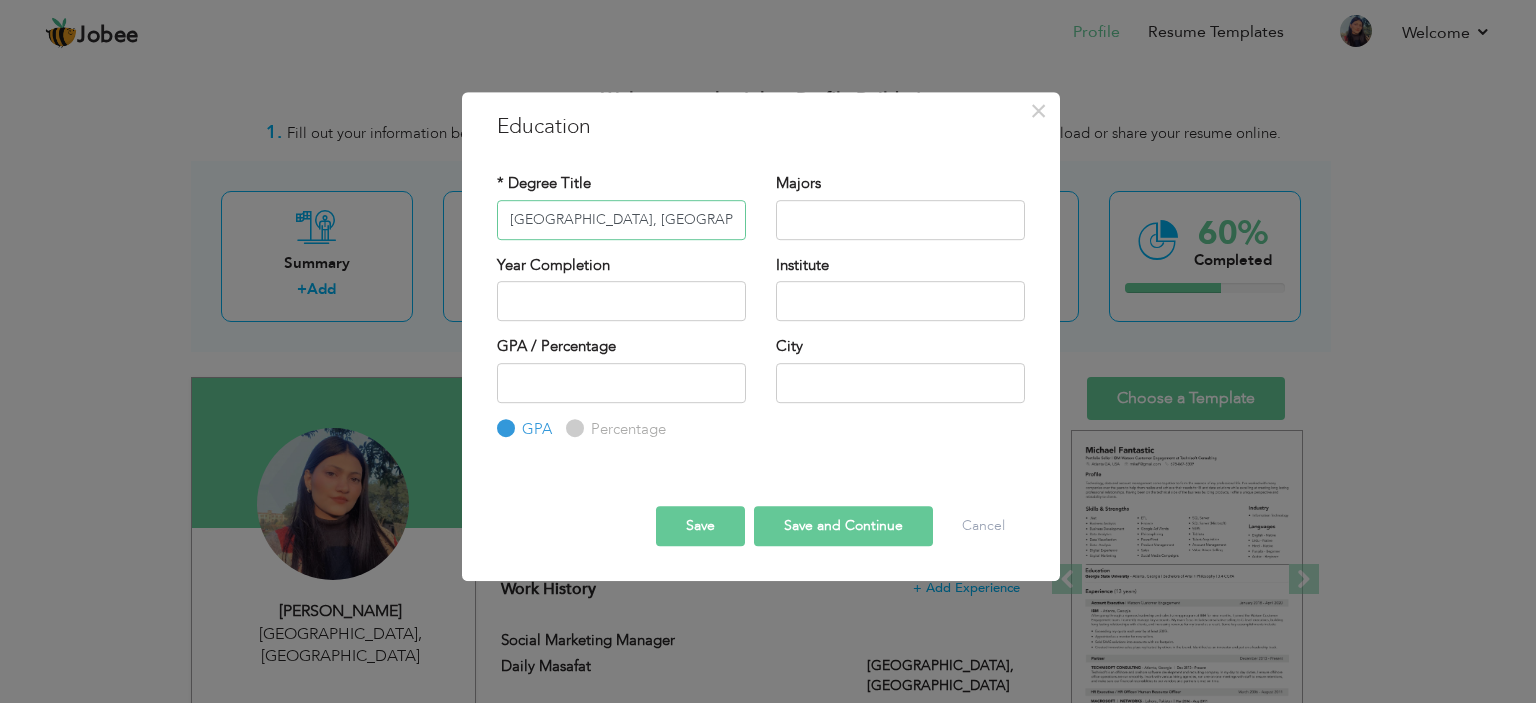type on "[GEOGRAPHIC_DATA], [GEOGRAPHIC_DATA]" 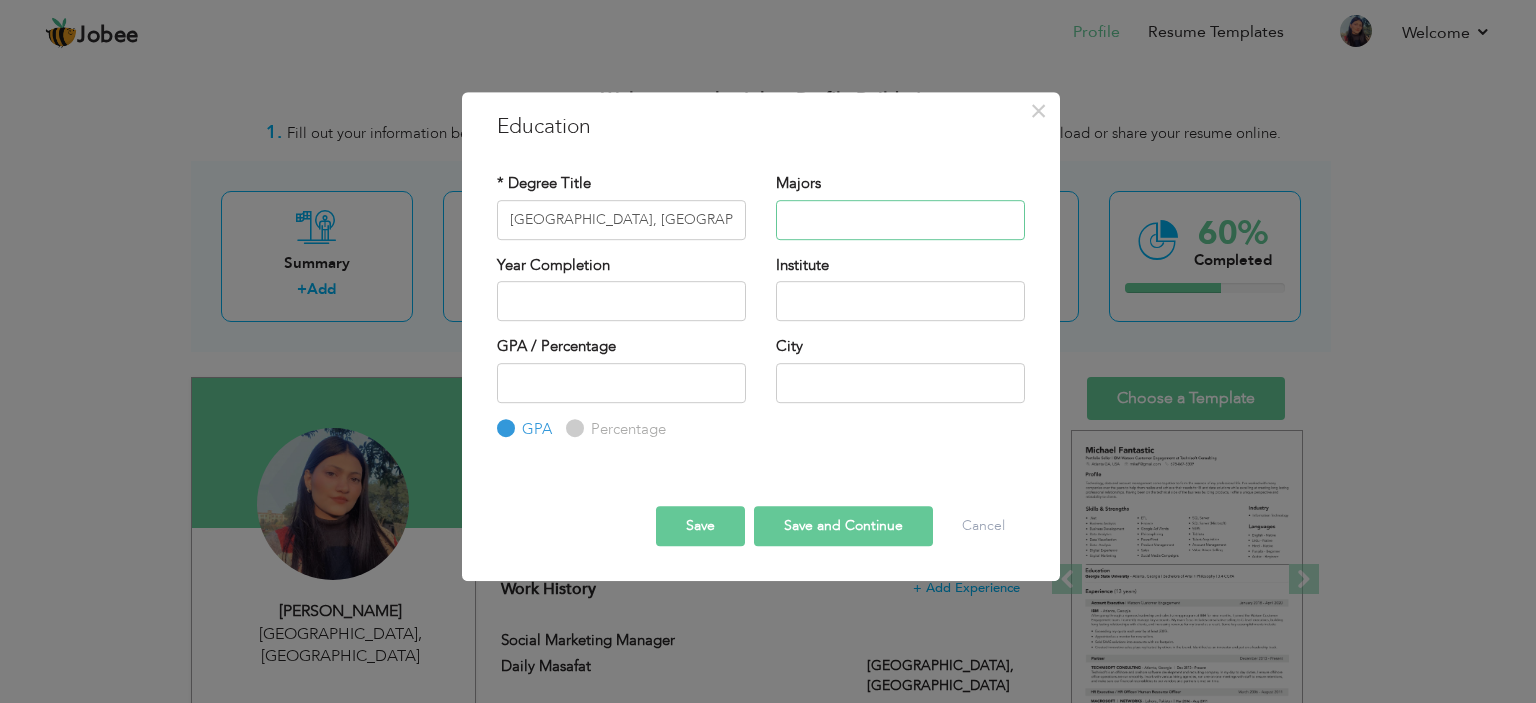 click at bounding box center [900, 220] 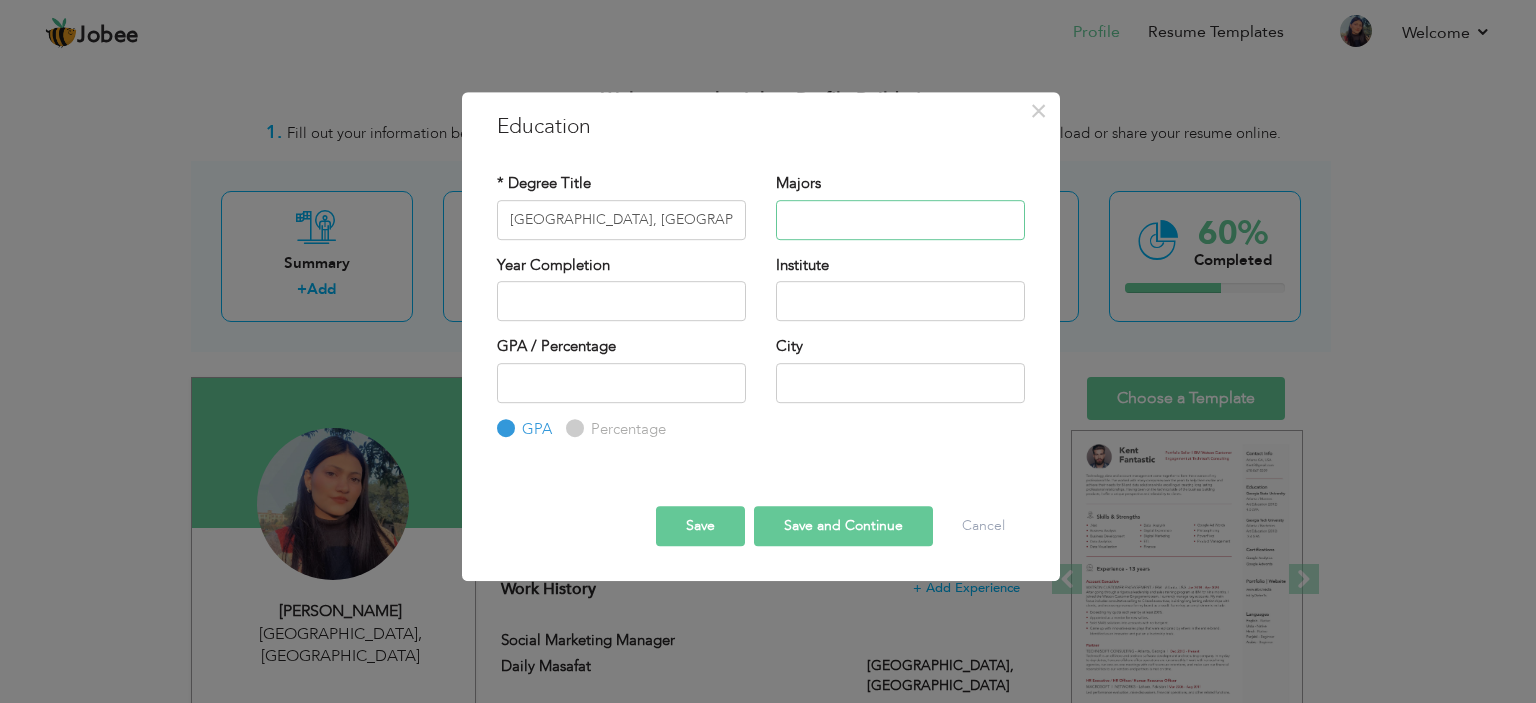 paste on "Media And Communication Study" 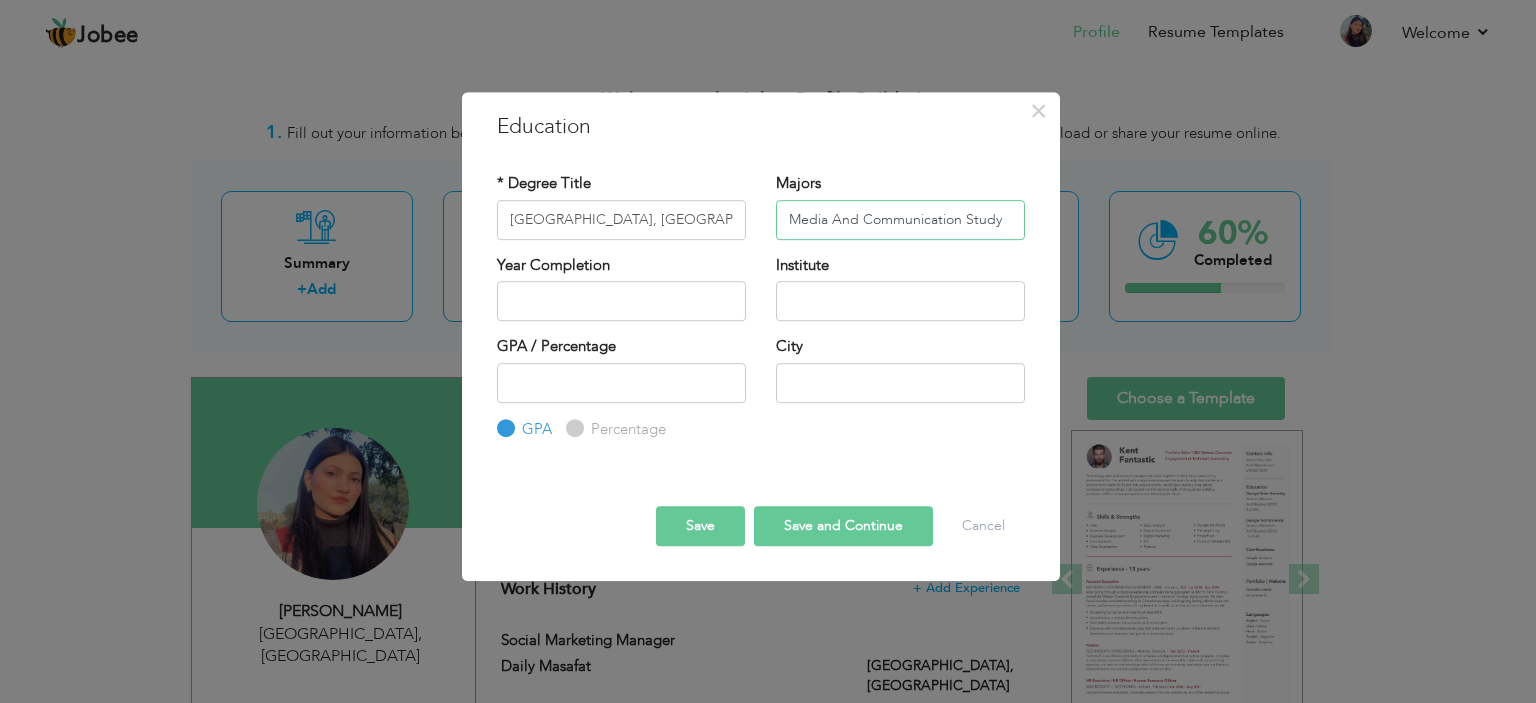 type on "Media And Communication Study" 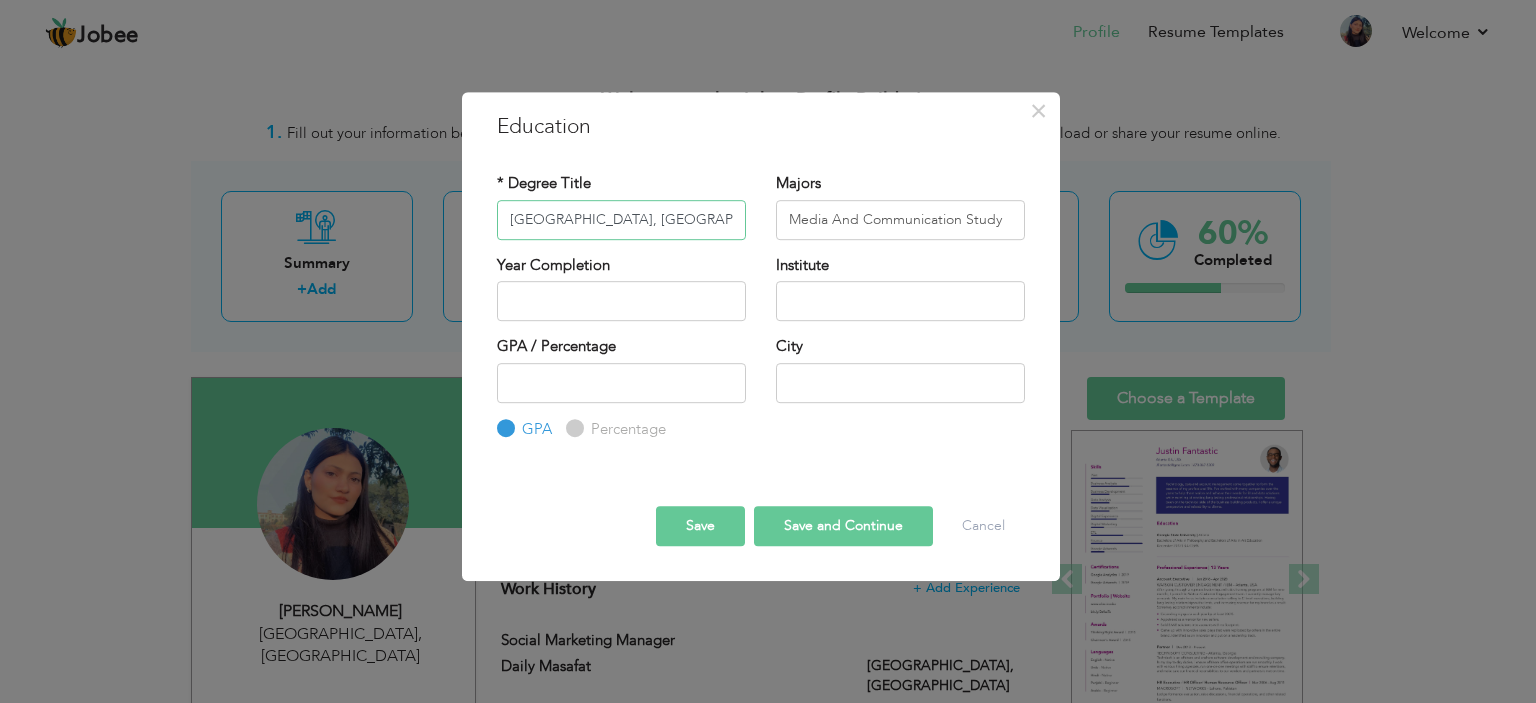 drag, startPoint x: 711, startPoint y: 213, endPoint x: 424, endPoint y: 207, distance: 287.0627 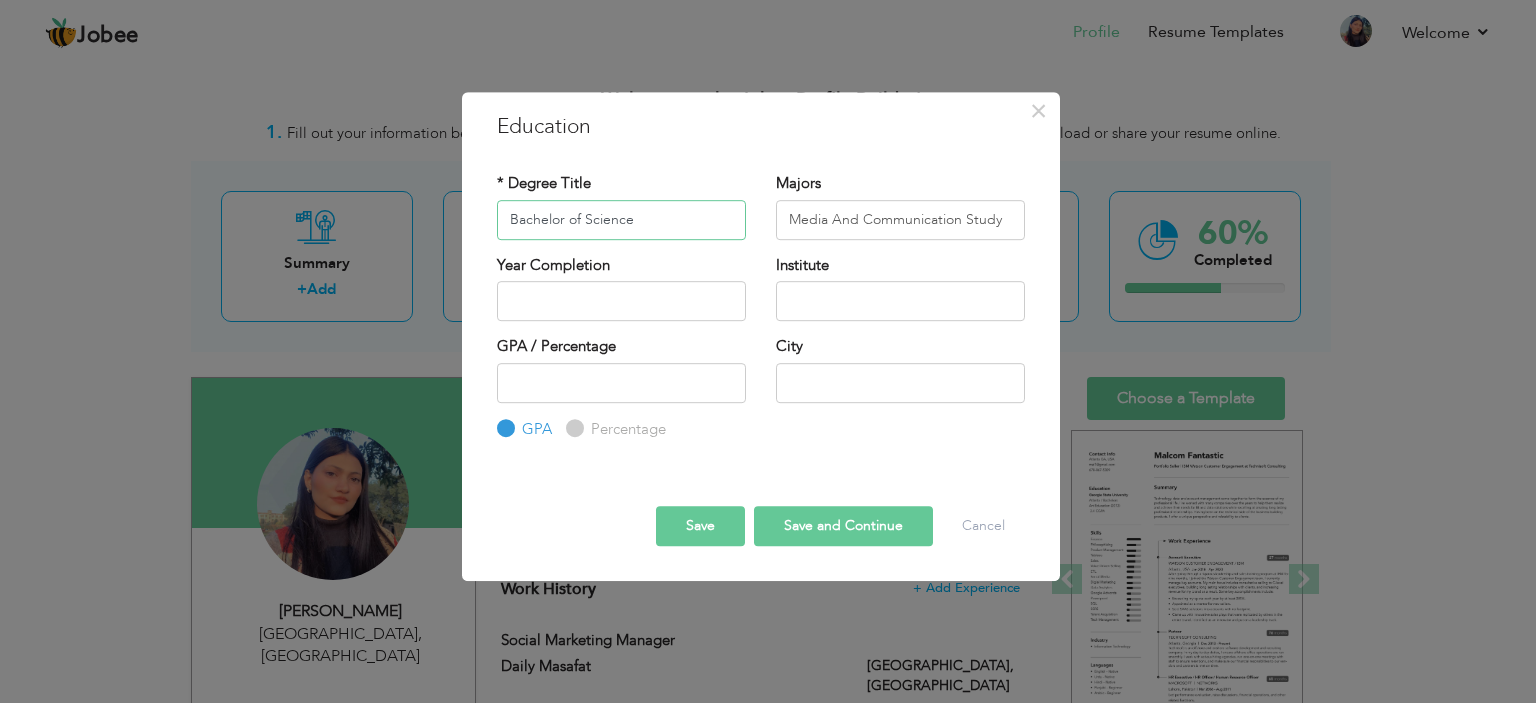 type on "Bachelor of Science" 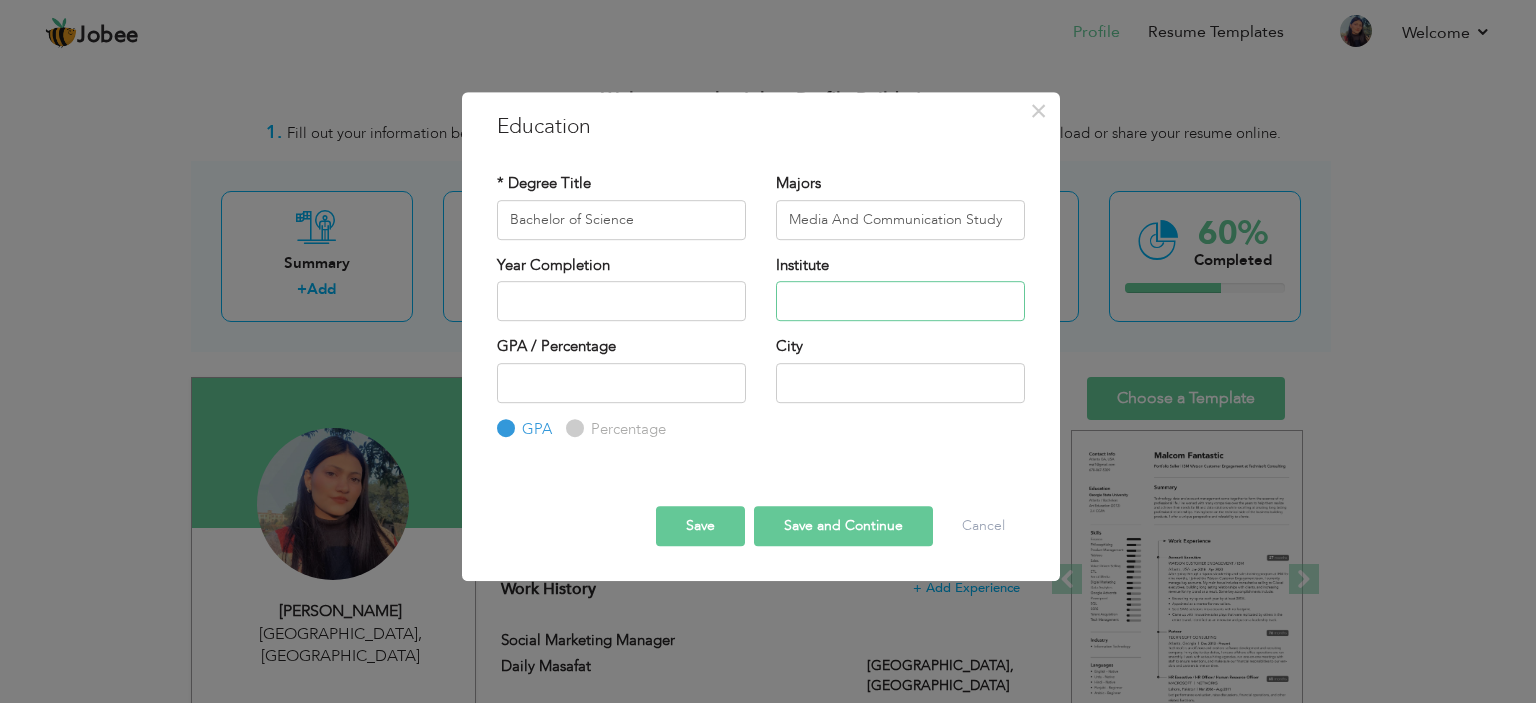 click at bounding box center (900, 301) 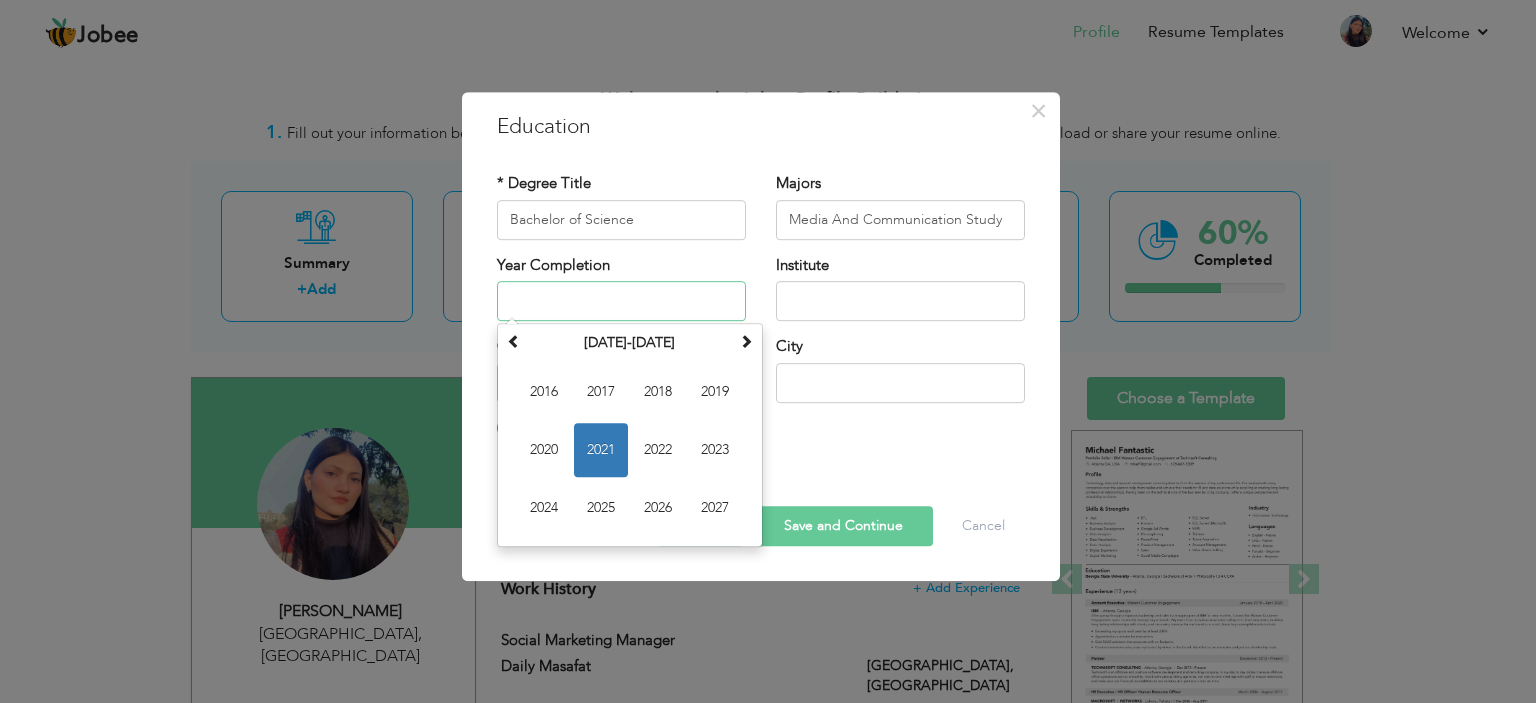 click at bounding box center [621, 301] 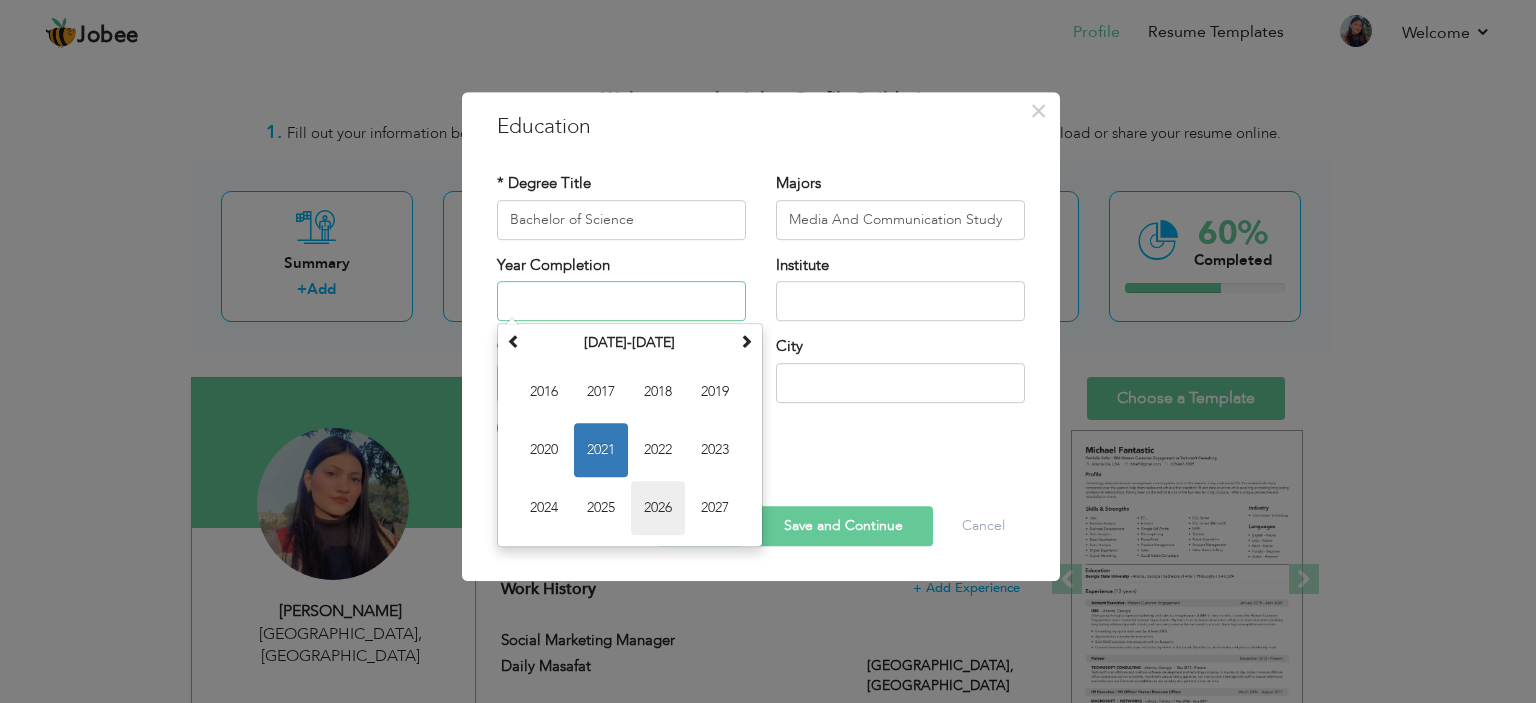 click on "2026" at bounding box center (658, 508) 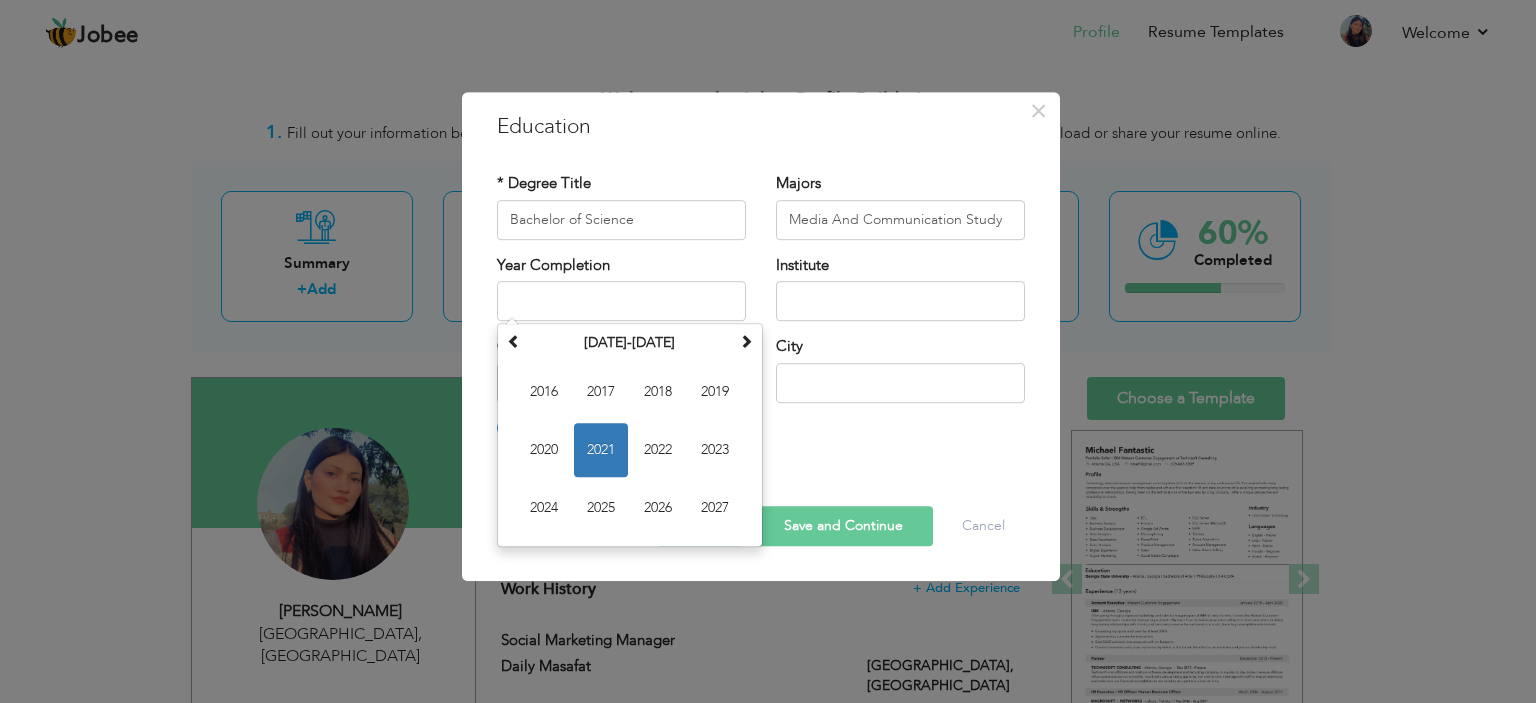 type on "2026" 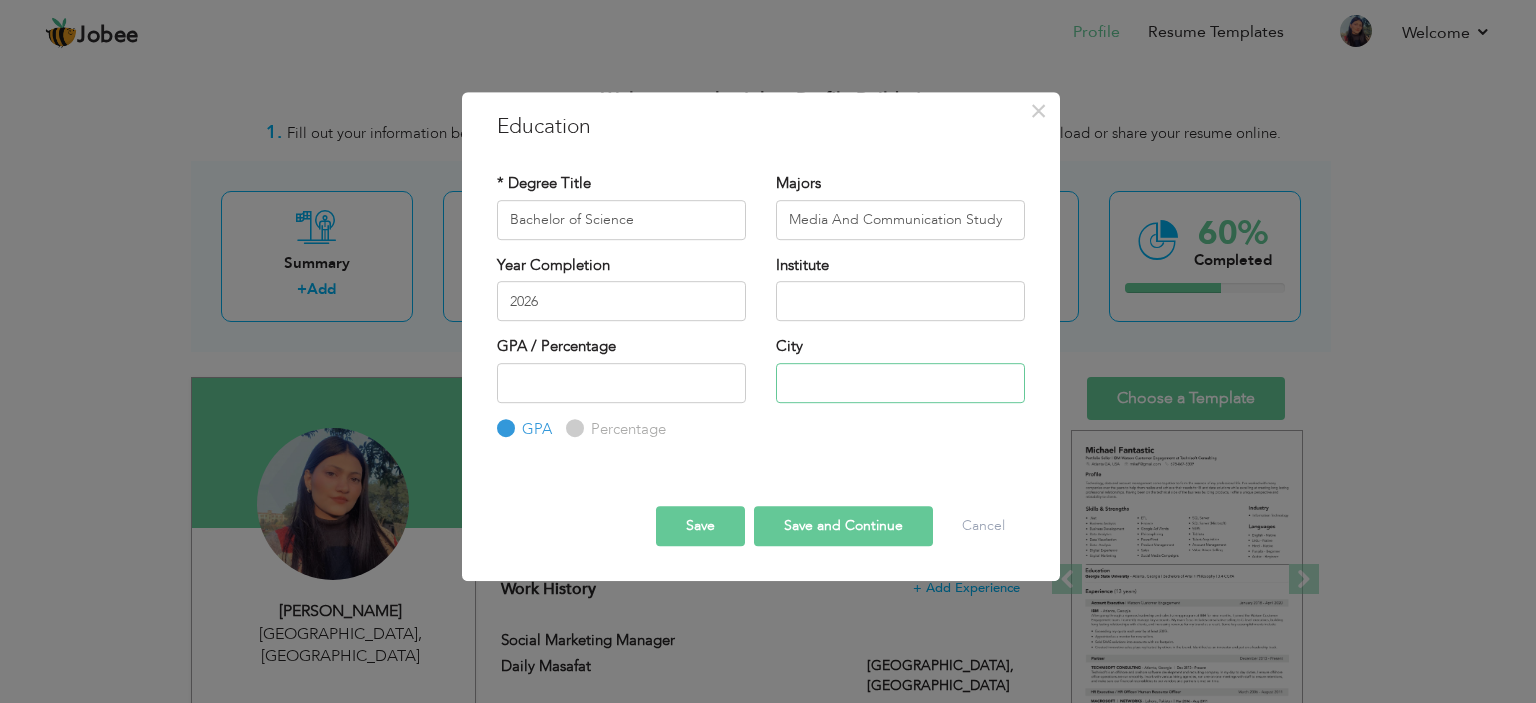 click at bounding box center [900, 383] 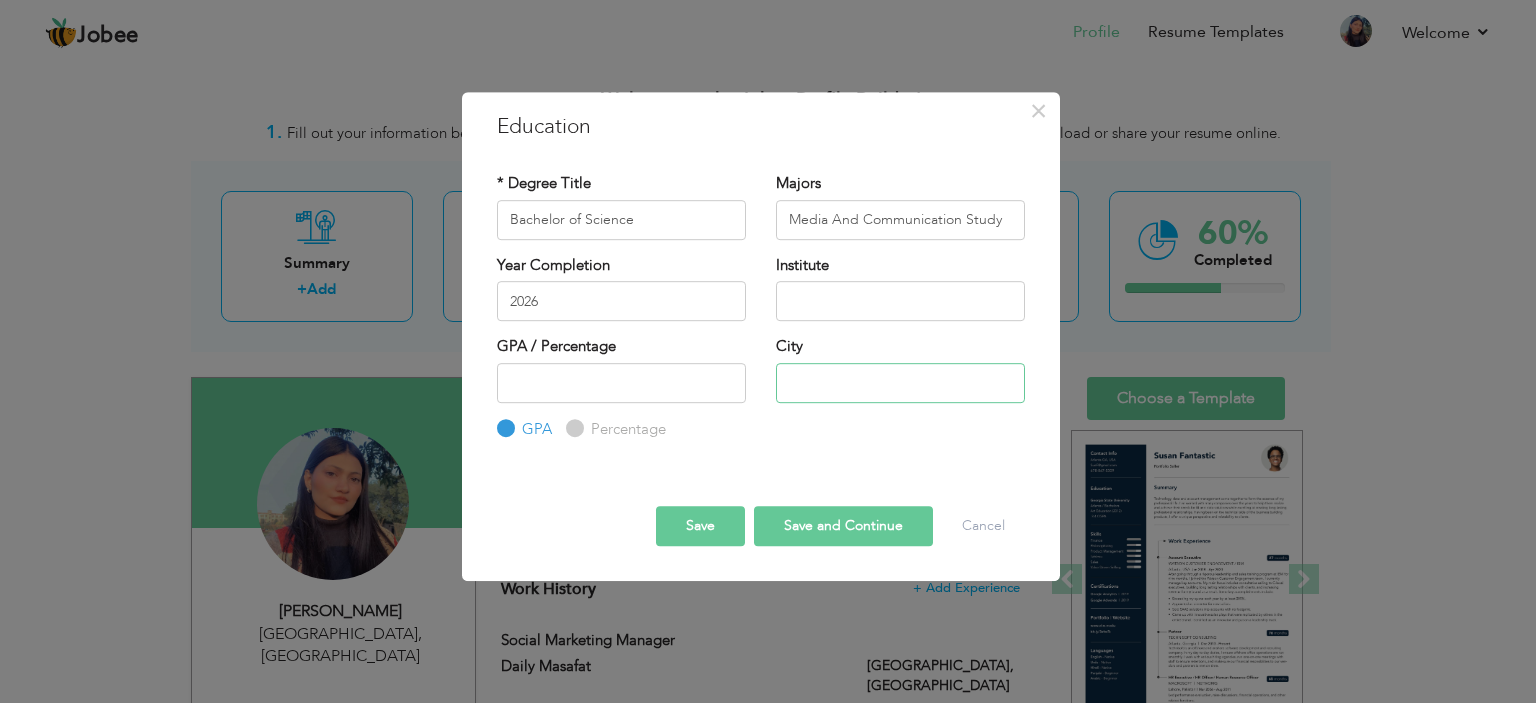 type on "[GEOGRAPHIC_DATA]" 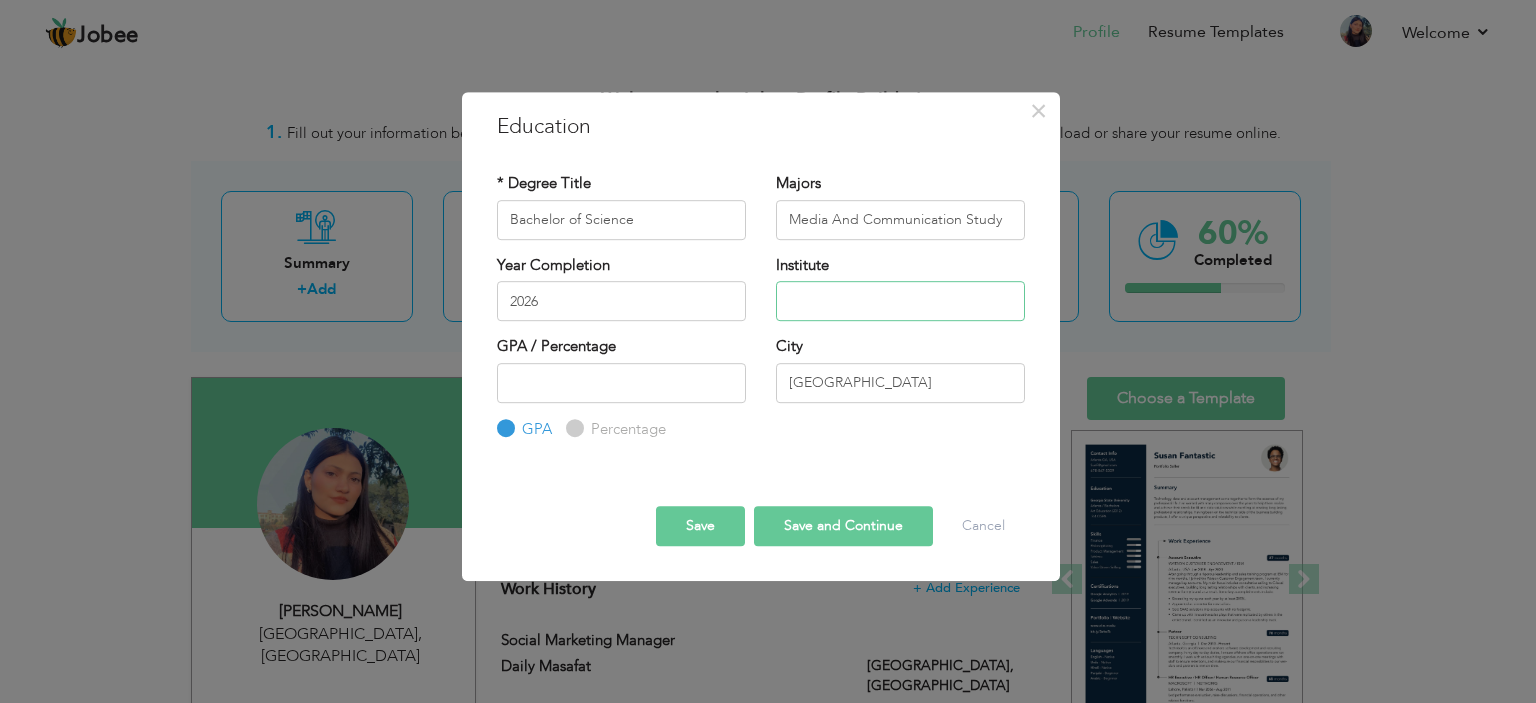 click at bounding box center (900, 301) 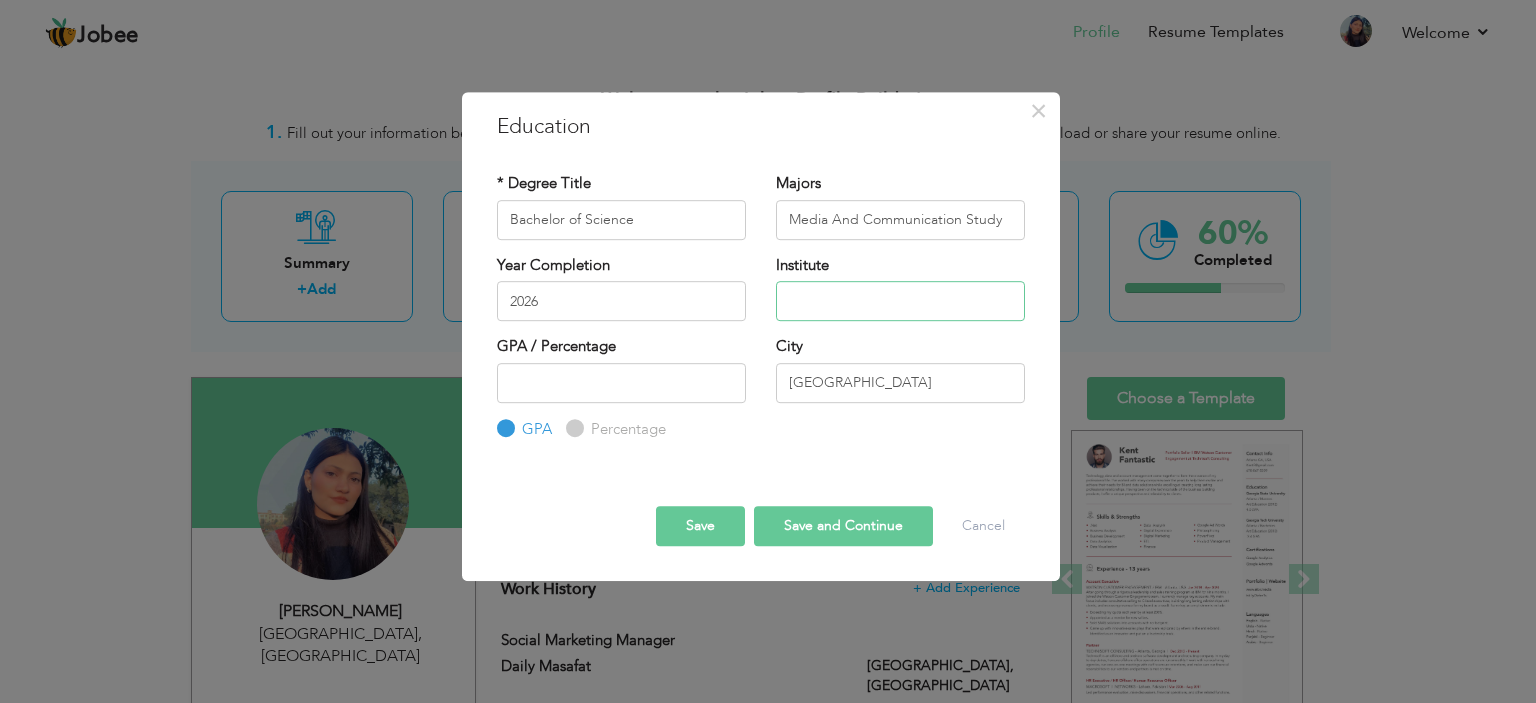 paste on "[GEOGRAPHIC_DATA], [GEOGRAPHIC_DATA]" 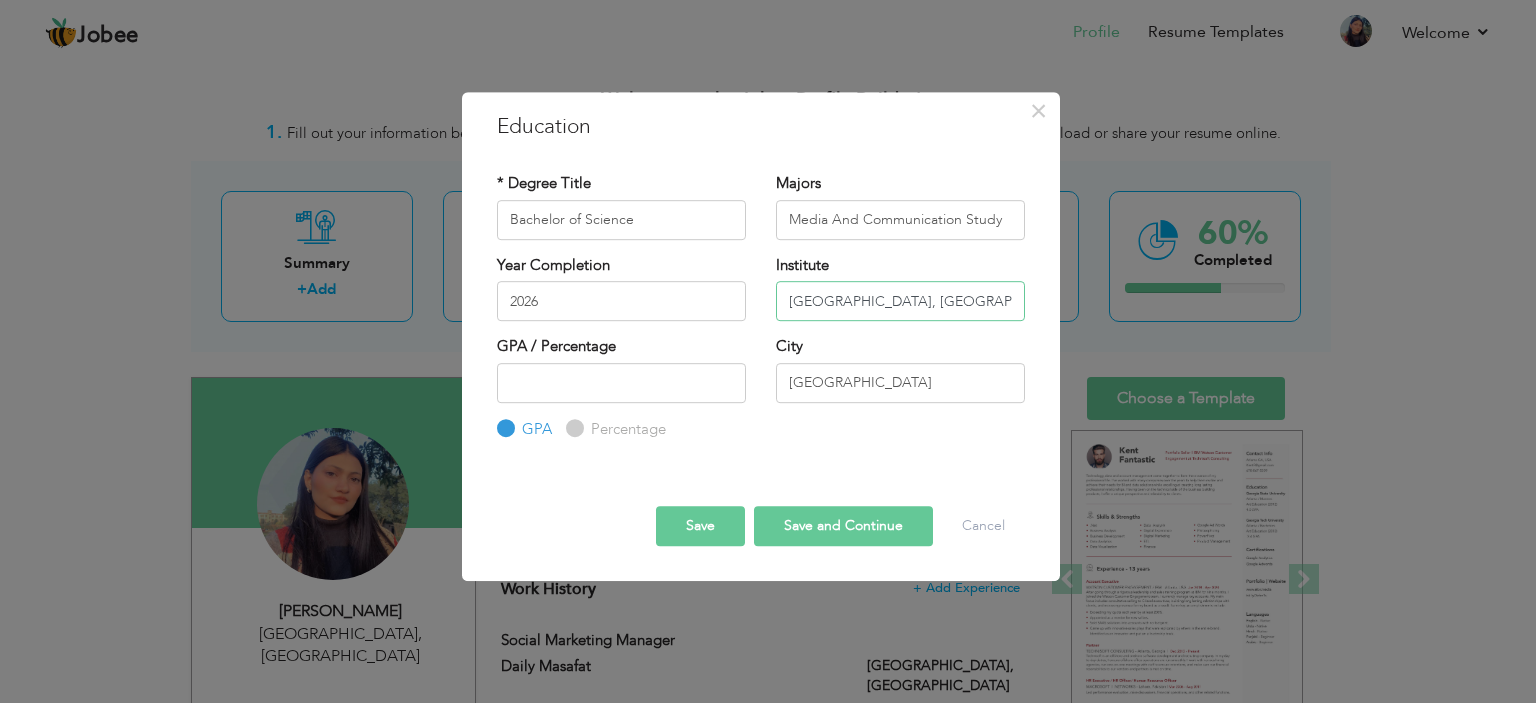 type on "[GEOGRAPHIC_DATA], [GEOGRAPHIC_DATA]" 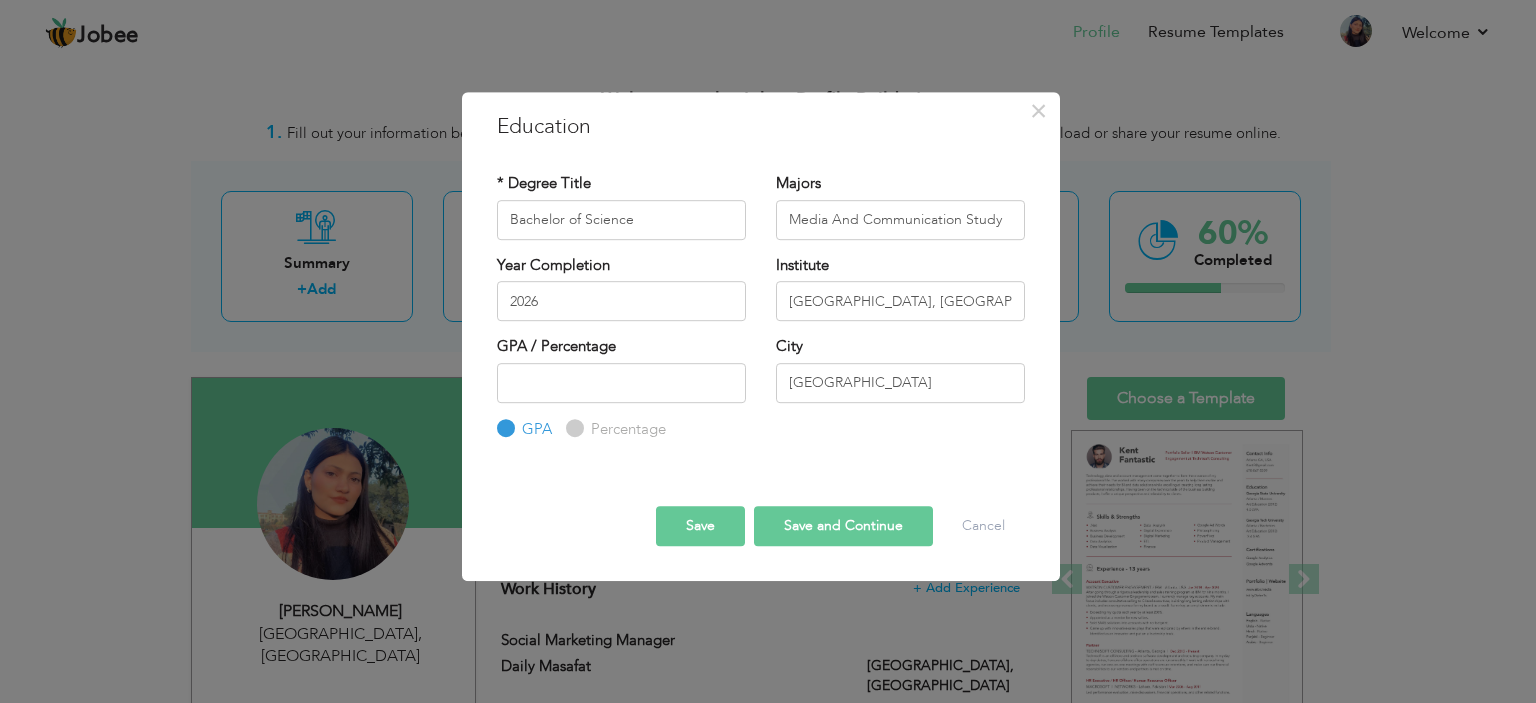 click on "Save" at bounding box center (700, 526) 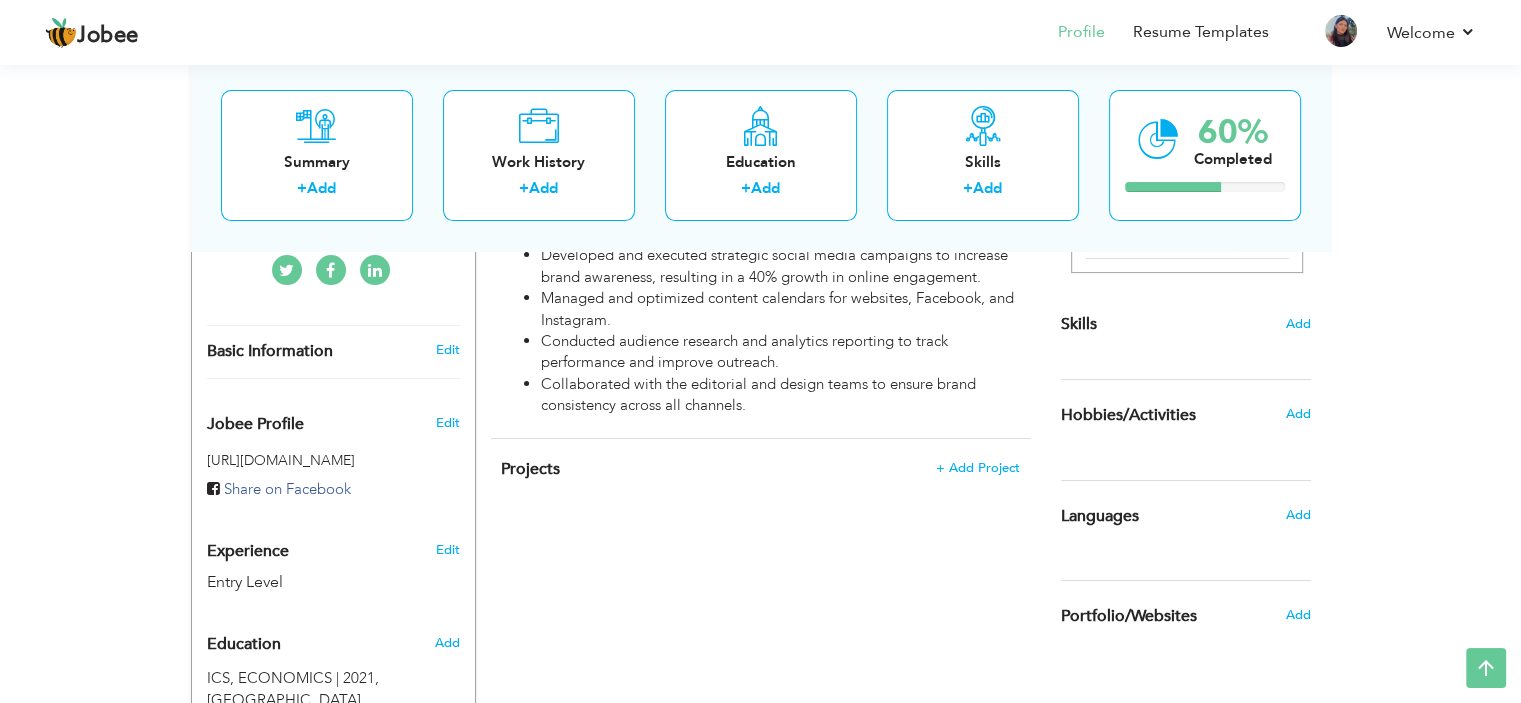 scroll, scrollTop: 453, scrollLeft: 0, axis: vertical 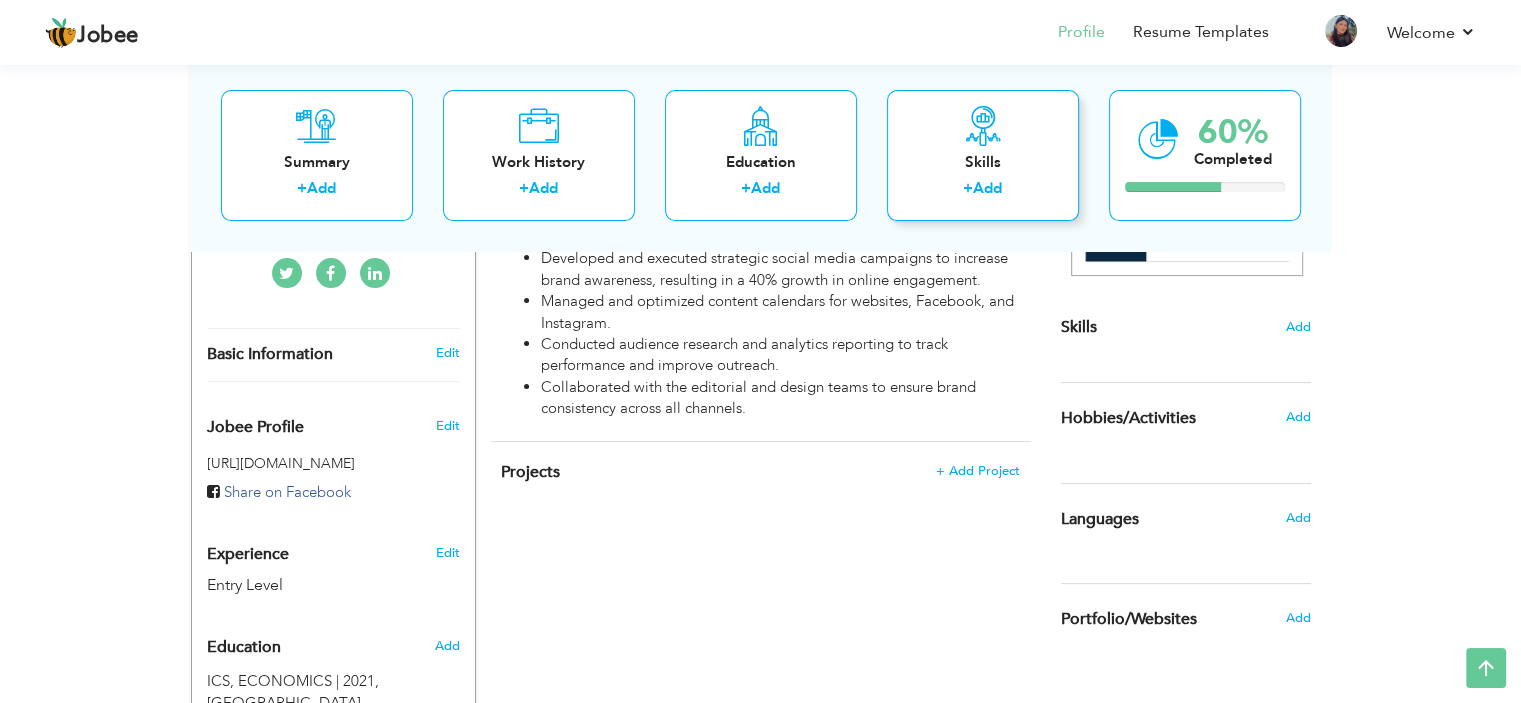click at bounding box center [983, 126] 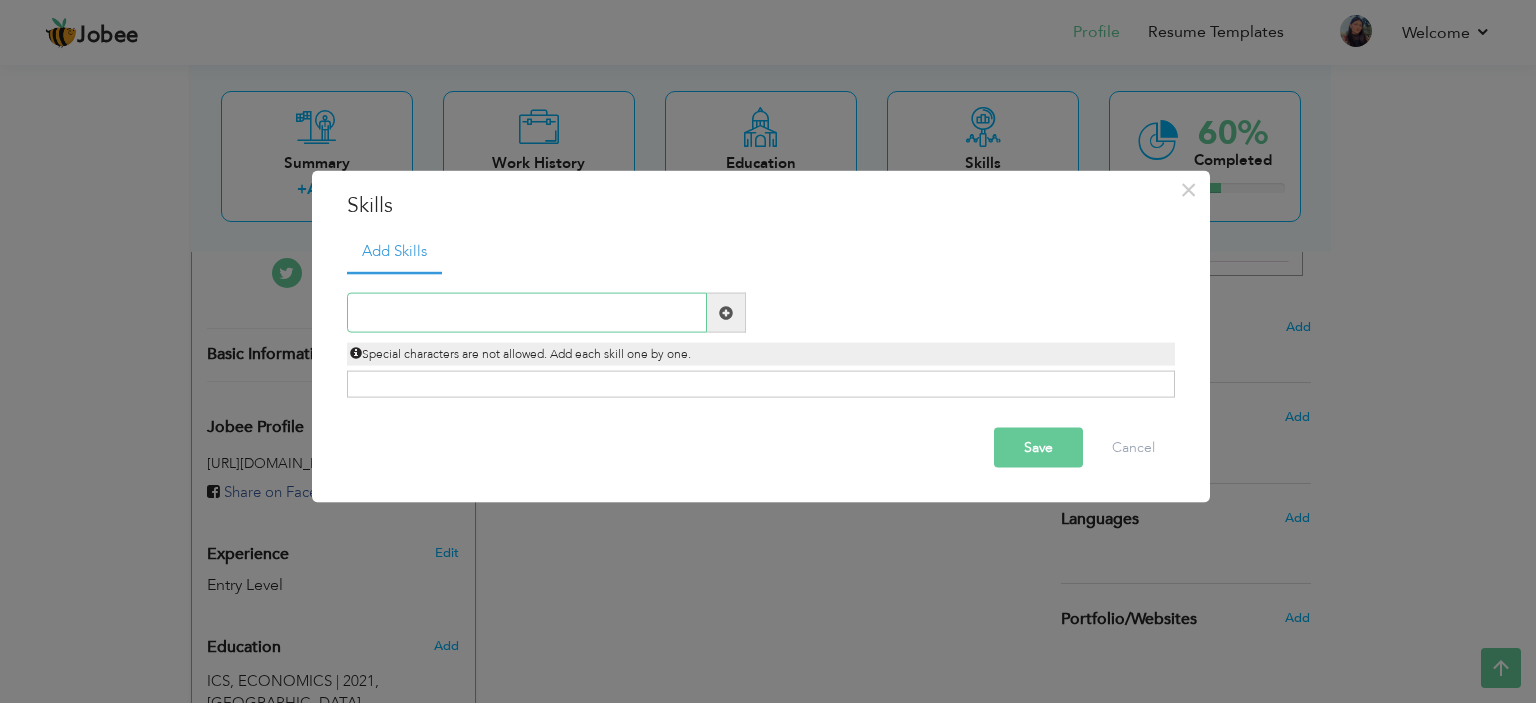 paste on "Social Media Managemen" 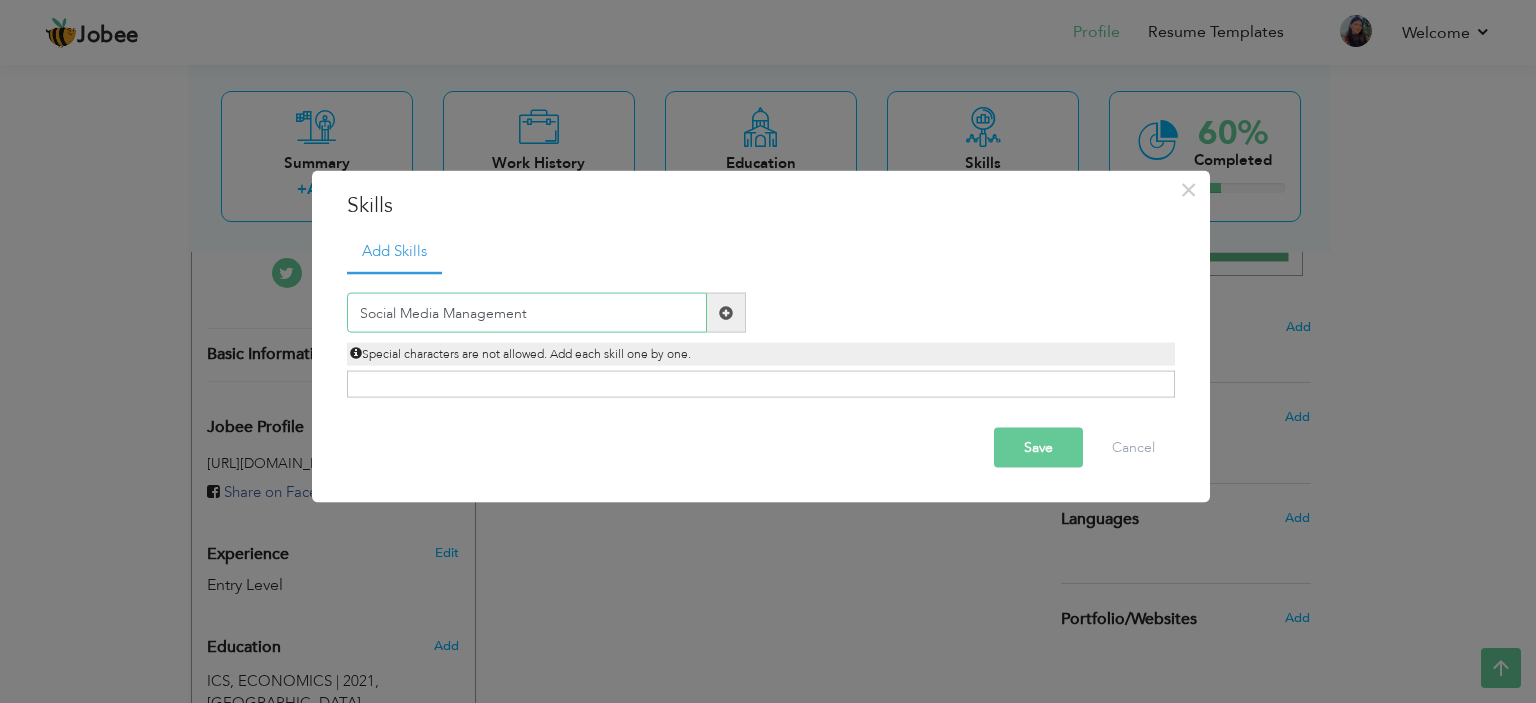 type on "Social Media Management" 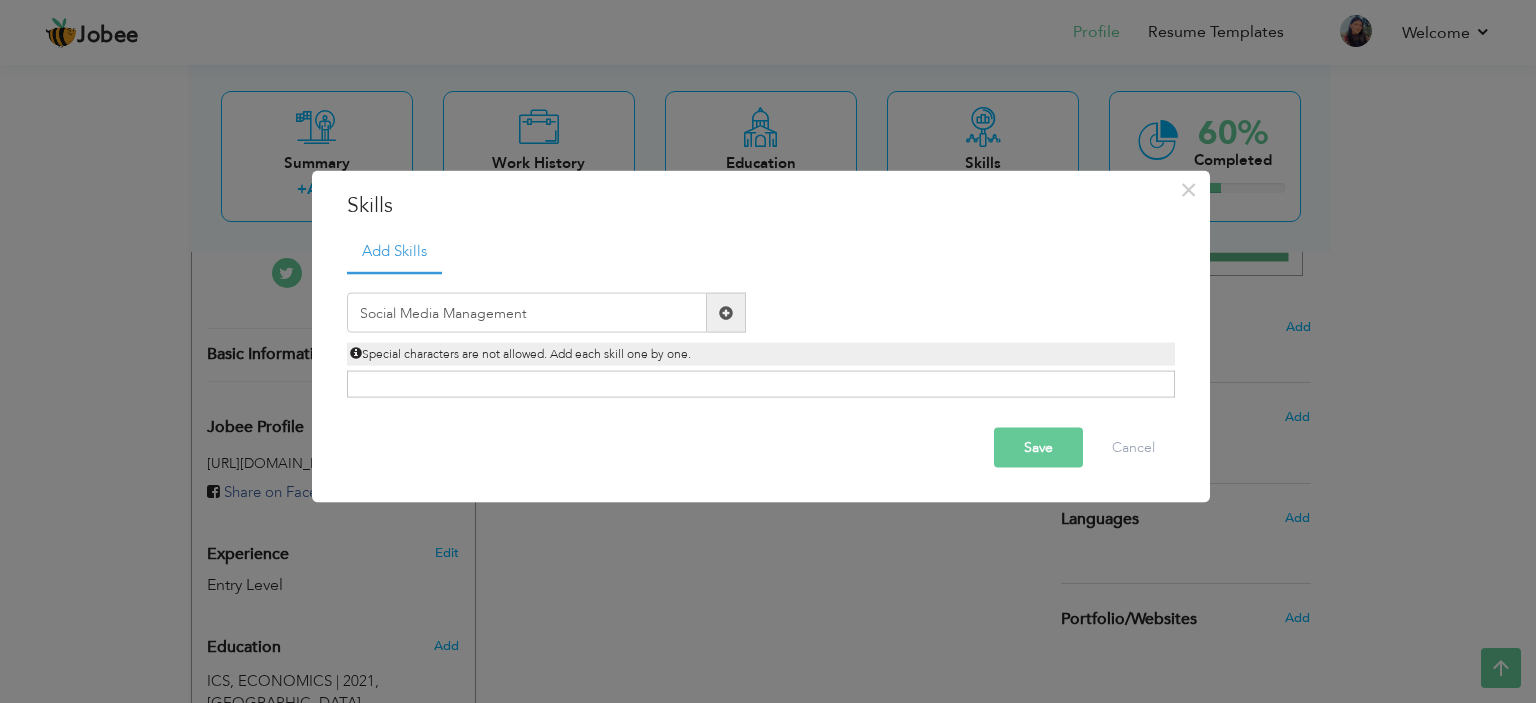 click at bounding box center [726, 312] 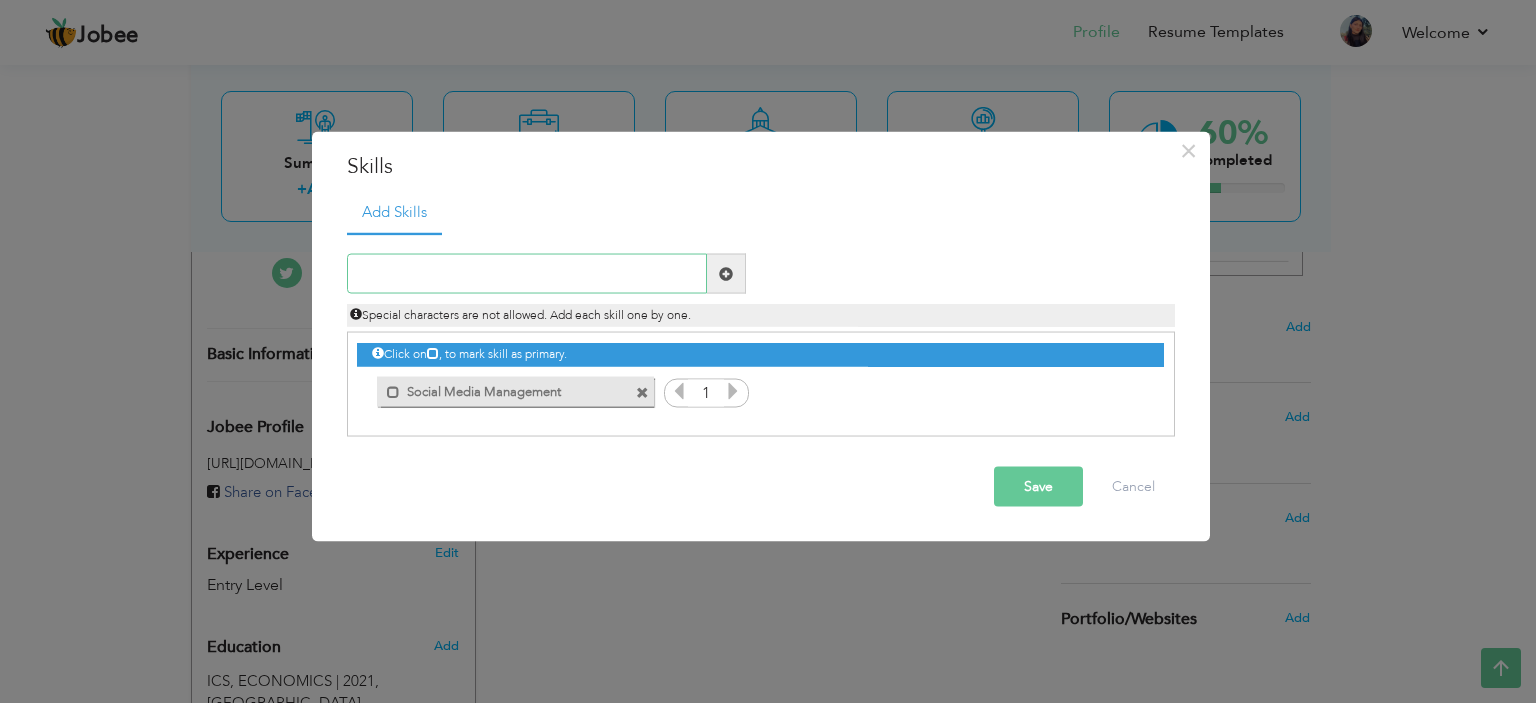 paste on "Photography" 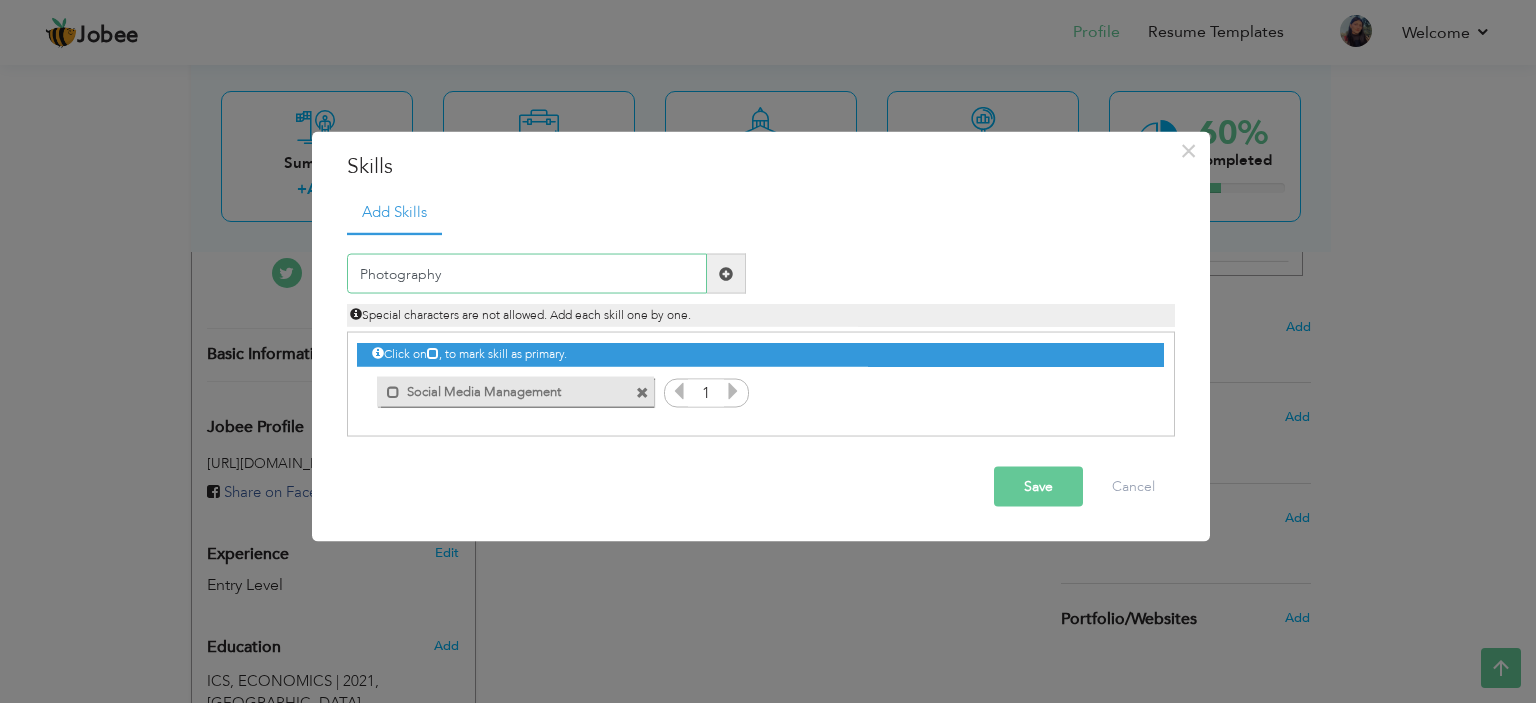 type on "Photography" 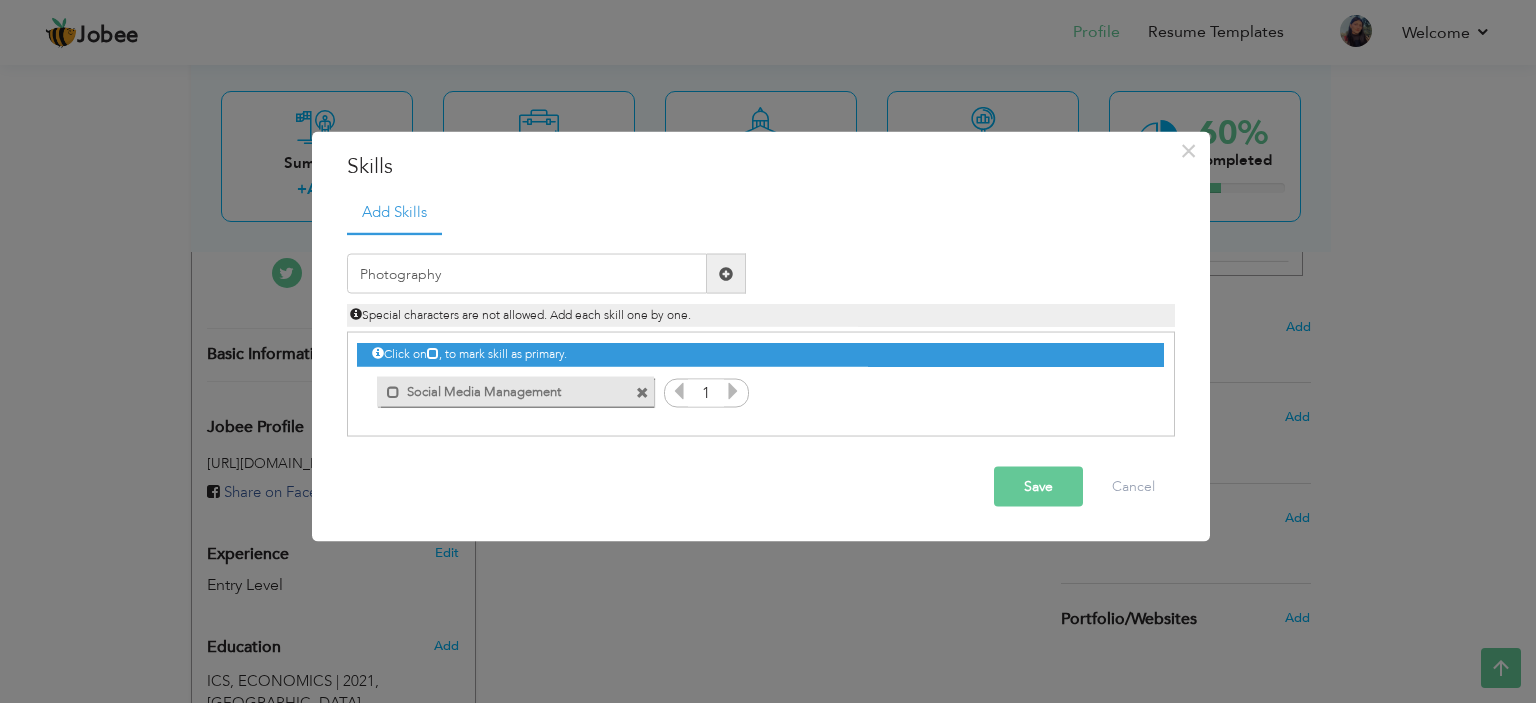 click at bounding box center (726, 273) 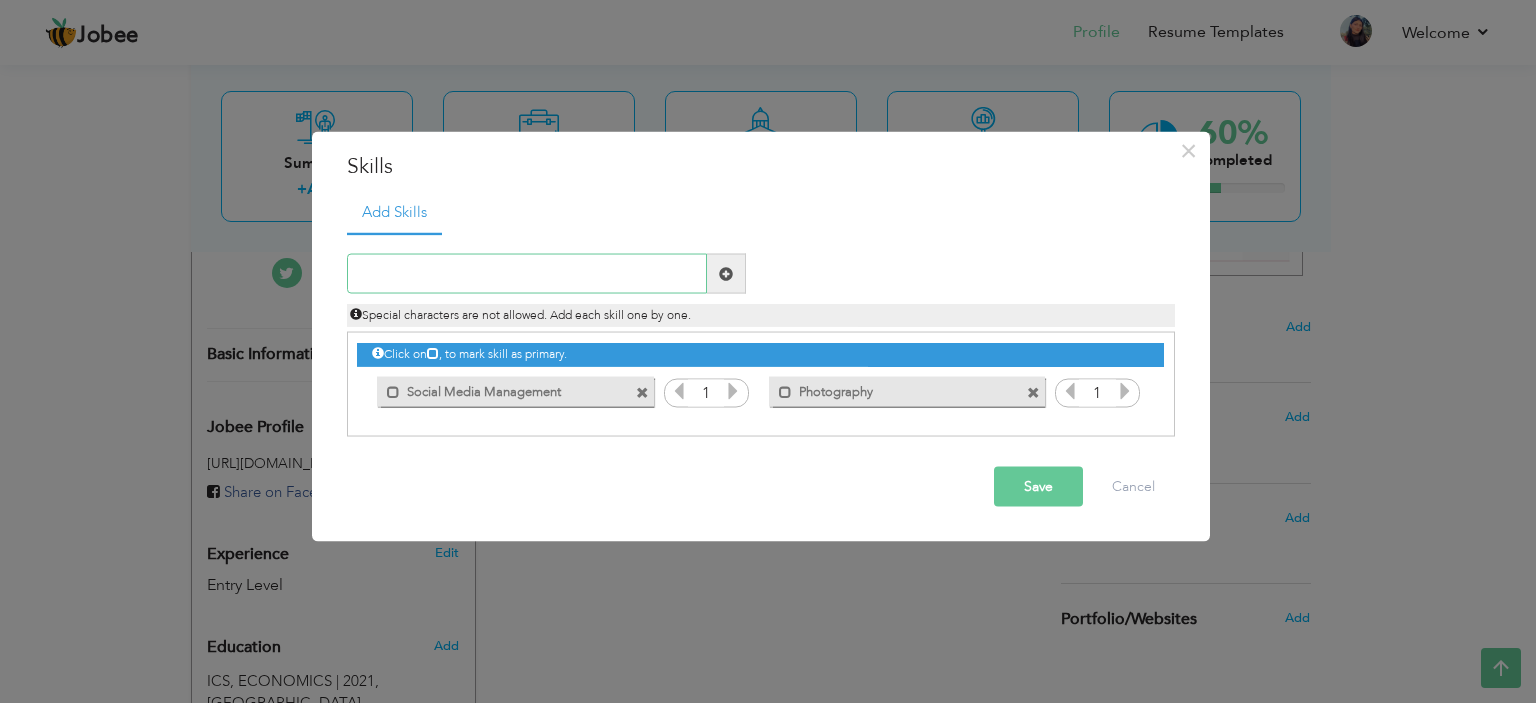 click at bounding box center (527, 274) 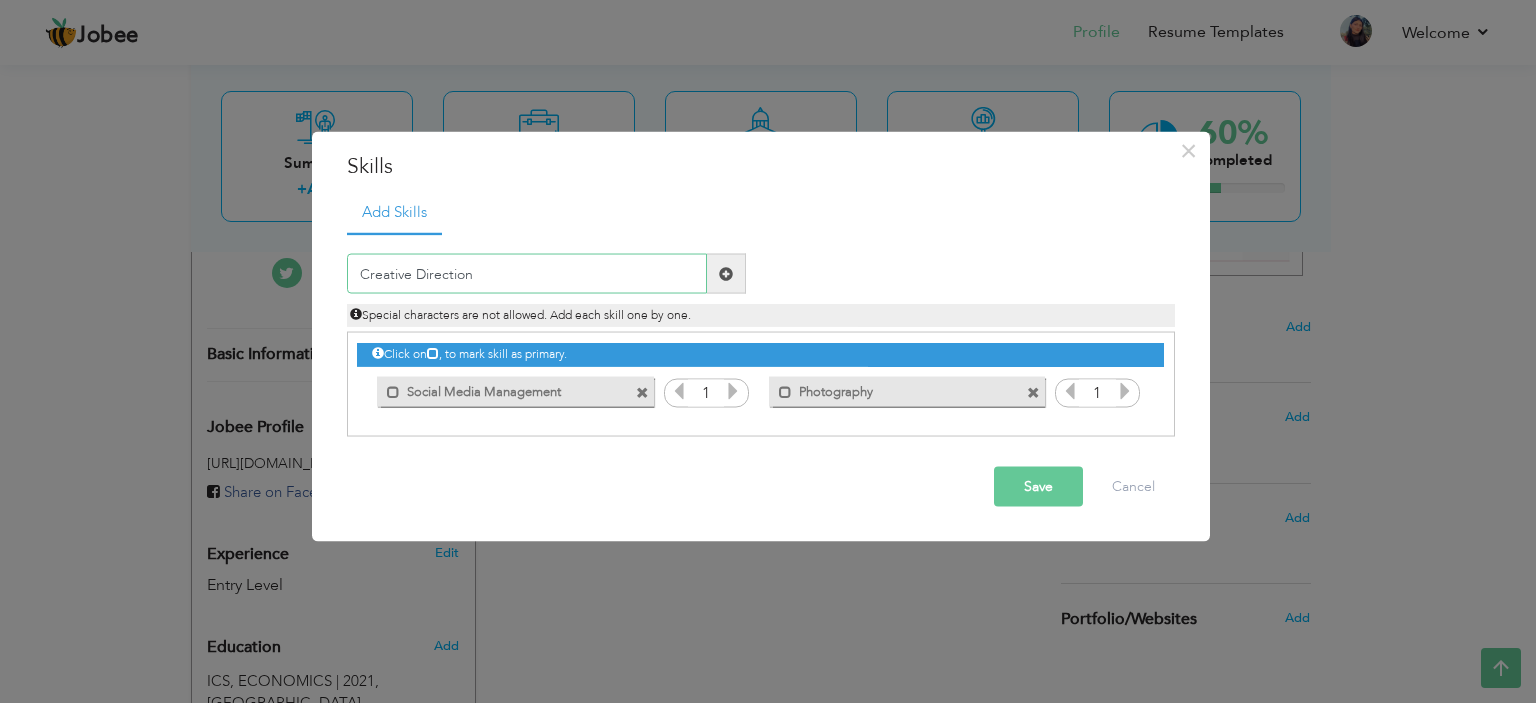 type on "Creative Direction" 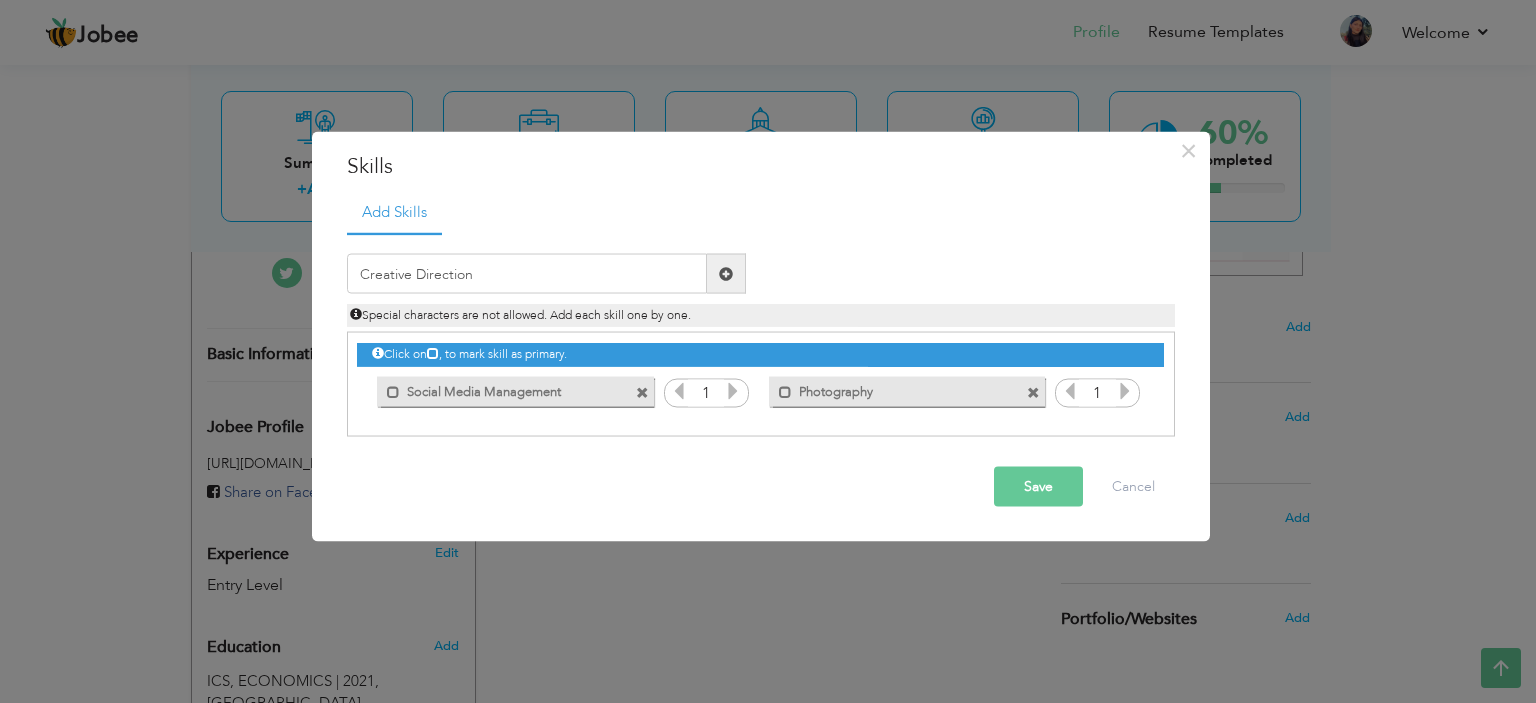 click at bounding box center [726, 273] 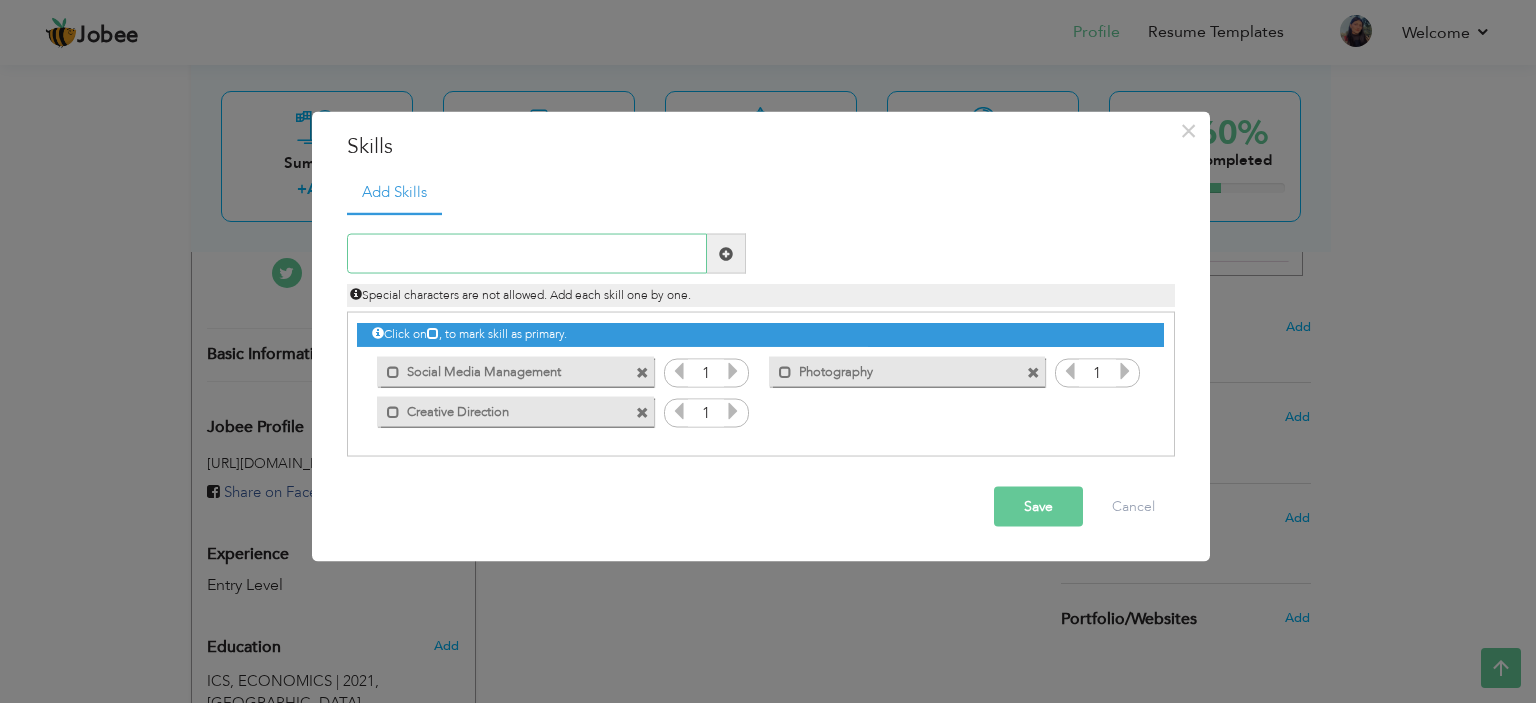 click at bounding box center [527, 254] 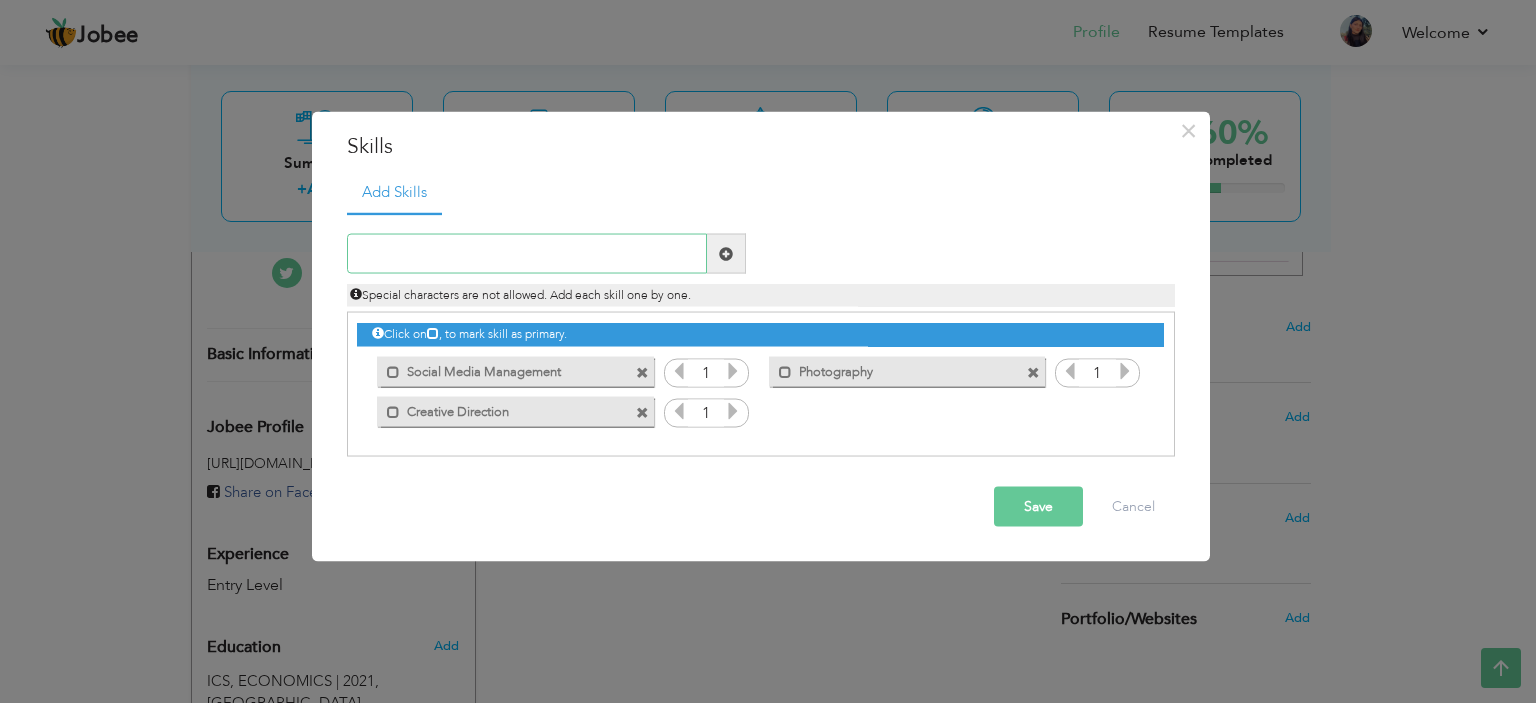paste on "Content Creation" 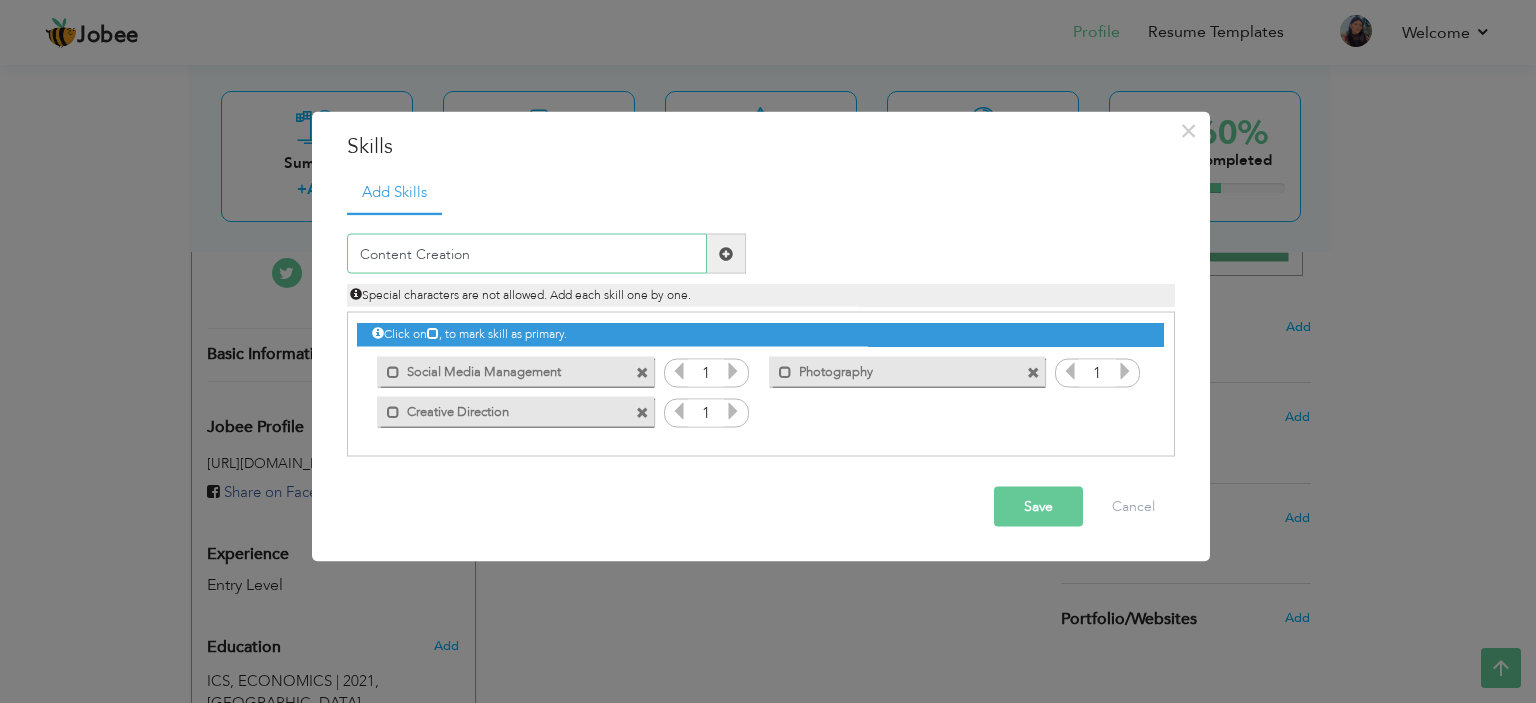 type on "Content Creation" 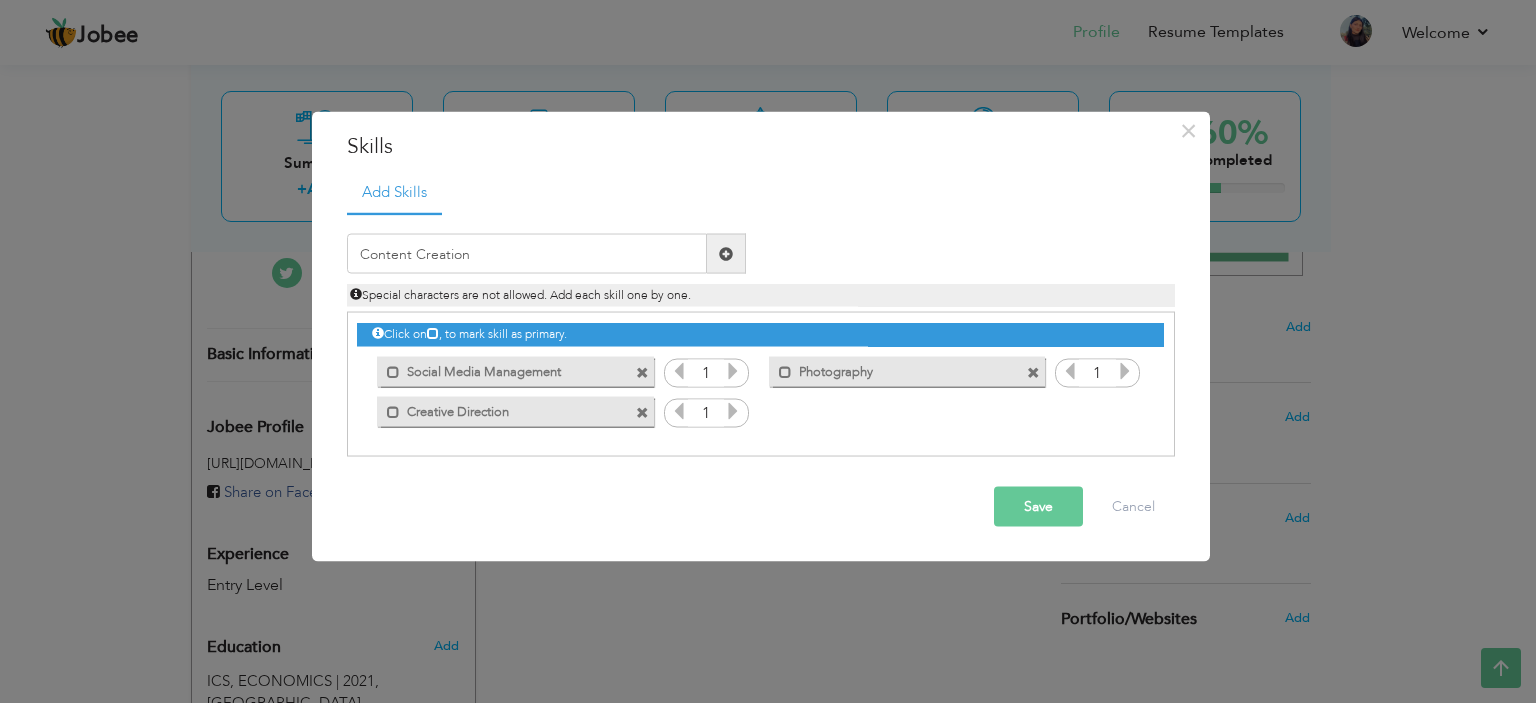 click at bounding box center [726, 253] 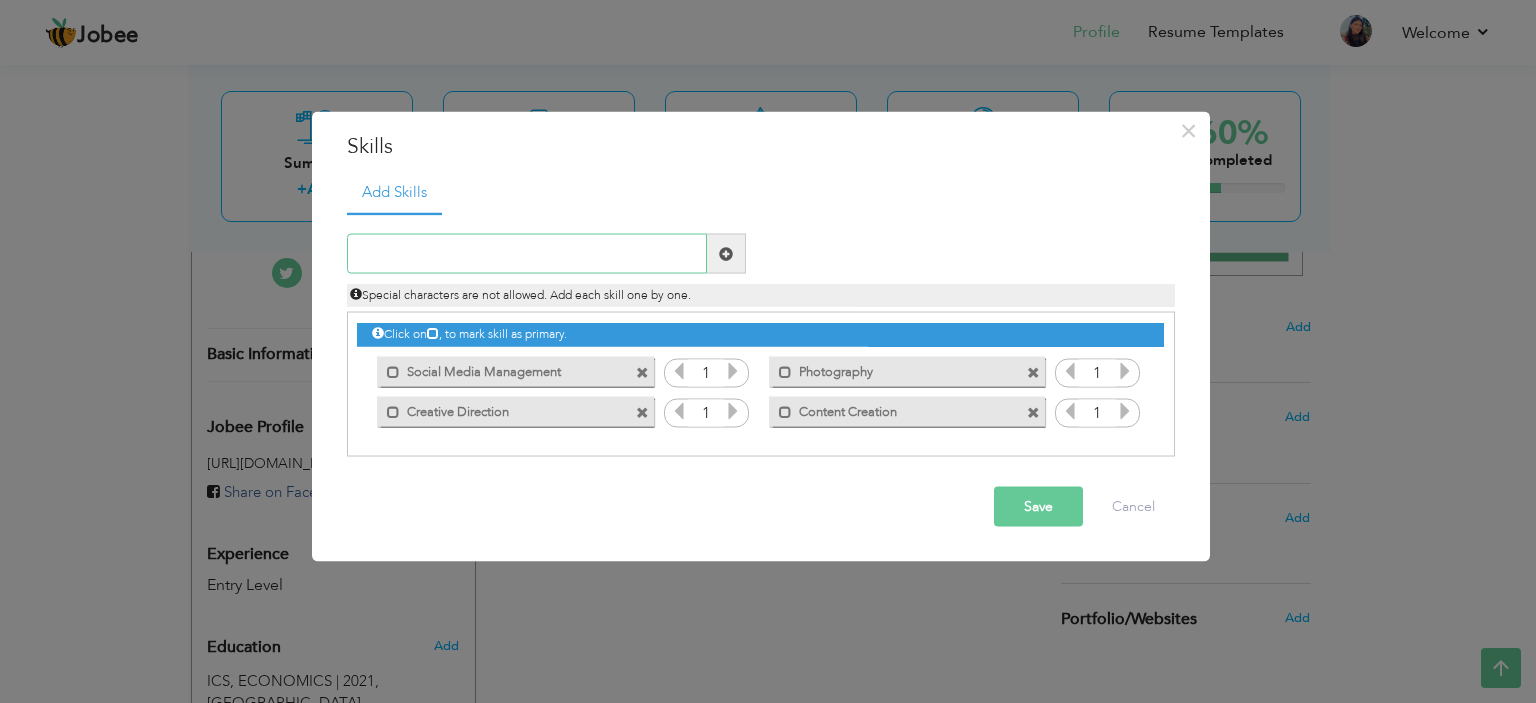 click at bounding box center (527, 254) 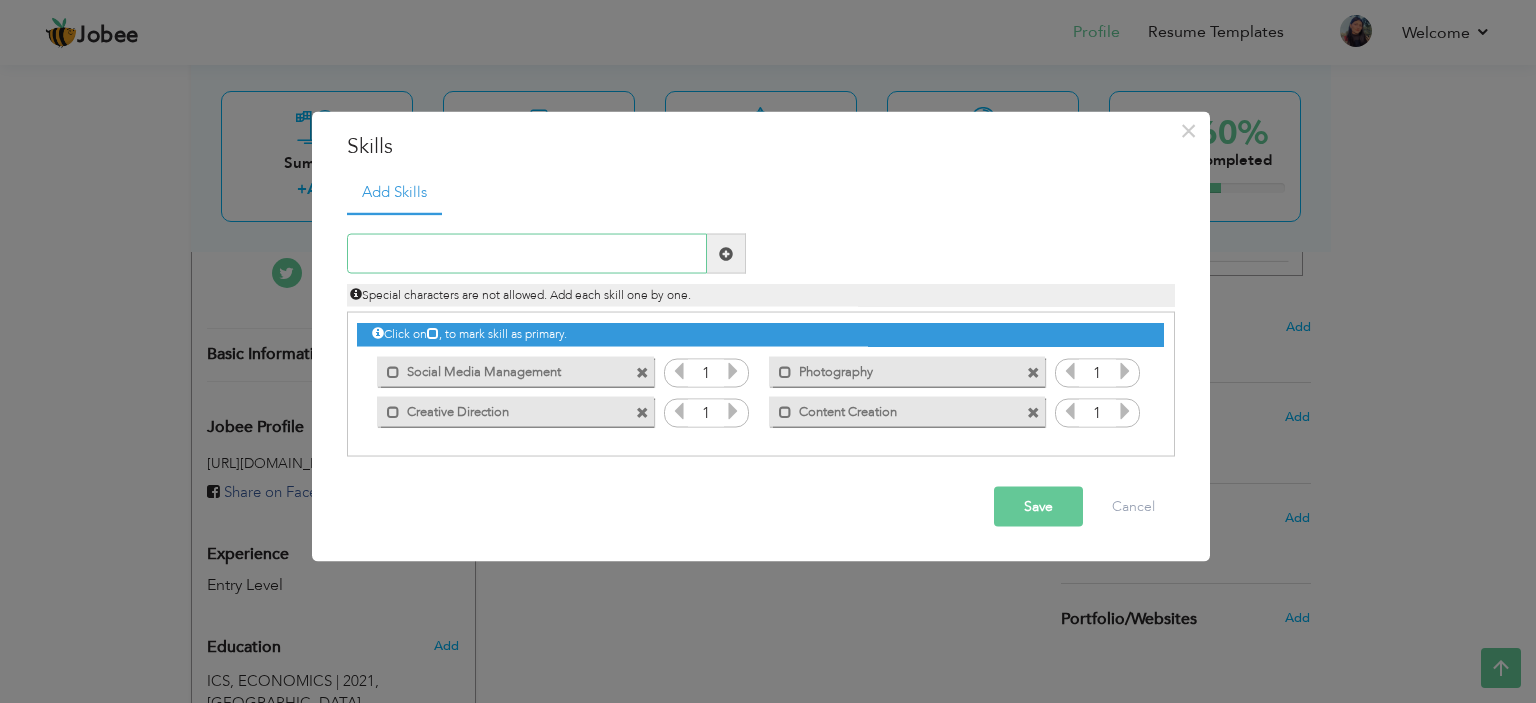 paste on "Project management" 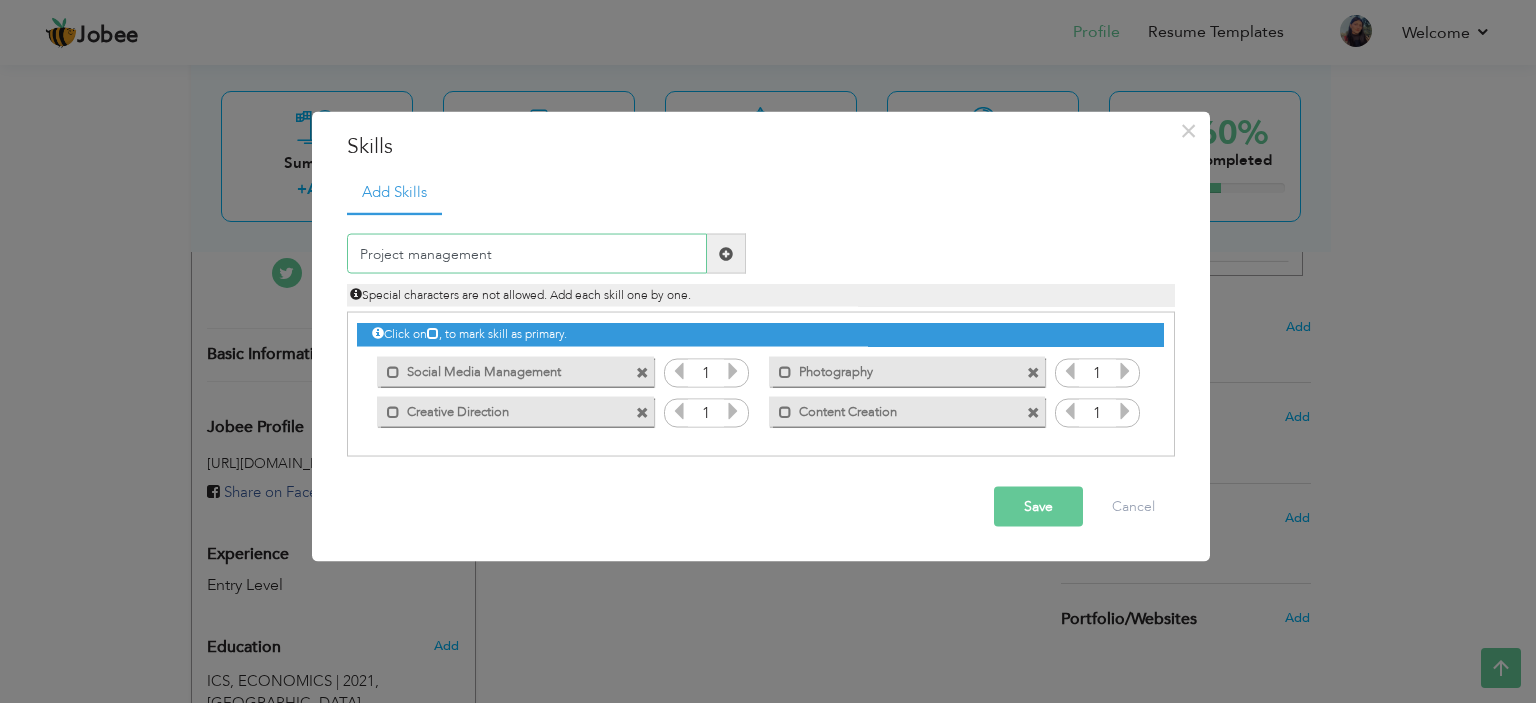 type on "Project management" 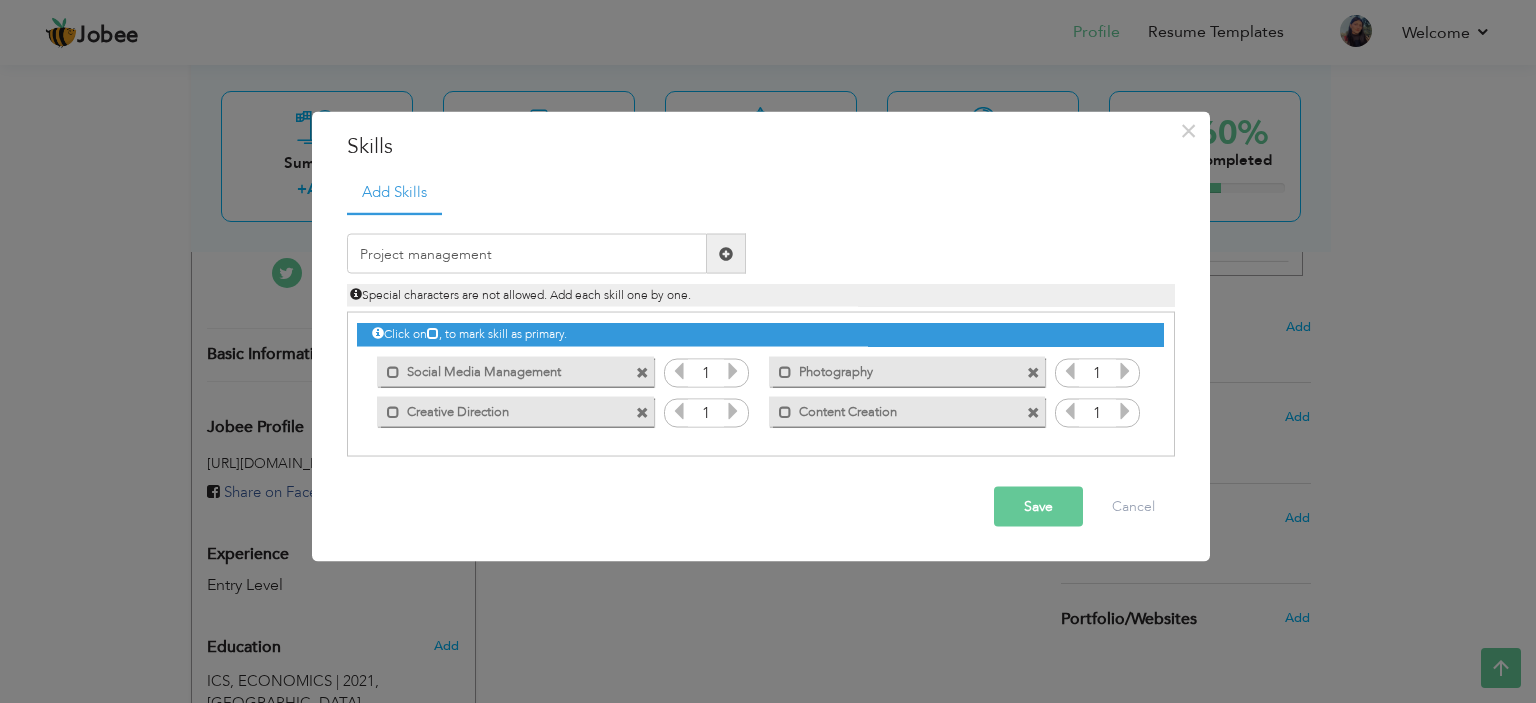 click at bounding box center [726, 254] 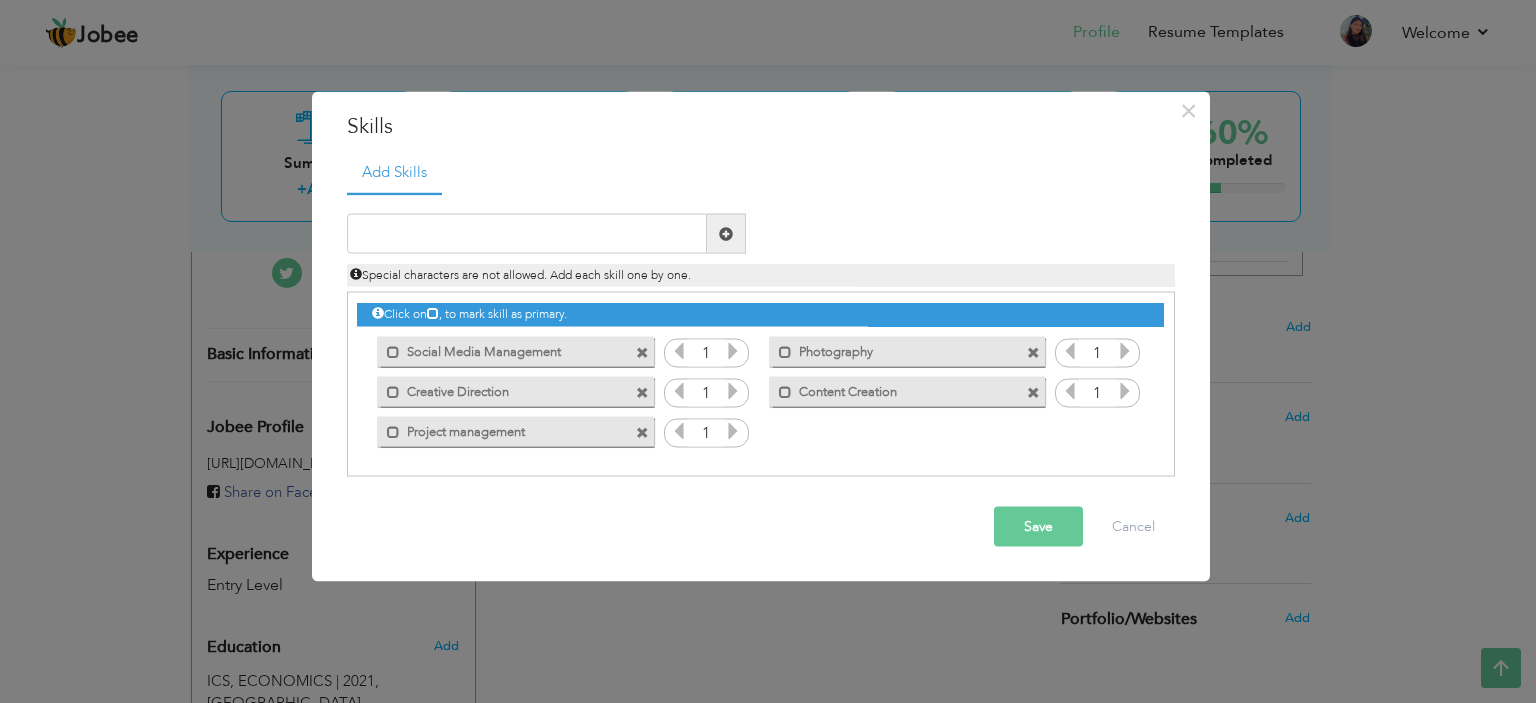 click on "Save" at bounding box center (1038, 527) 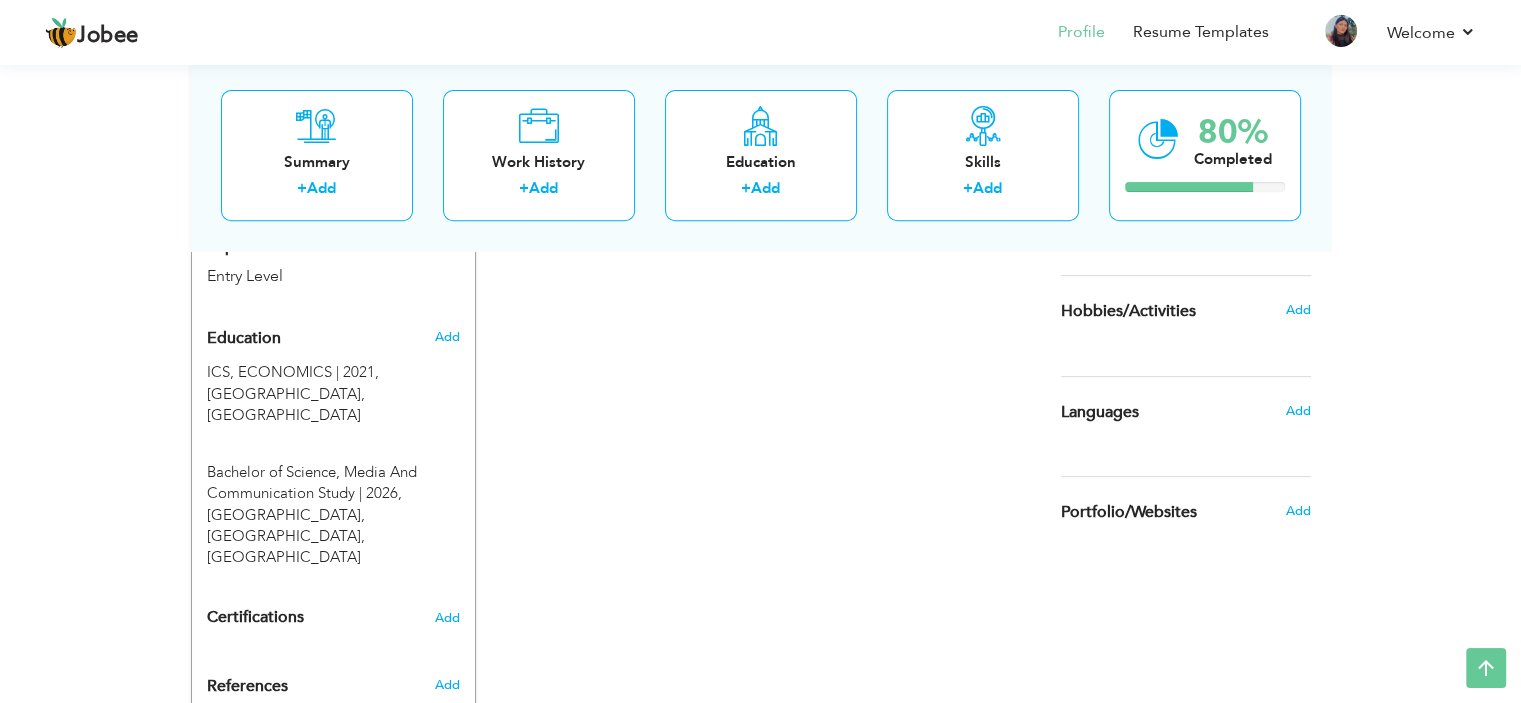scroll, scrollTop: 741, scrollLeft: 0, axis: vertical 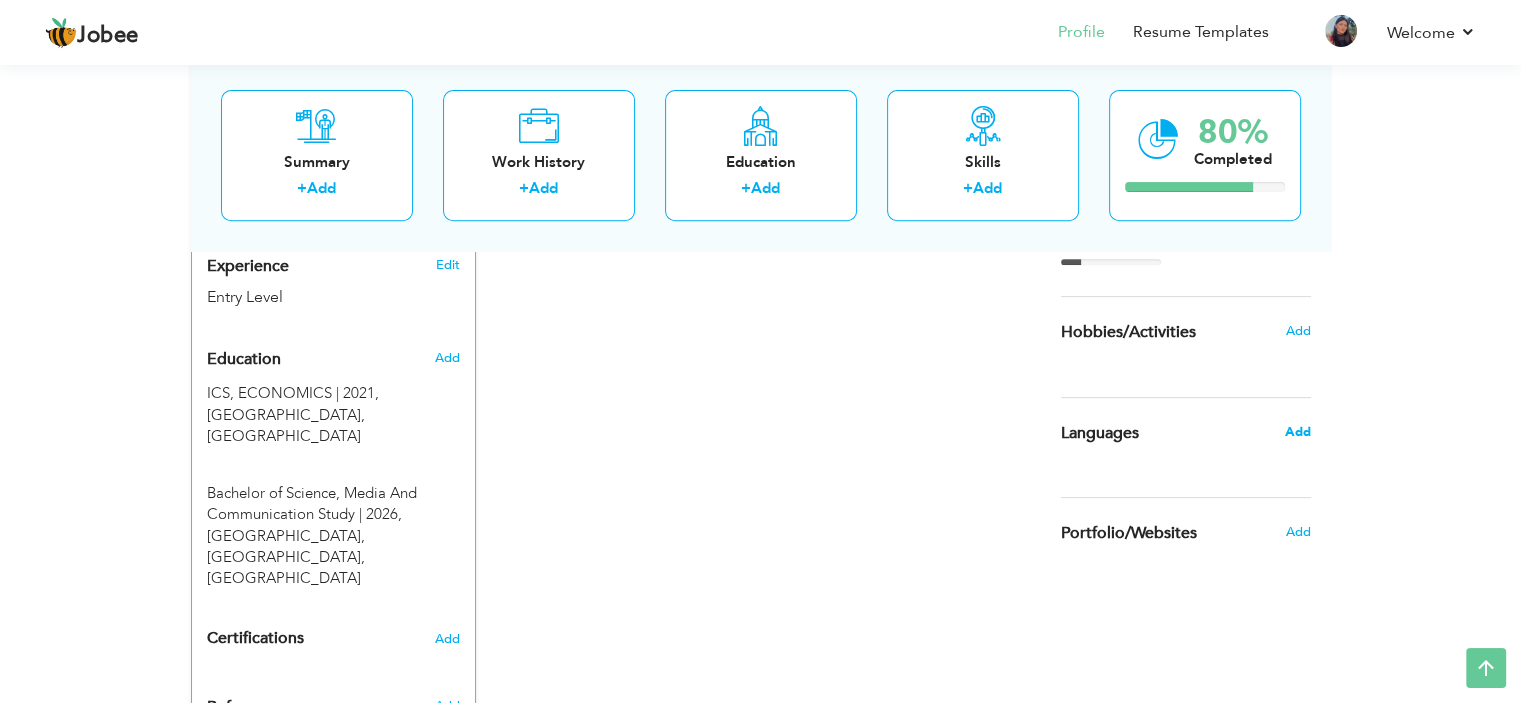 click on "Add" at bounding box center [1297, 432] 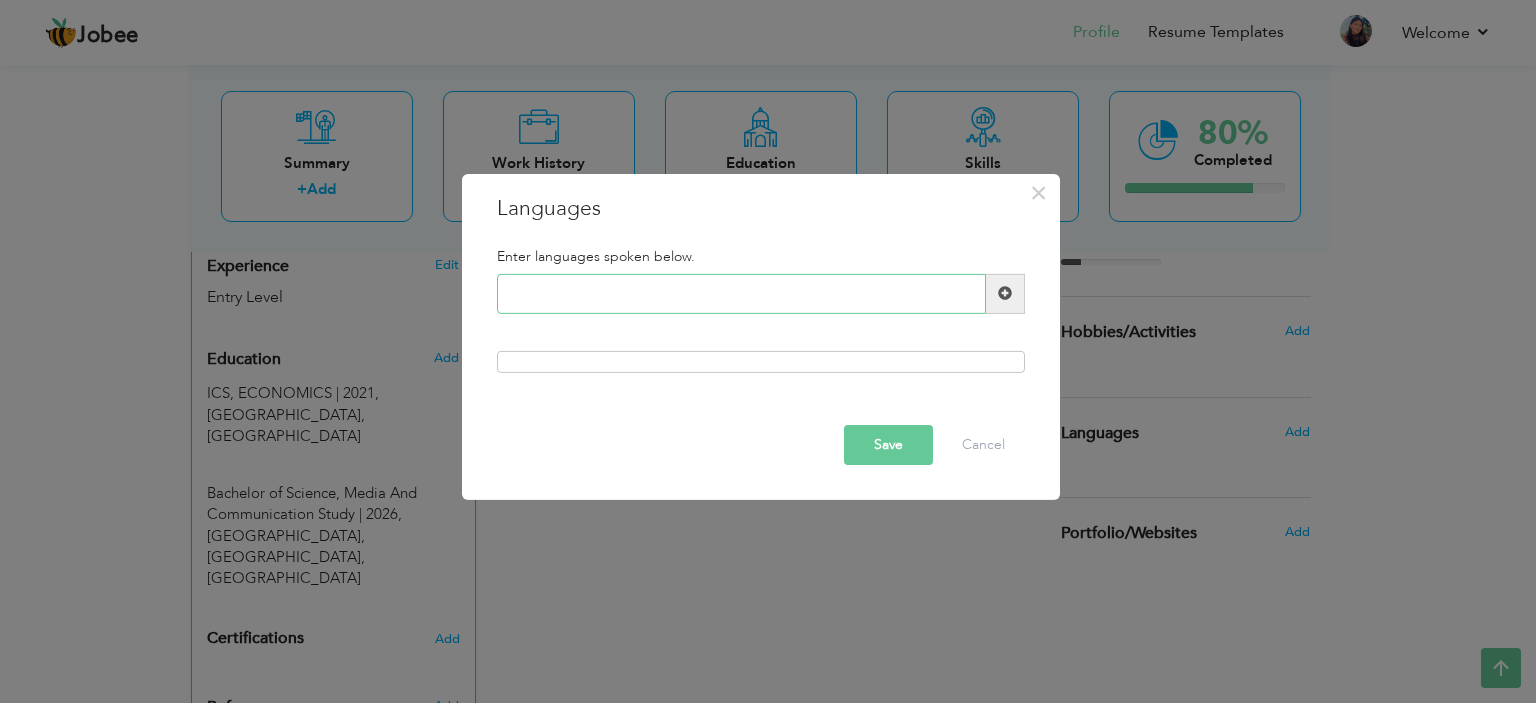 type on "e" 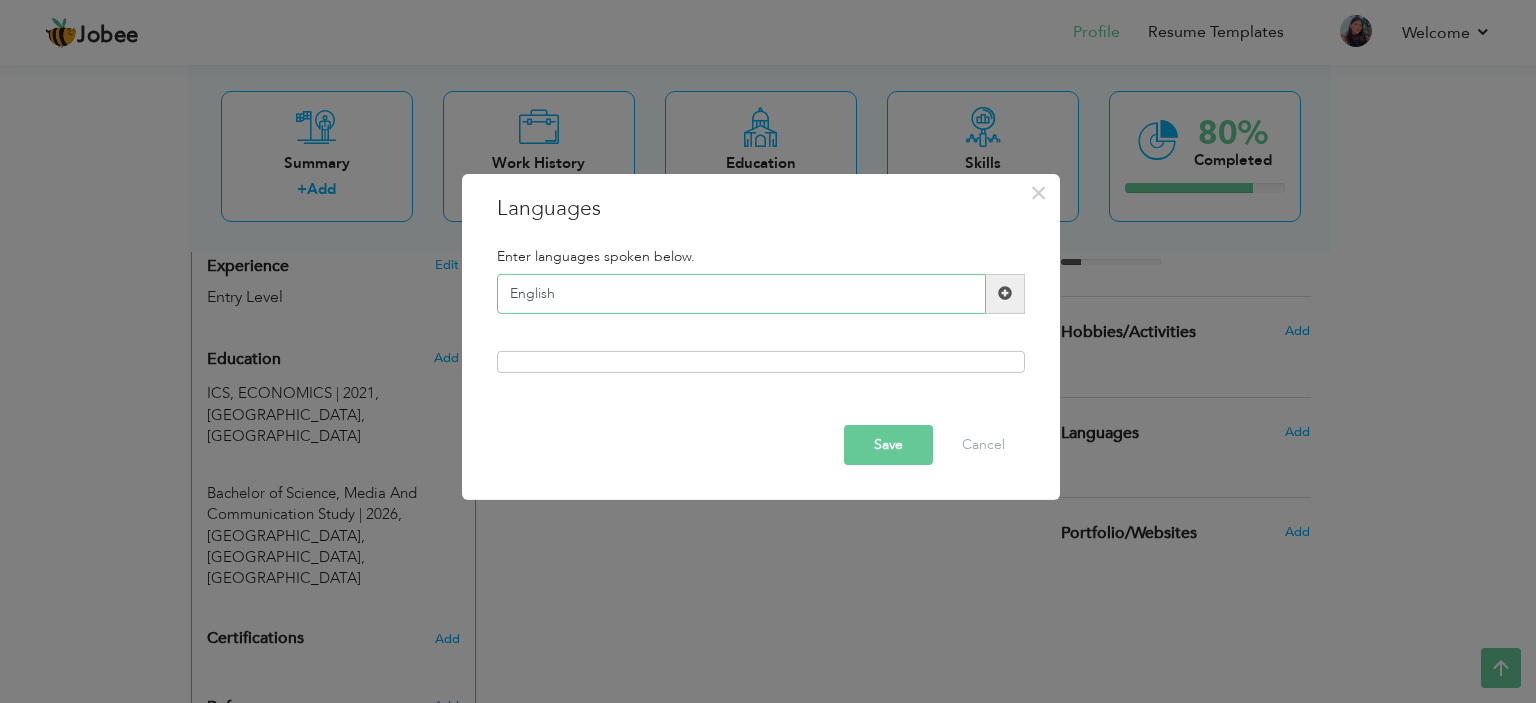 type on "English" 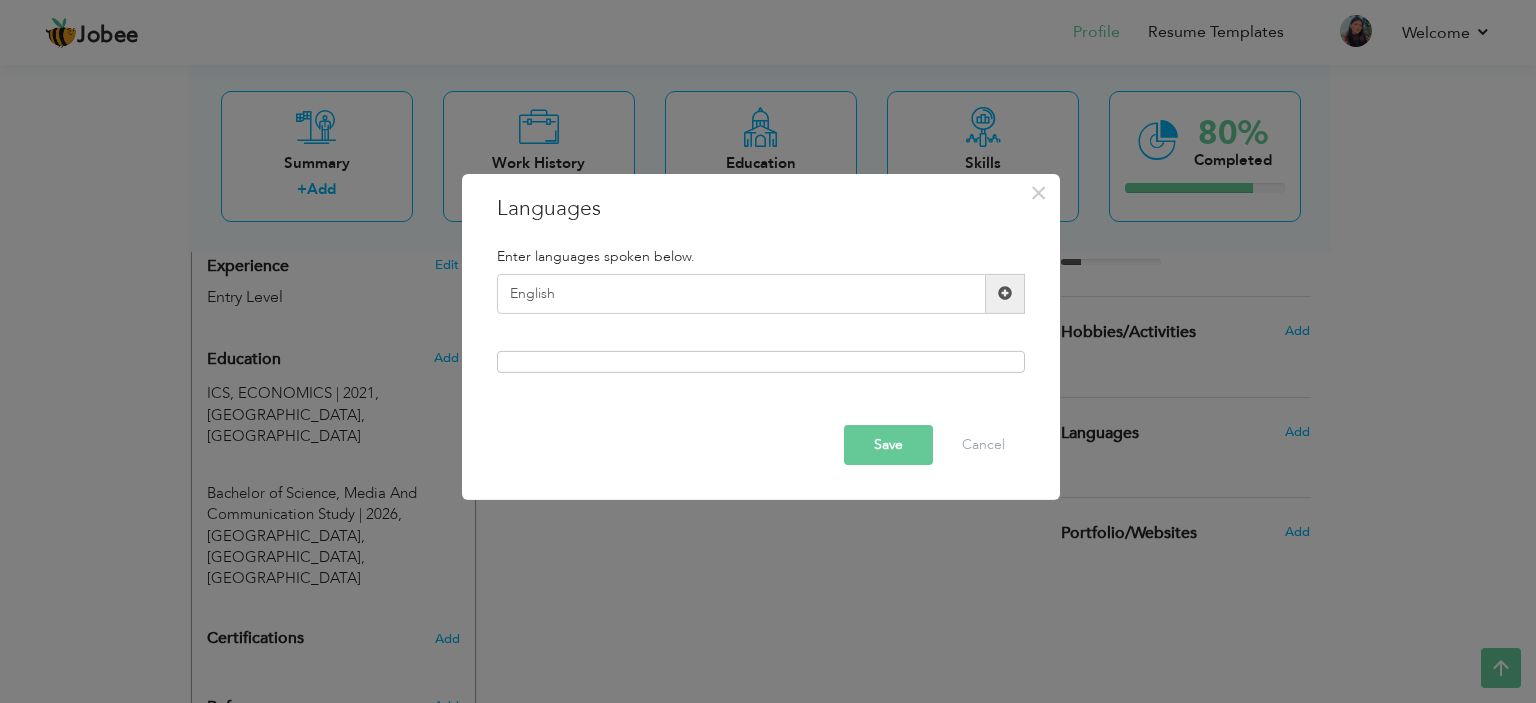 click at bounding box center [1005, 293] 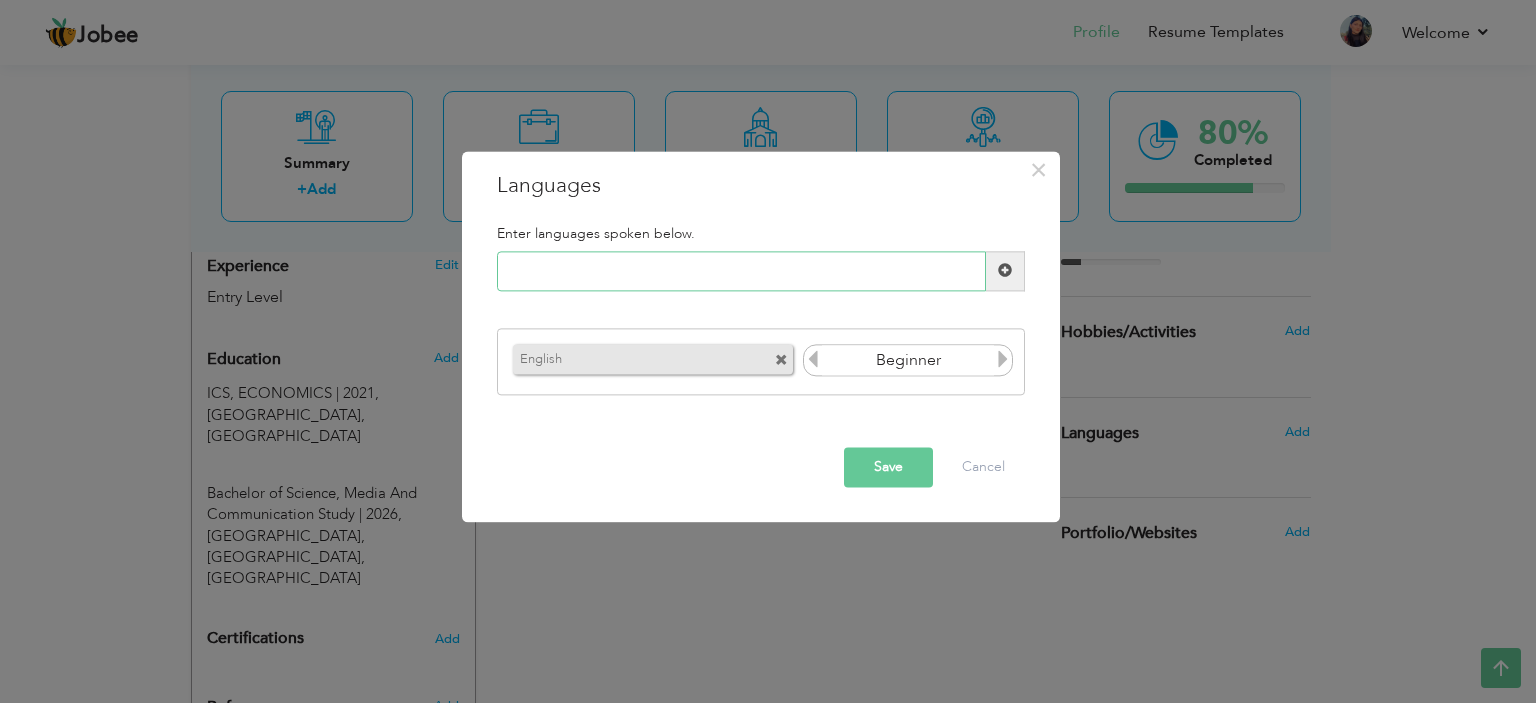 click at bounding box center [741, 271] 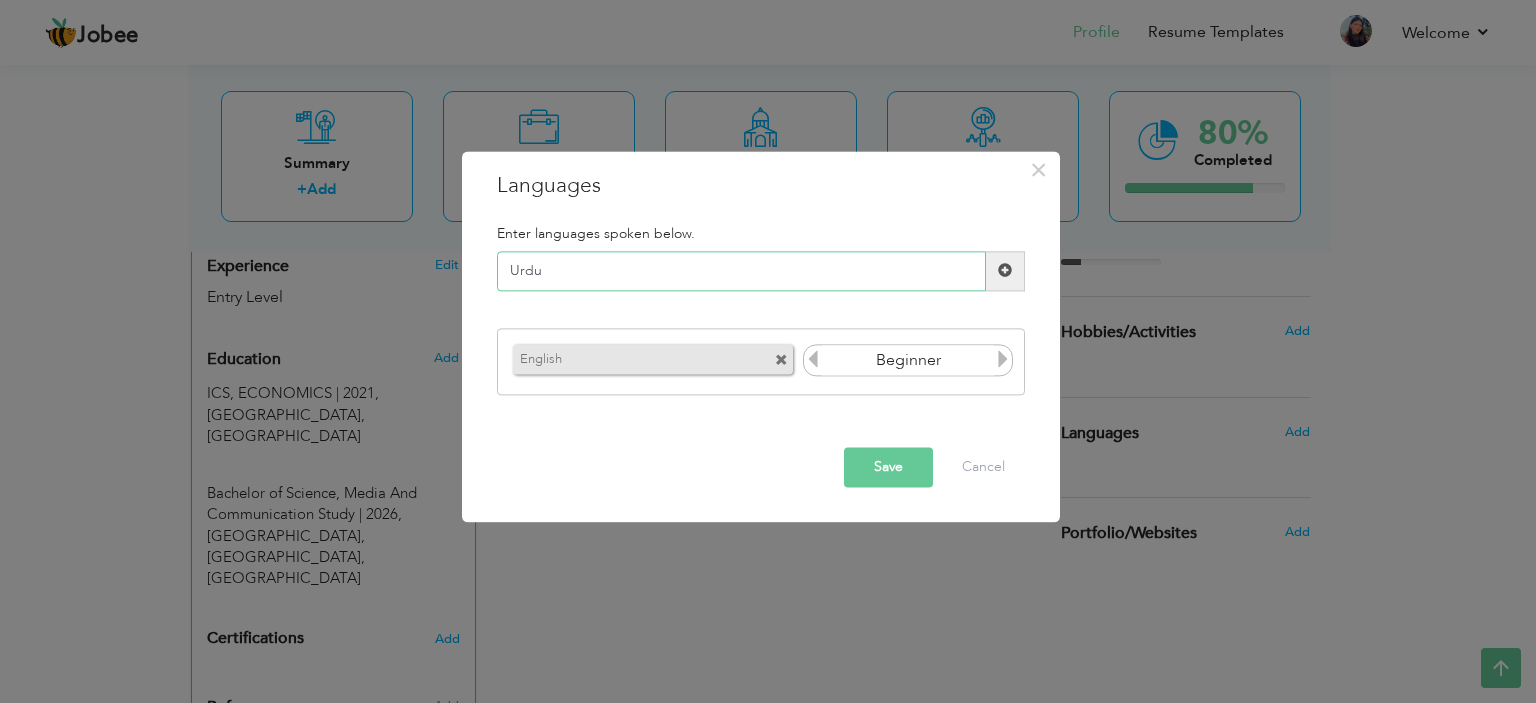 type on "Urdu" 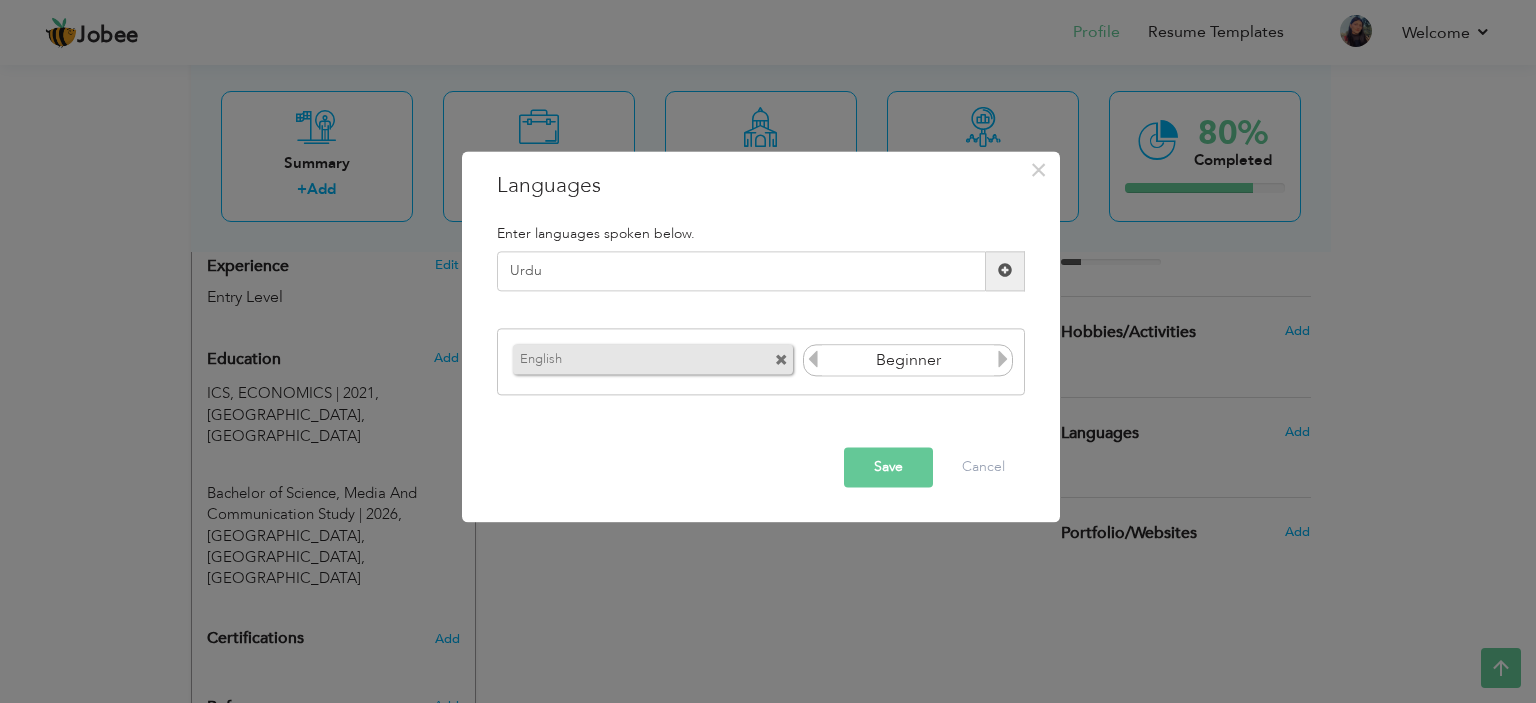 click at bounding box center (1003, 360) 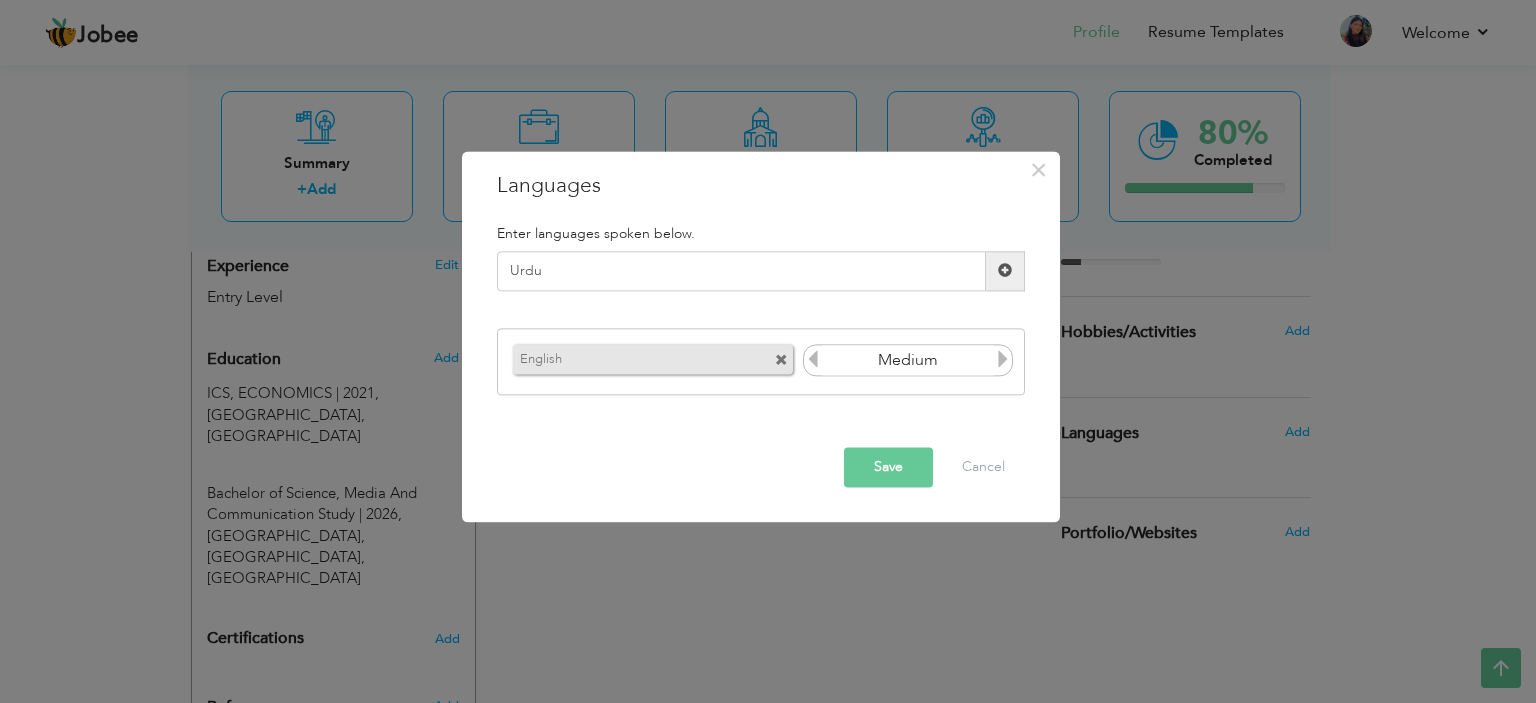 click at bounding box center (1005, 271) 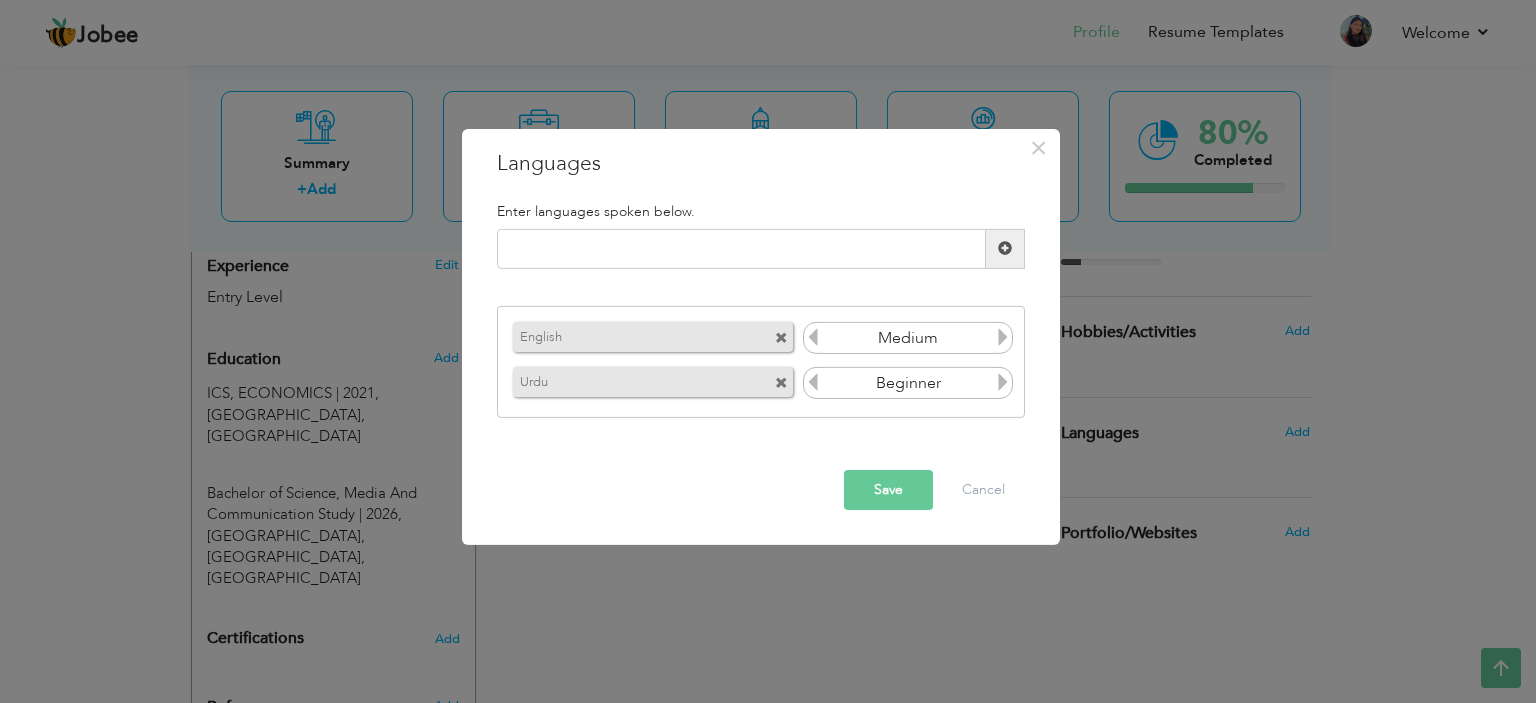 click at bounding box center [1003, 382] 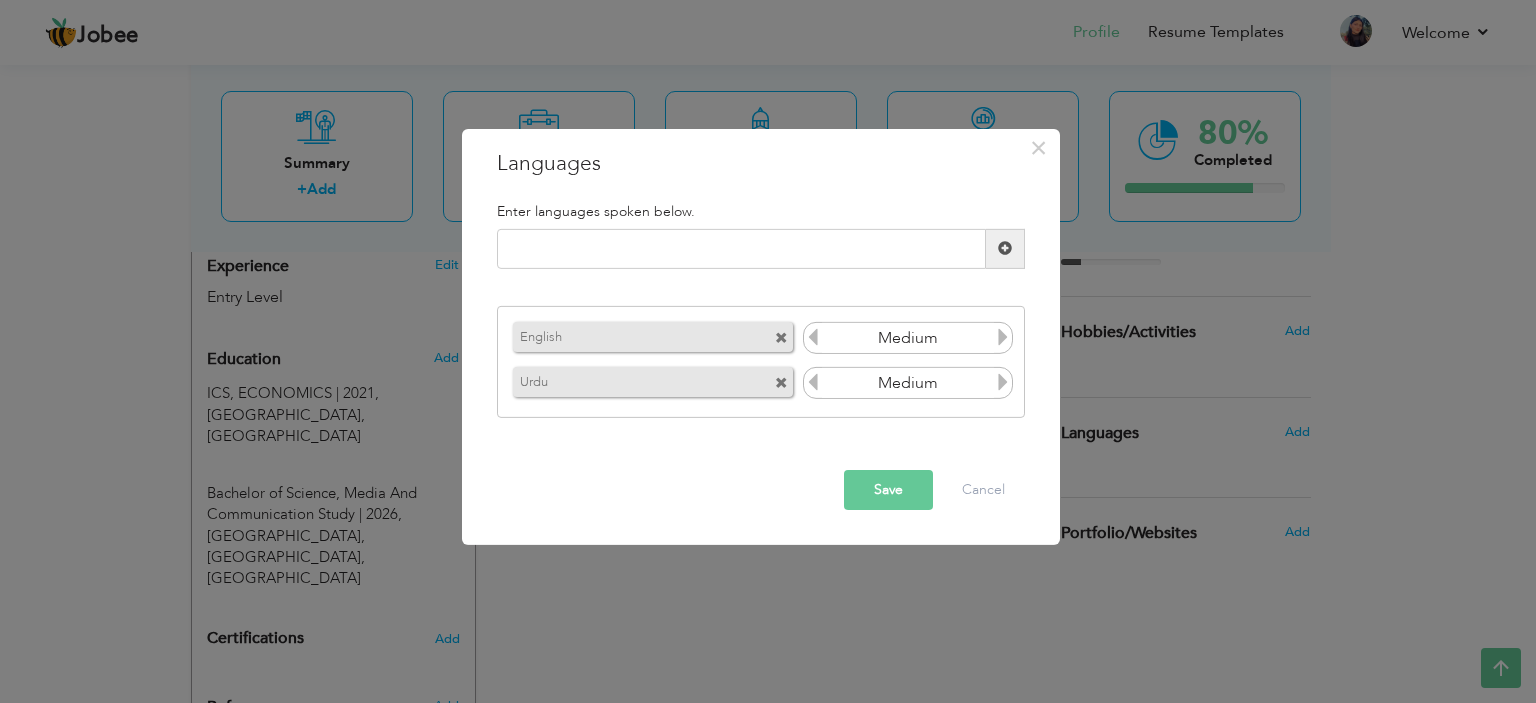 click at bounding box center (1003, 382) 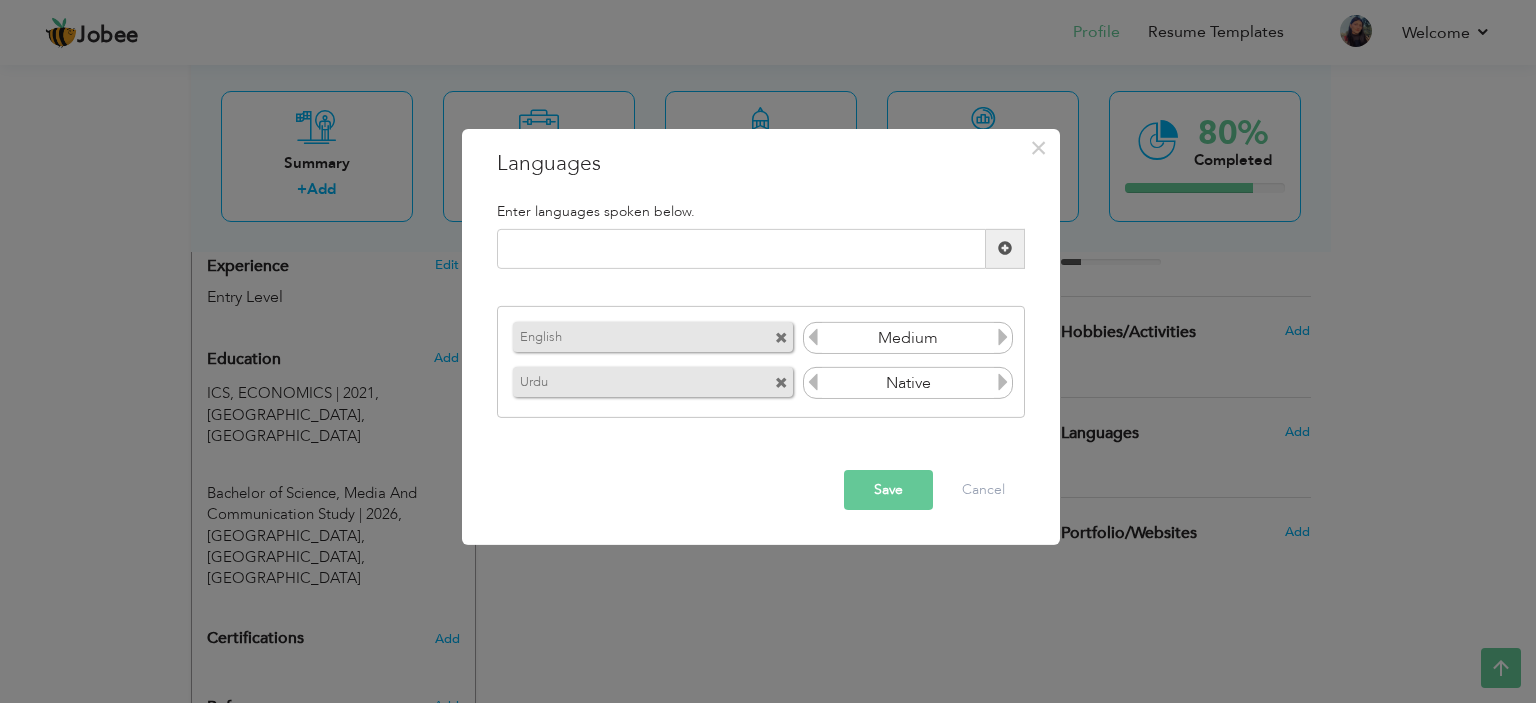 click at bounding box center [1003, 382] 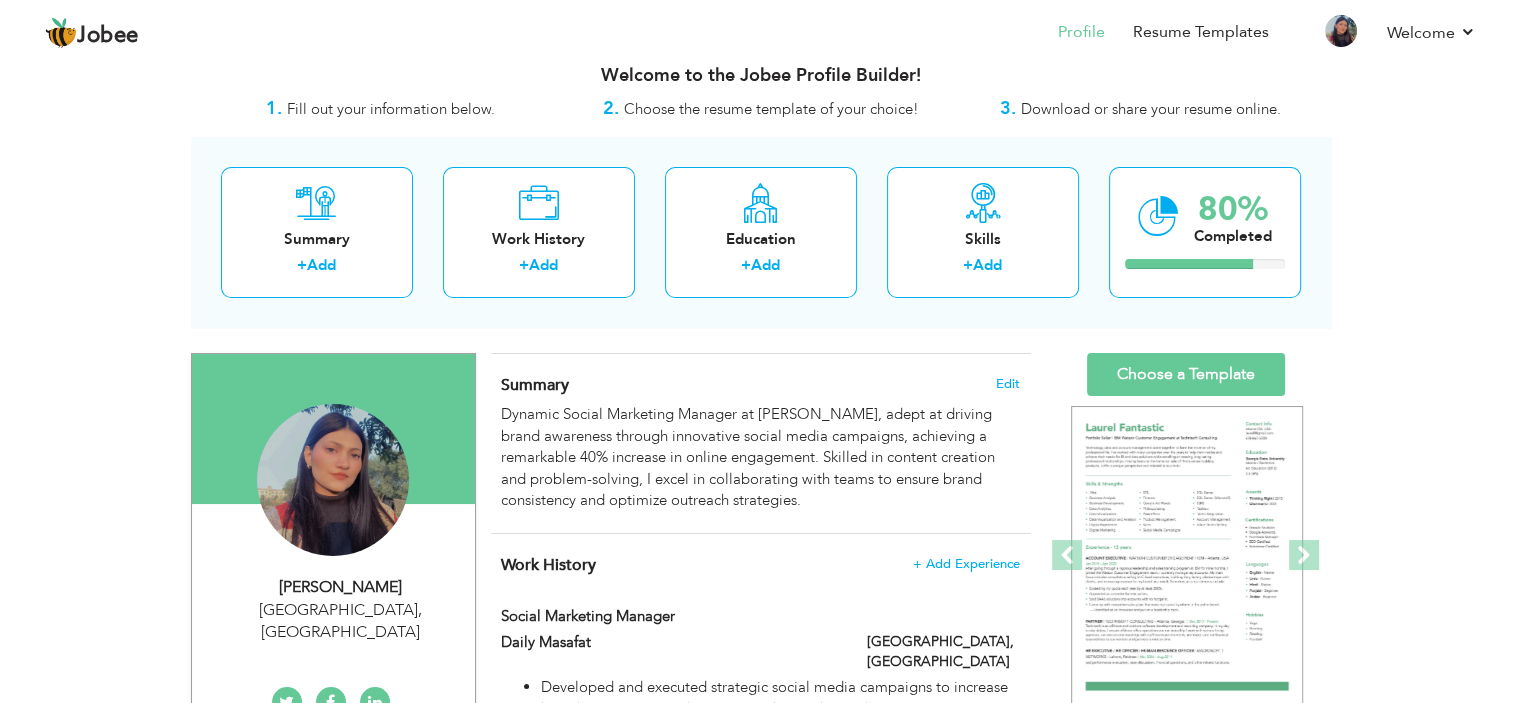 scroll, scrollTop: 0, scrollLeft: 0, axis: both 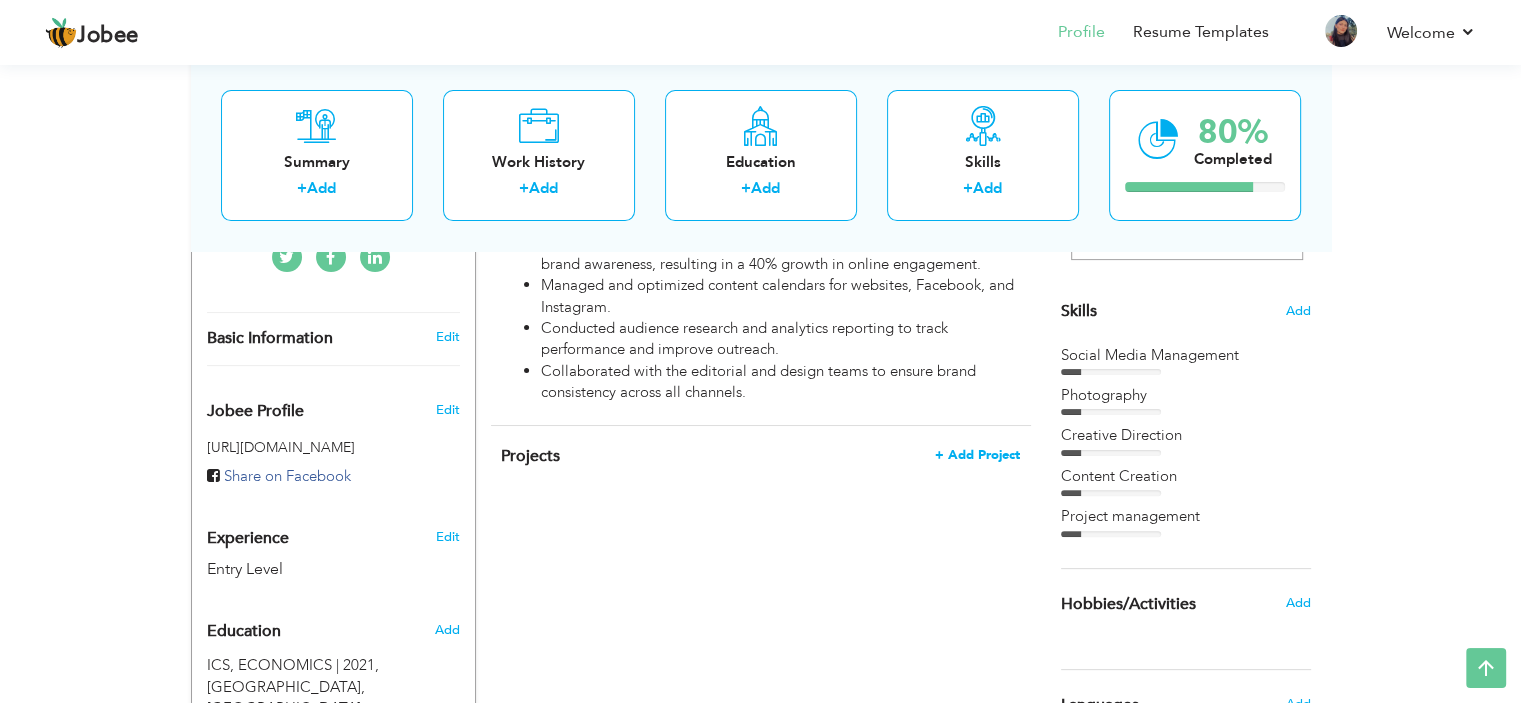 click on "+ Add Project" at bounding box center [977, 455] 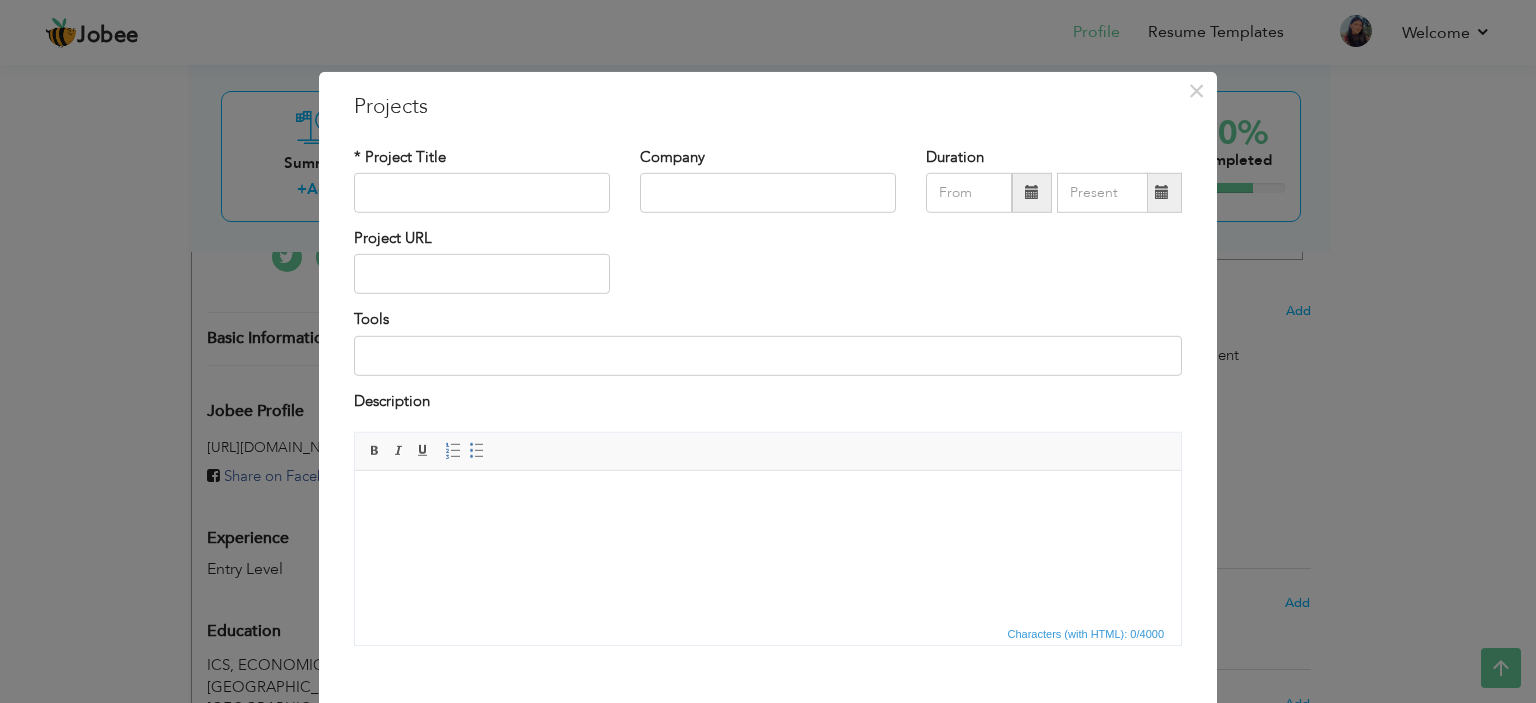 click at bounding box center [768, 501] 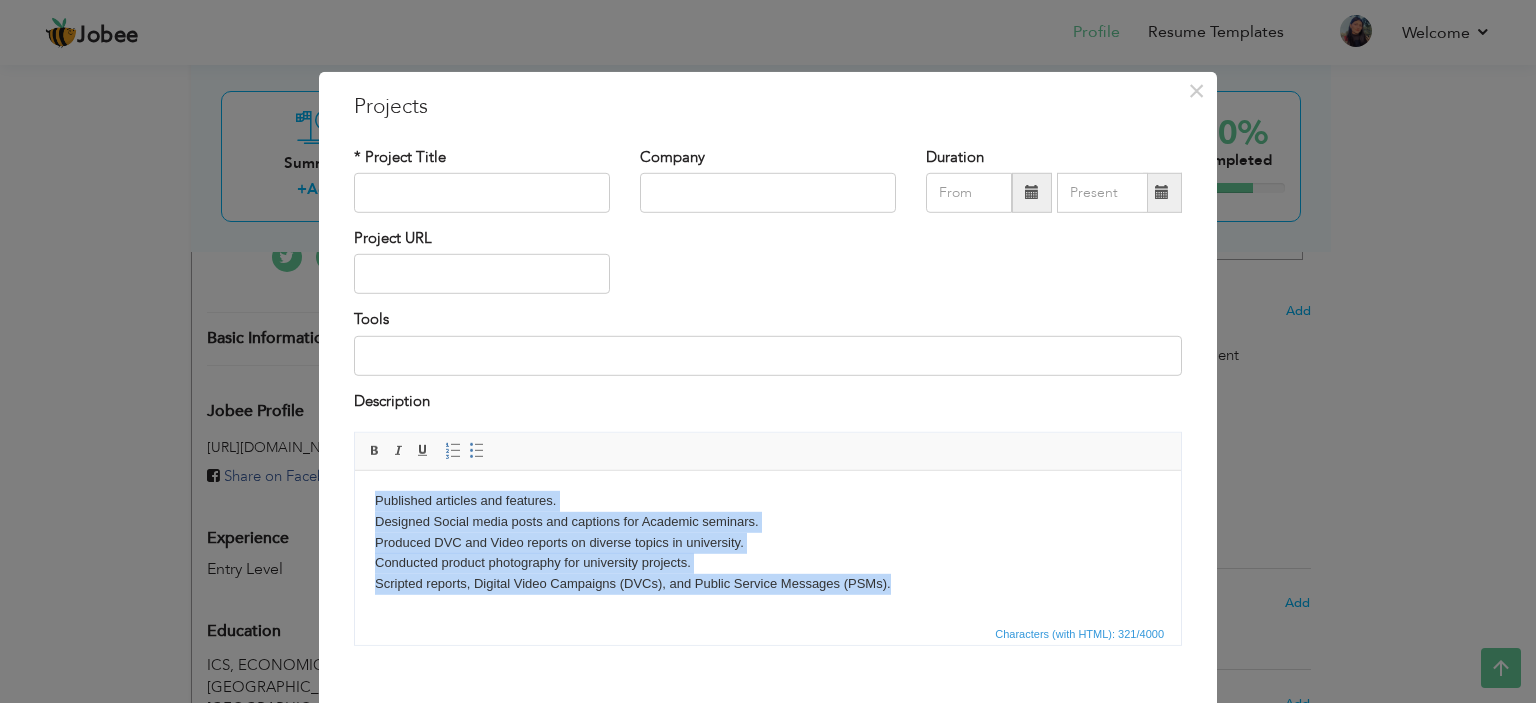 drag, startPoint x: 904, startPoint y: 599, endPoint x: 364, endPoint y: 495, distance: 549.92365 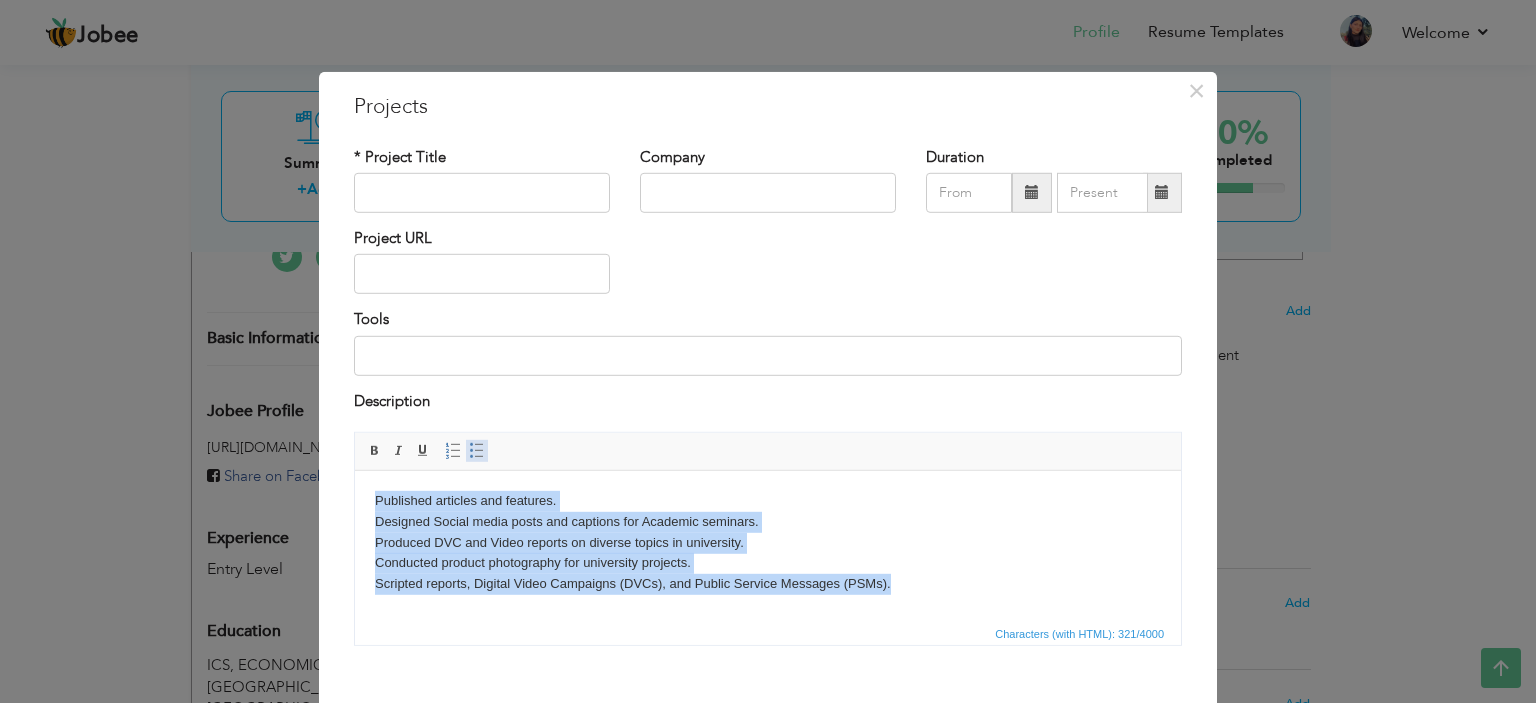 click at bounding box center (477, 451) 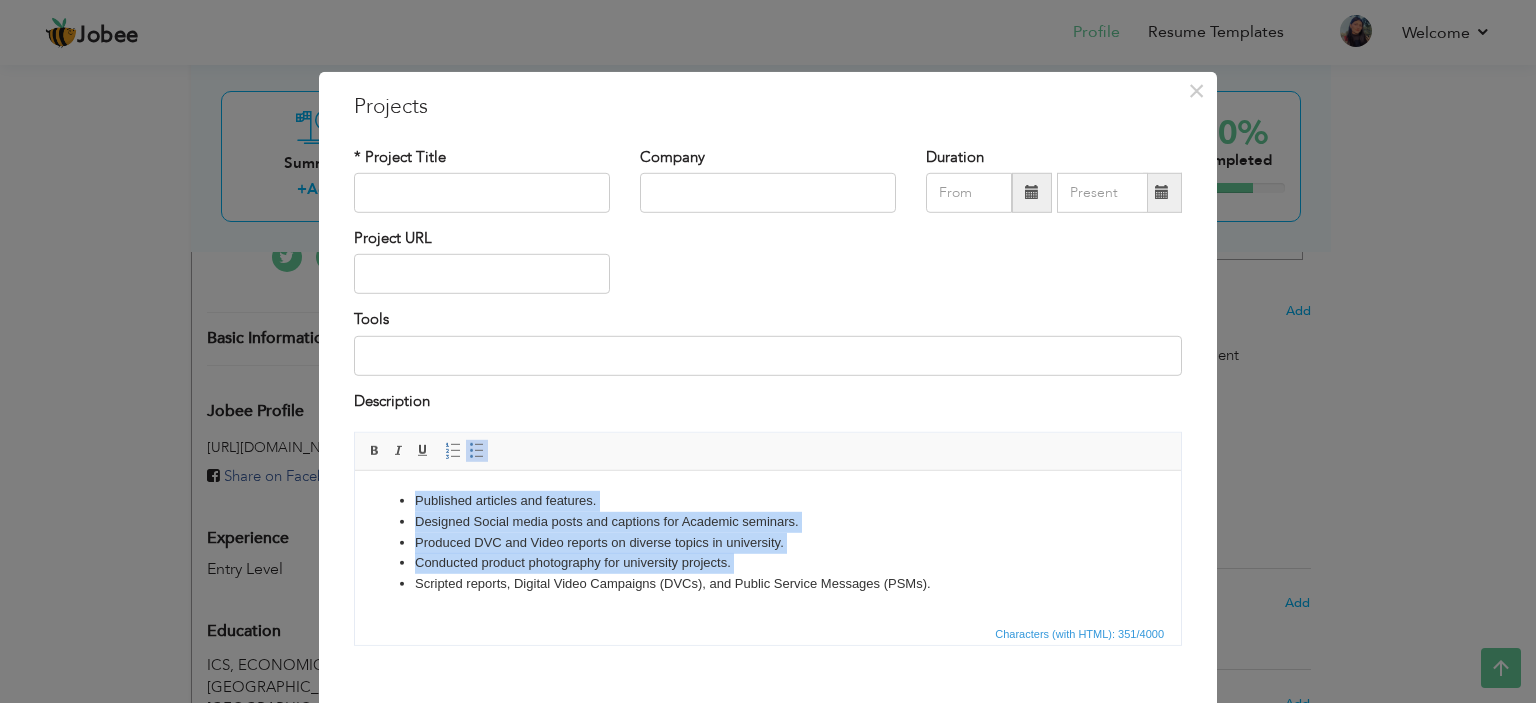click on "Conducted product photography for university projects." at bounding box center [768, 563] 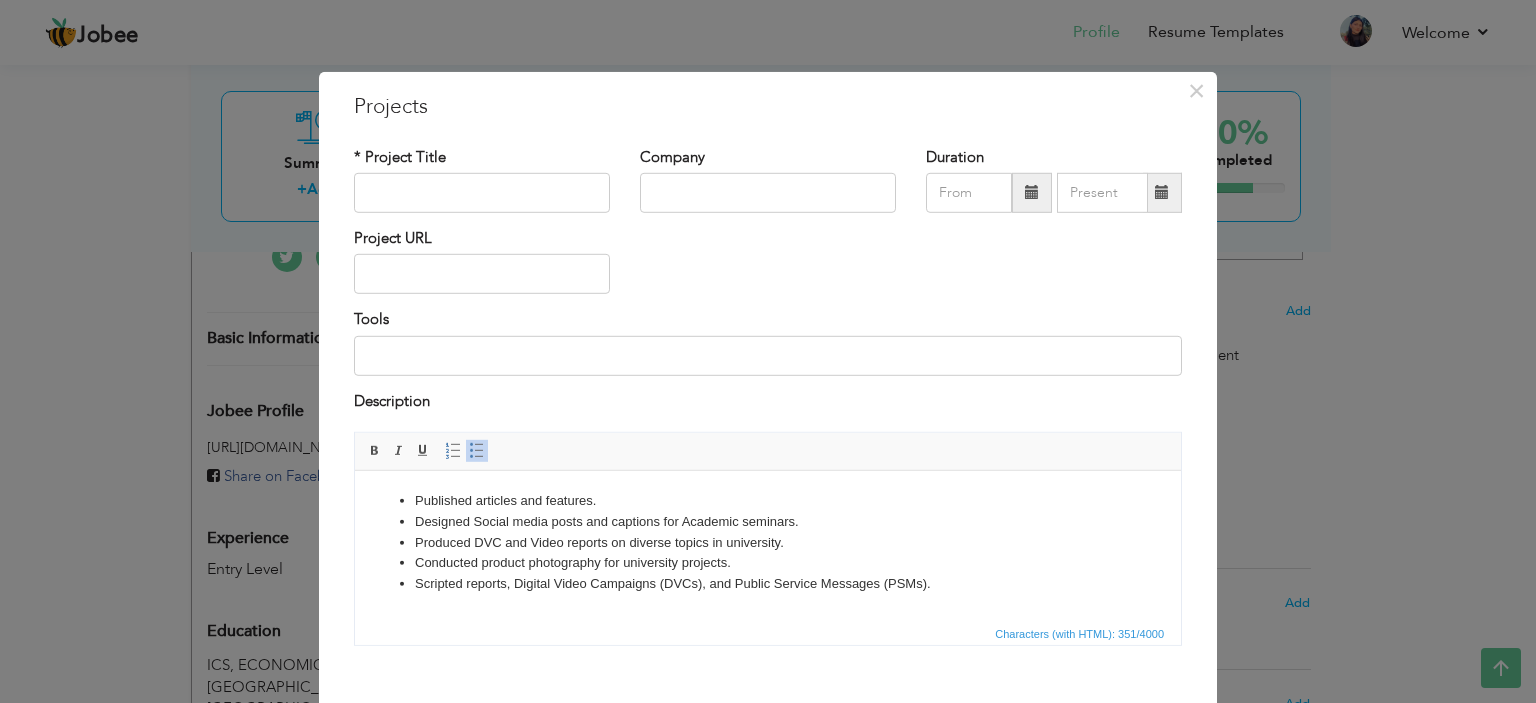 click on "Published articles and features." at bounding box center (768, 501) 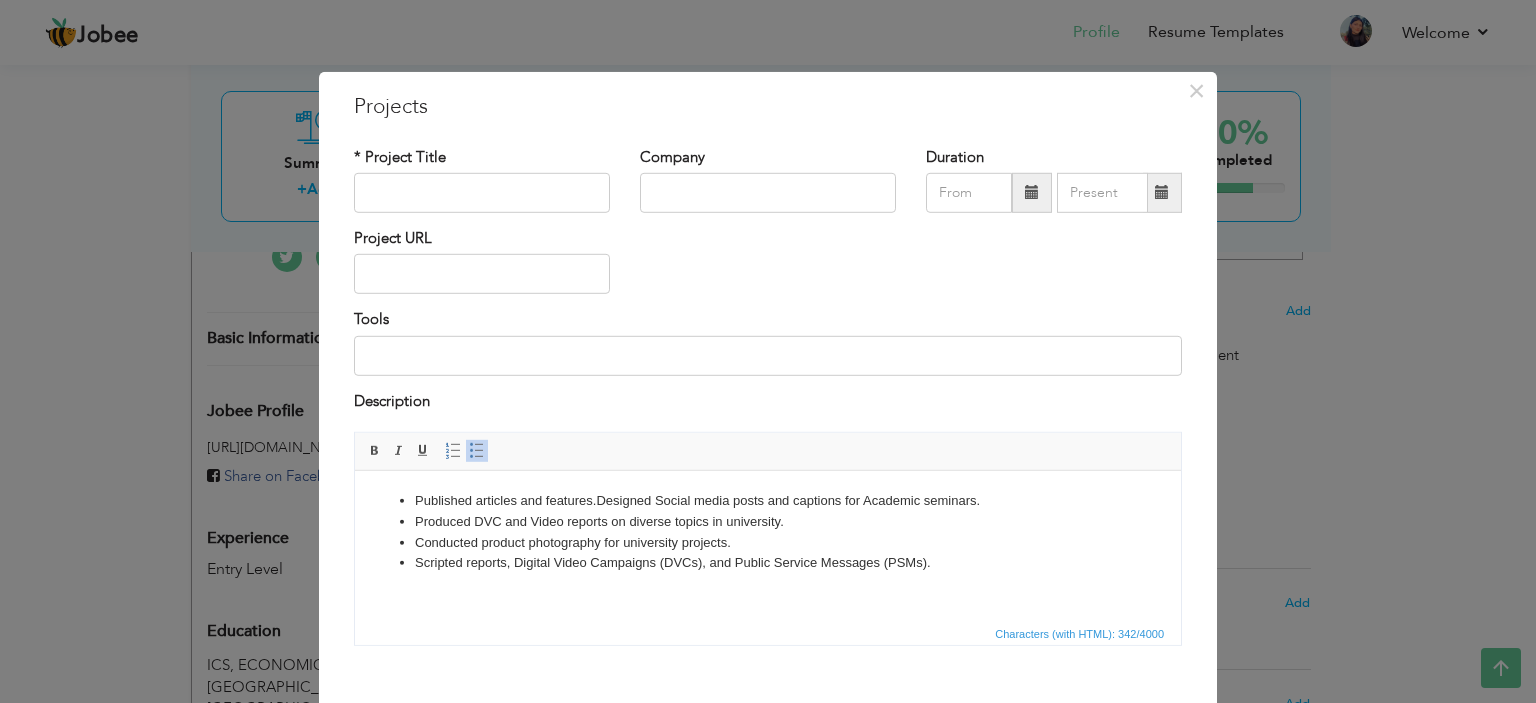 click on "Published articles and features. Designed Social media posts and captions for Academic seminars." at bounding box center (768, 501) 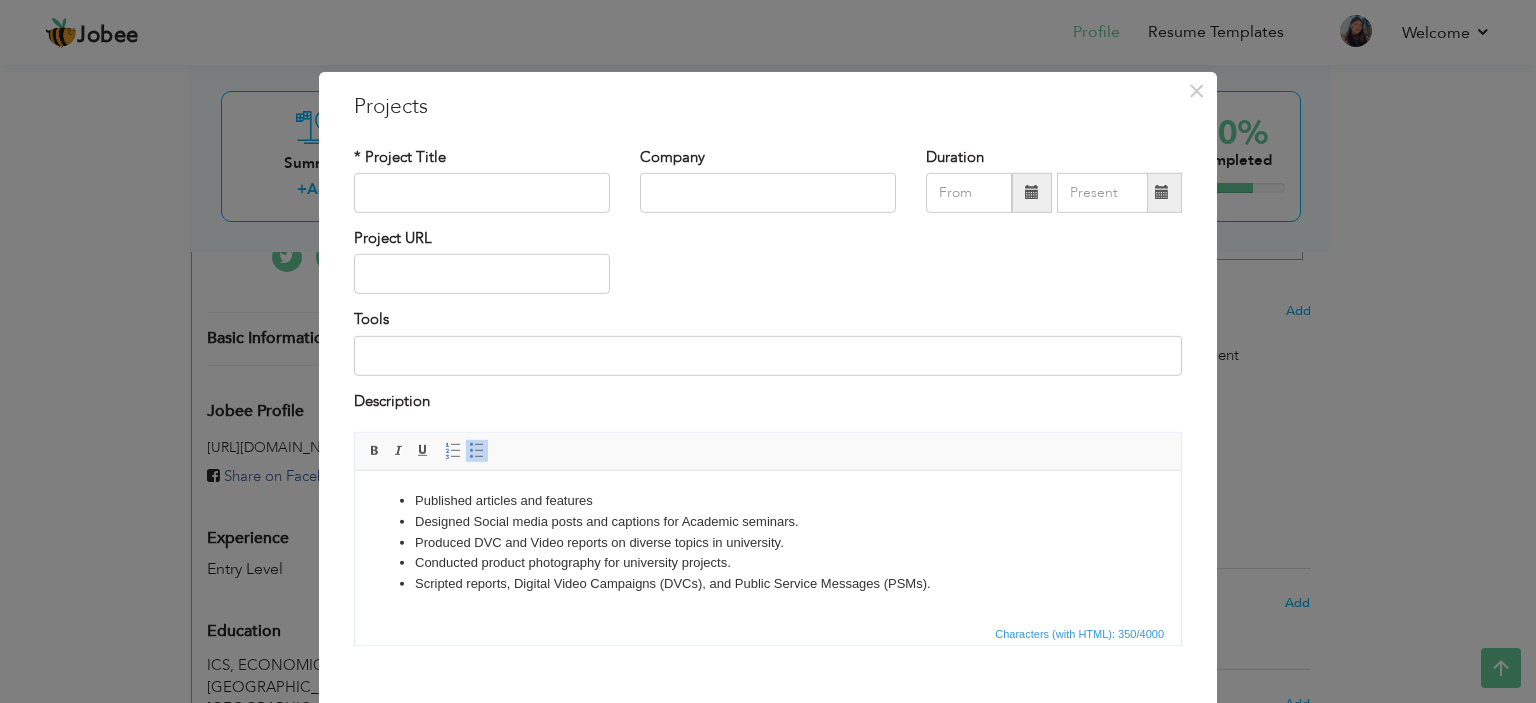 click on "Designed Social media posts and captions for Academic seminars." at bounding box center [768, 522] 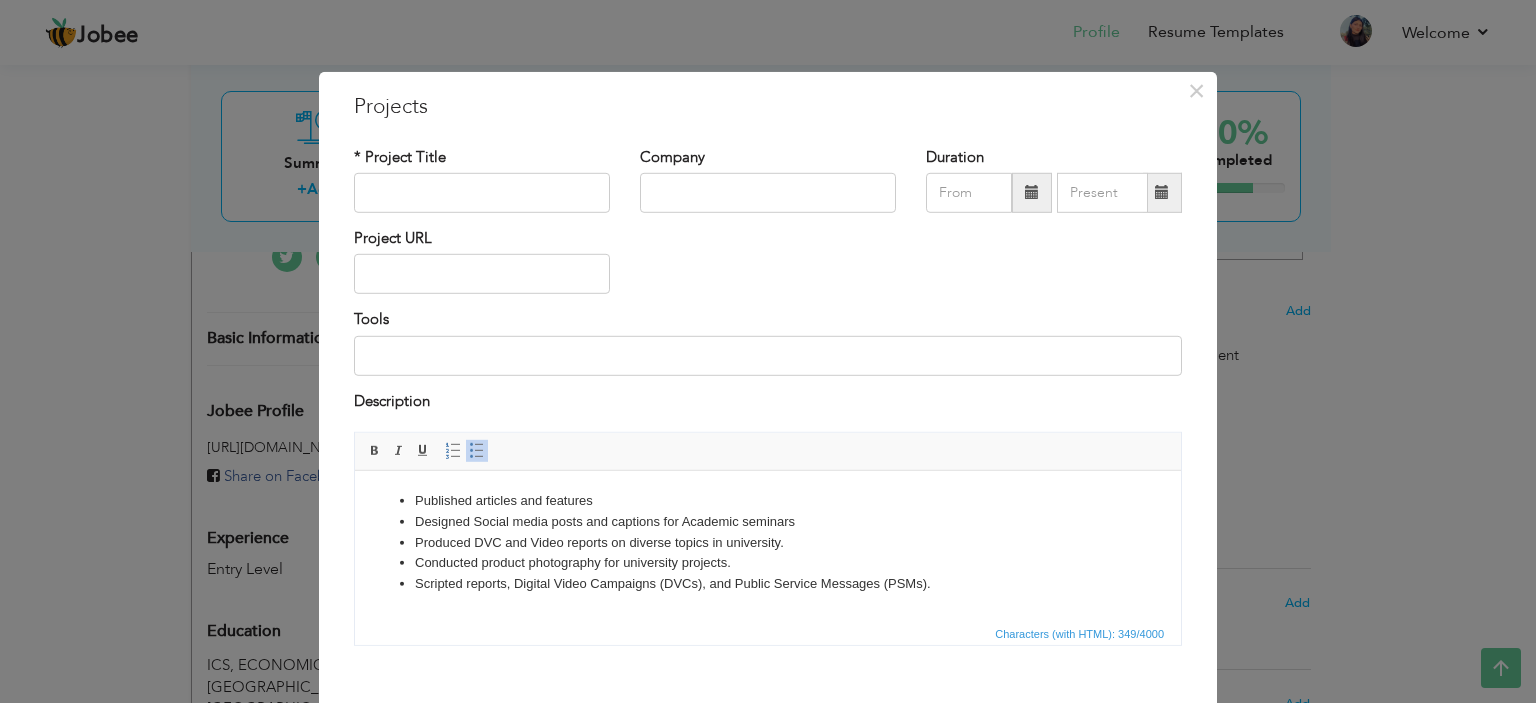 click on "Produced DVC and Video reports on diverse topics in university." at bounding box center (768, 543) 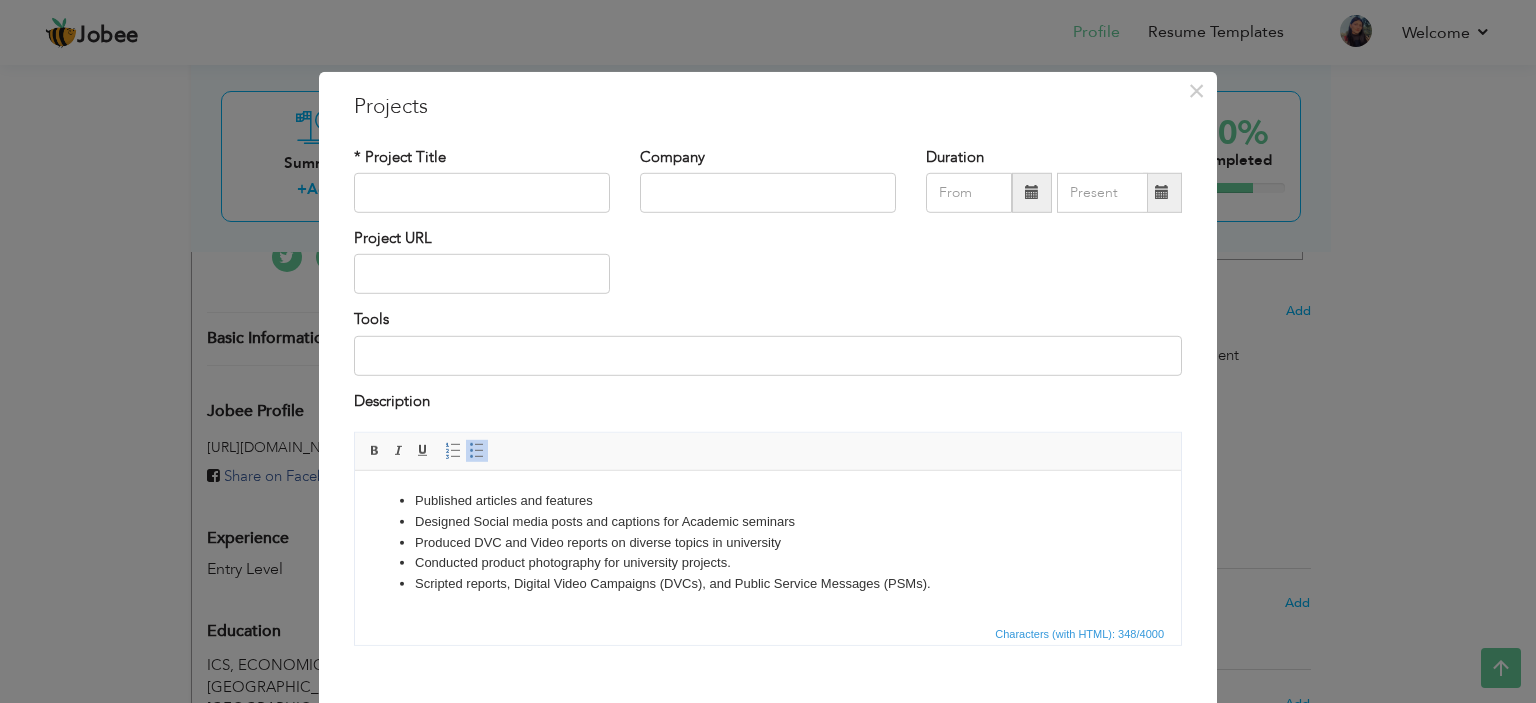 click on "Conducted product photography for university projects." at bounding box center (768, 563) 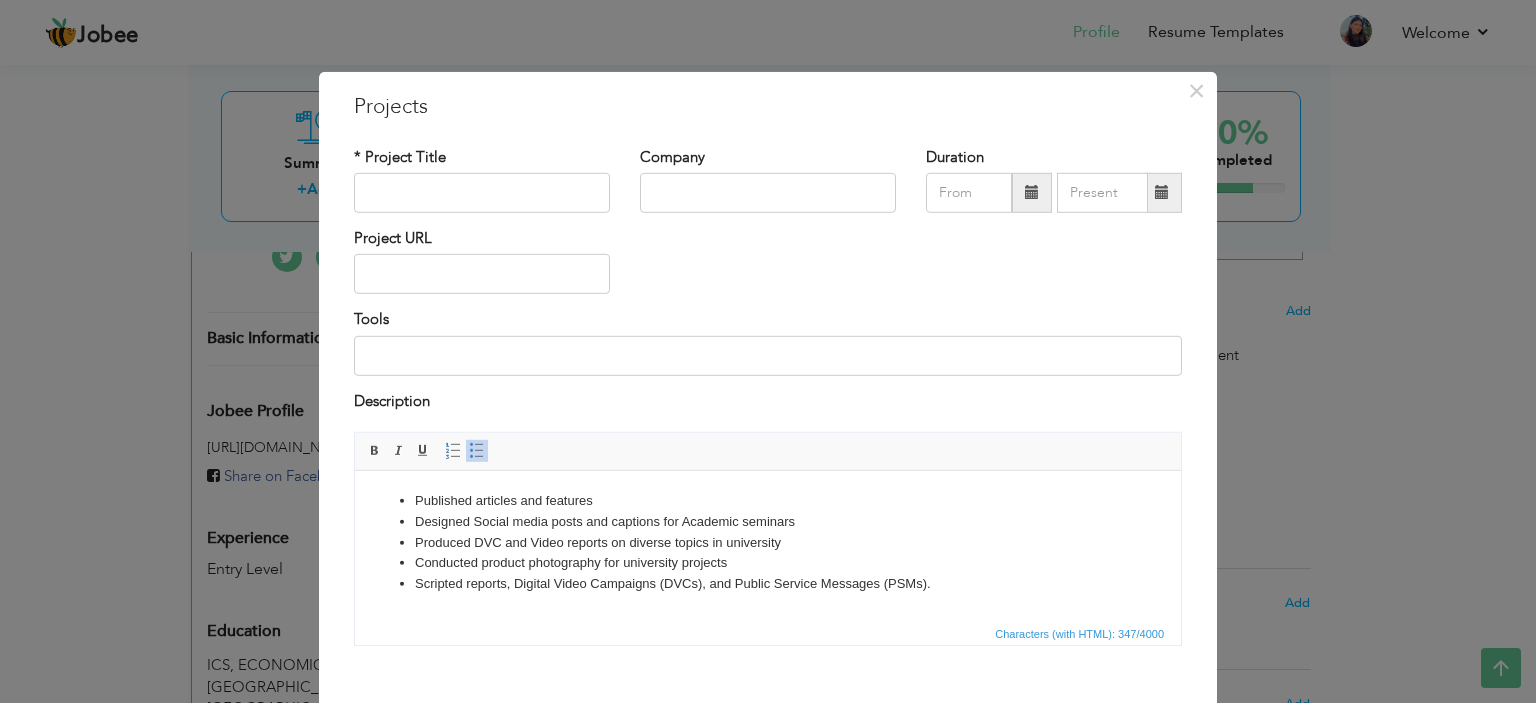 click on "Scripted reports, Digital Video Campaigns (DVCs), and Public Service Messages (PSMs)." at bounding box center (768, 584) 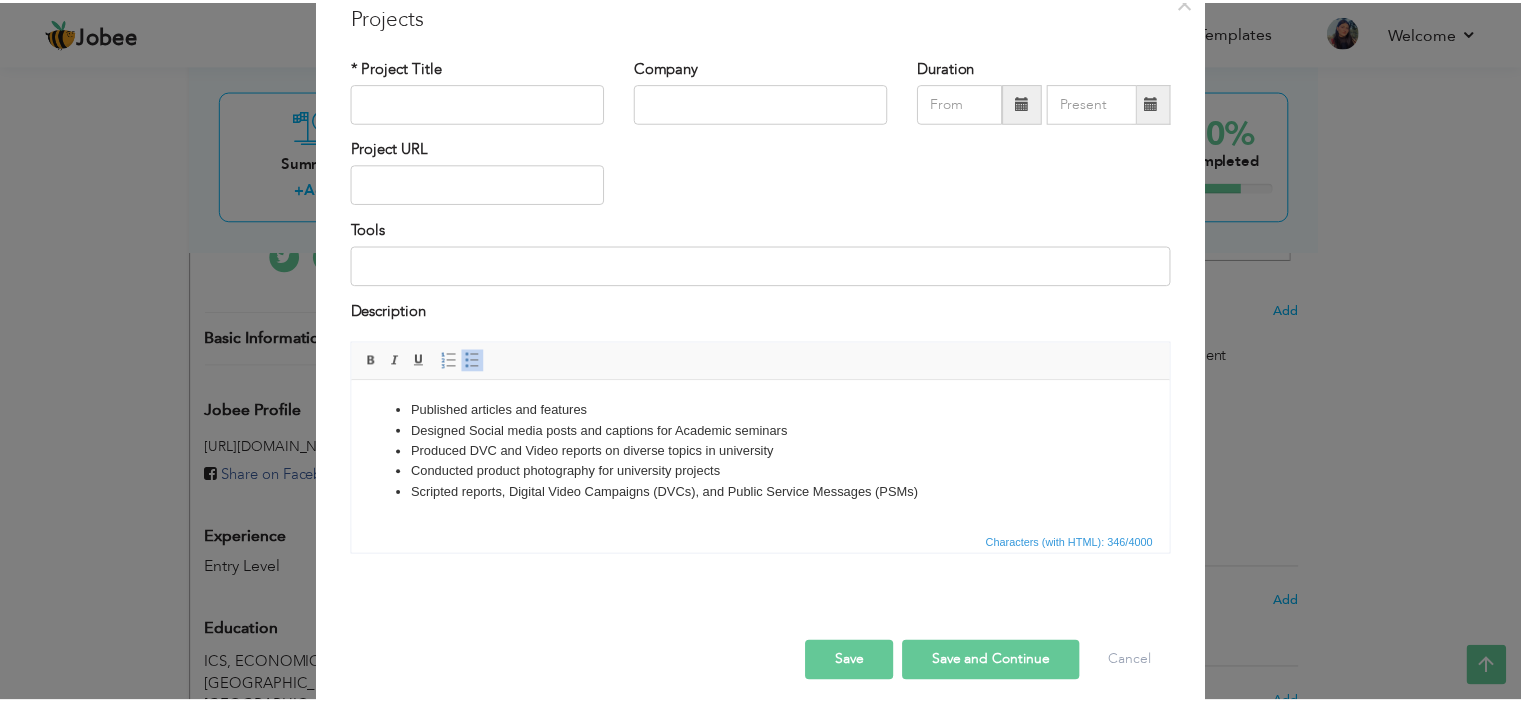scroll, scrollTop: 104, scrollLeft: 0, axis: vertical 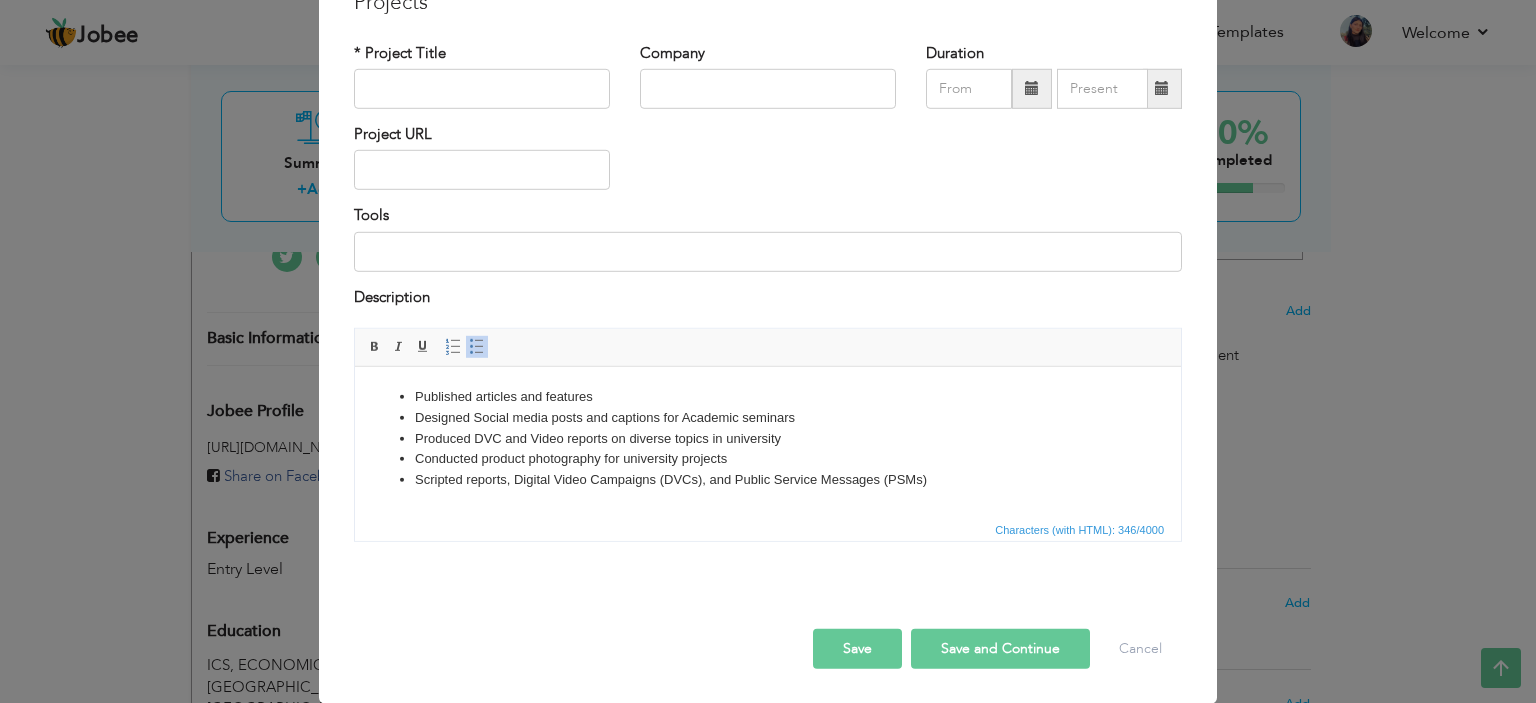click on "Save and Continue" at bounding box center [1000, 649] 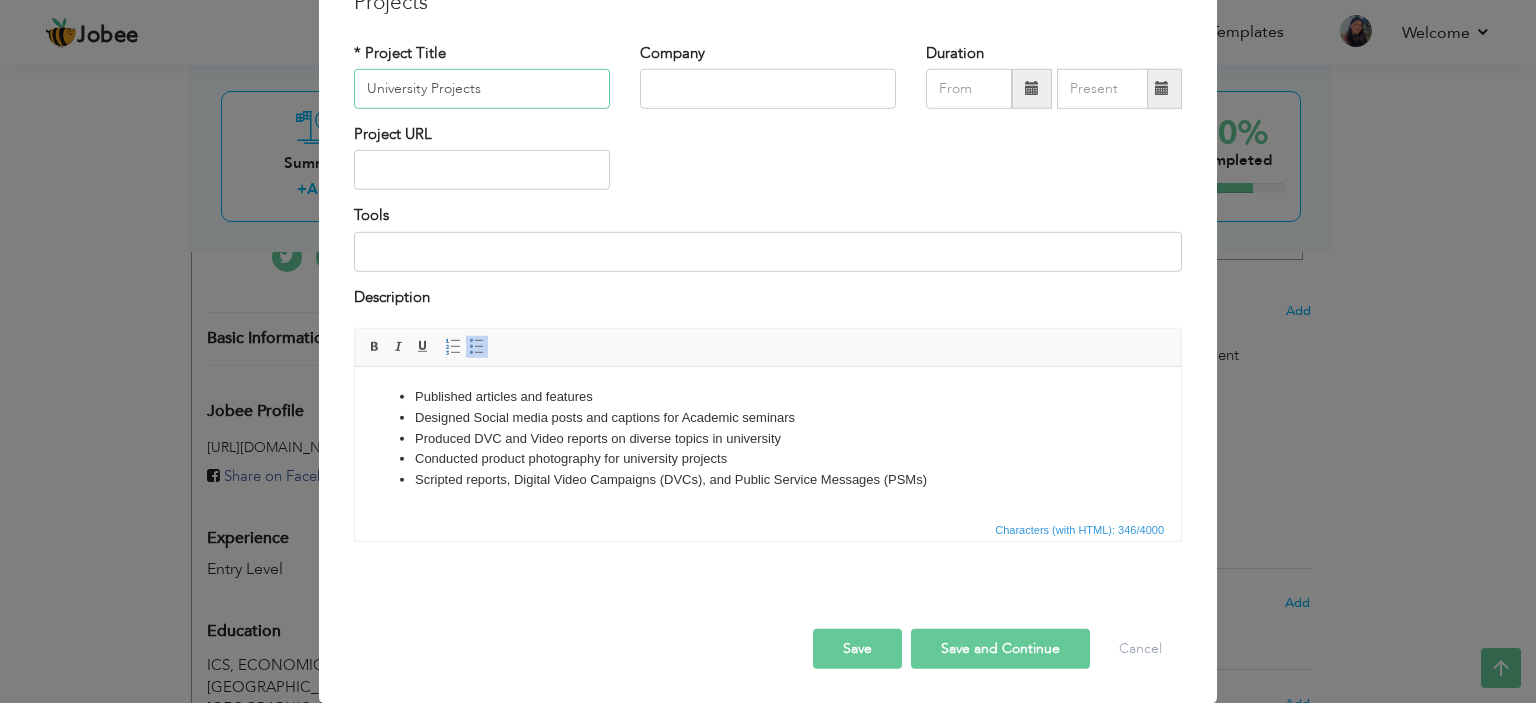type on "University Projects" 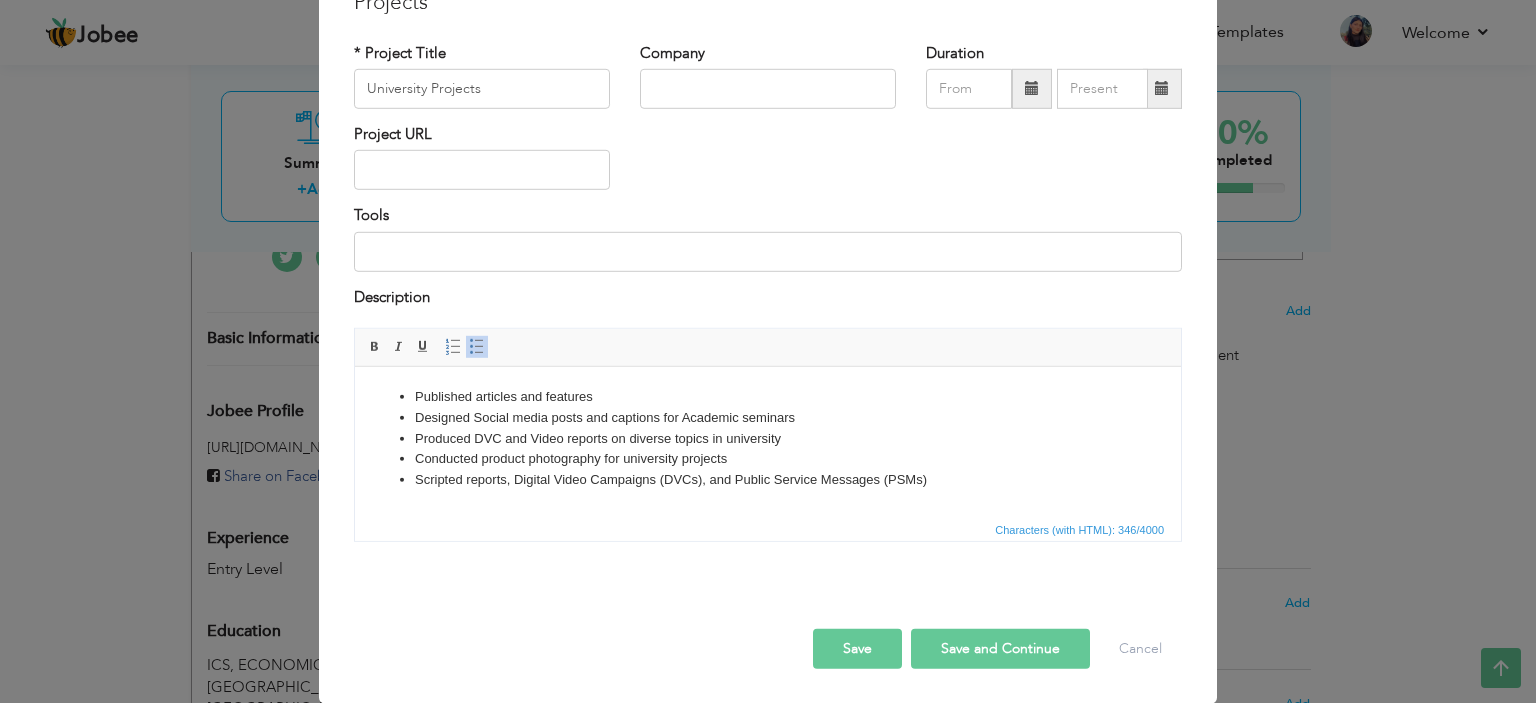 click on "Save and Continue" at bounding box center [1000, 649] 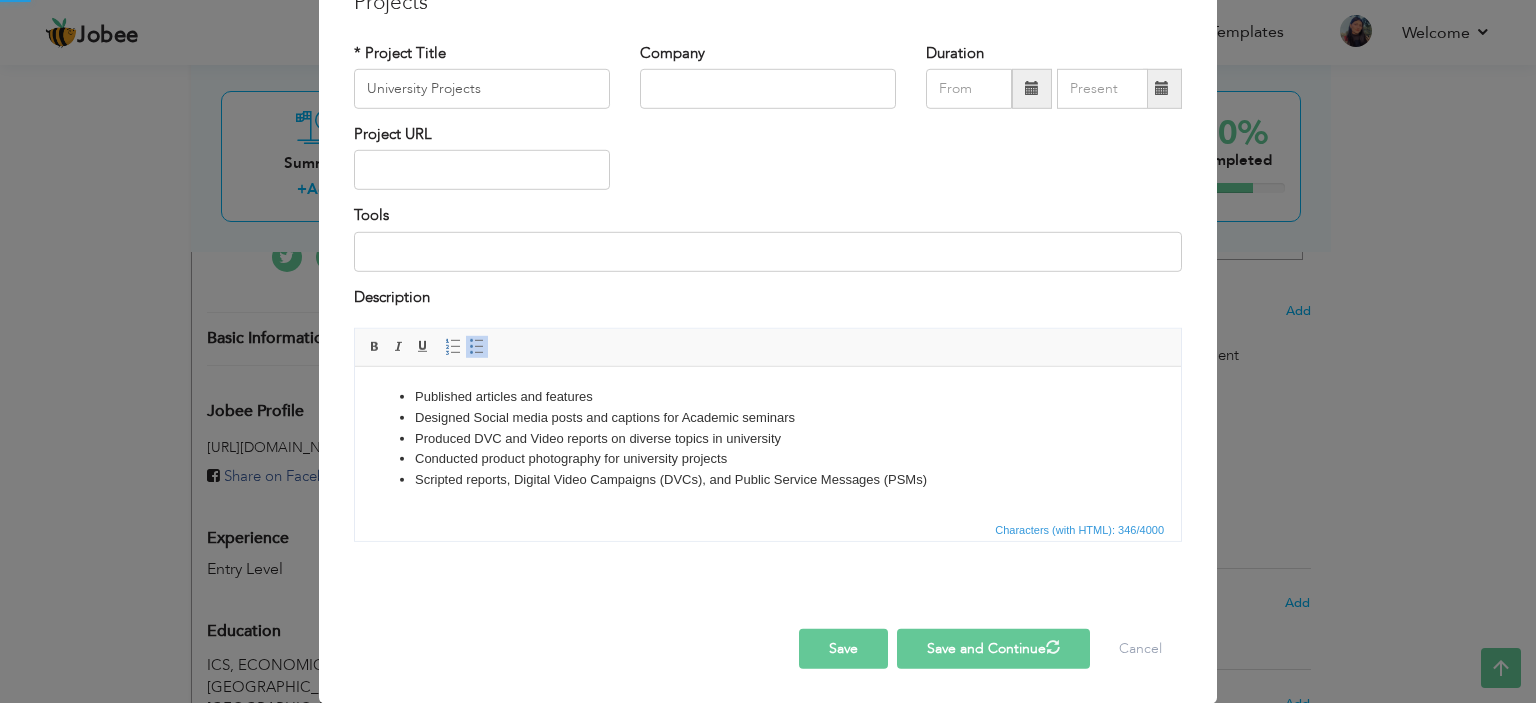 type 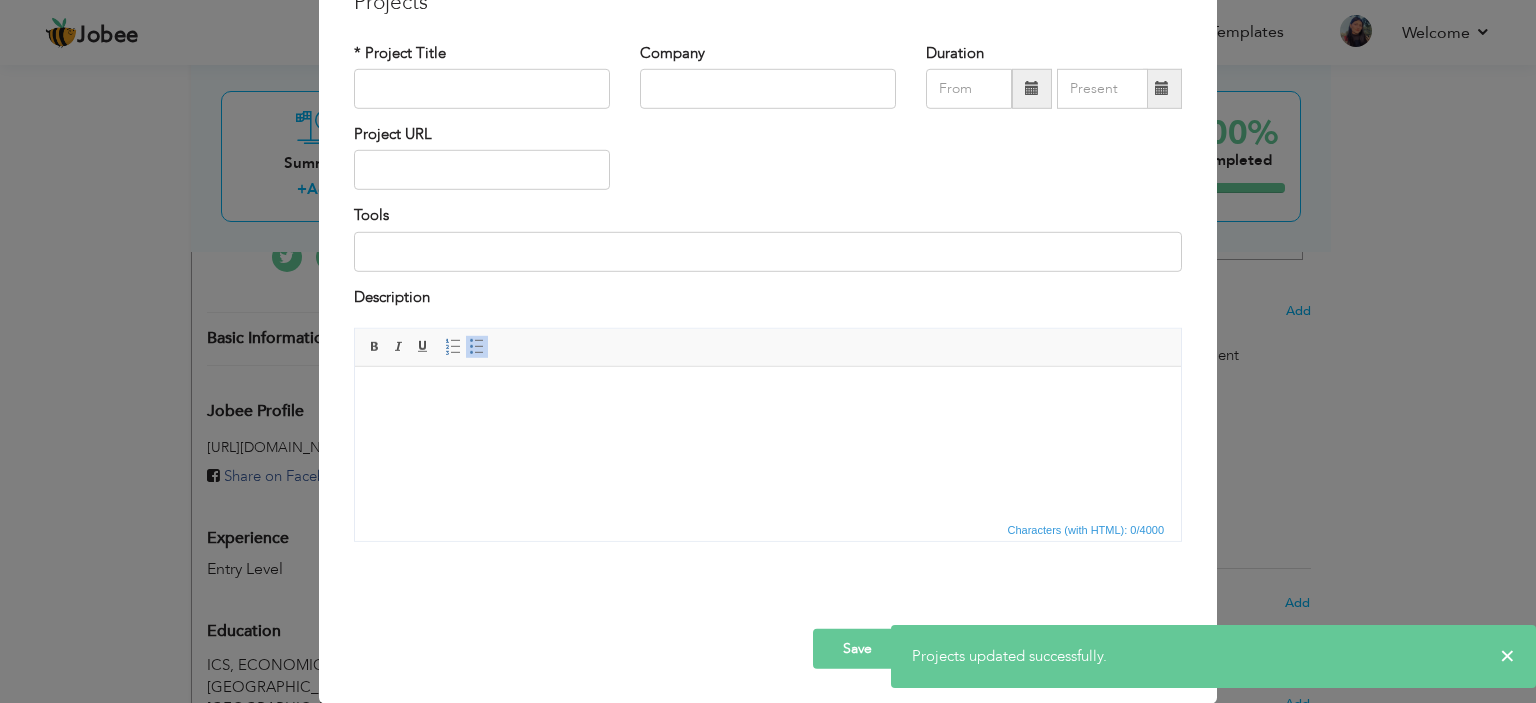 click on "×
Projects
* Project Title
Company
Duration Project URL Tools Description" at bounding box center (768, 351) 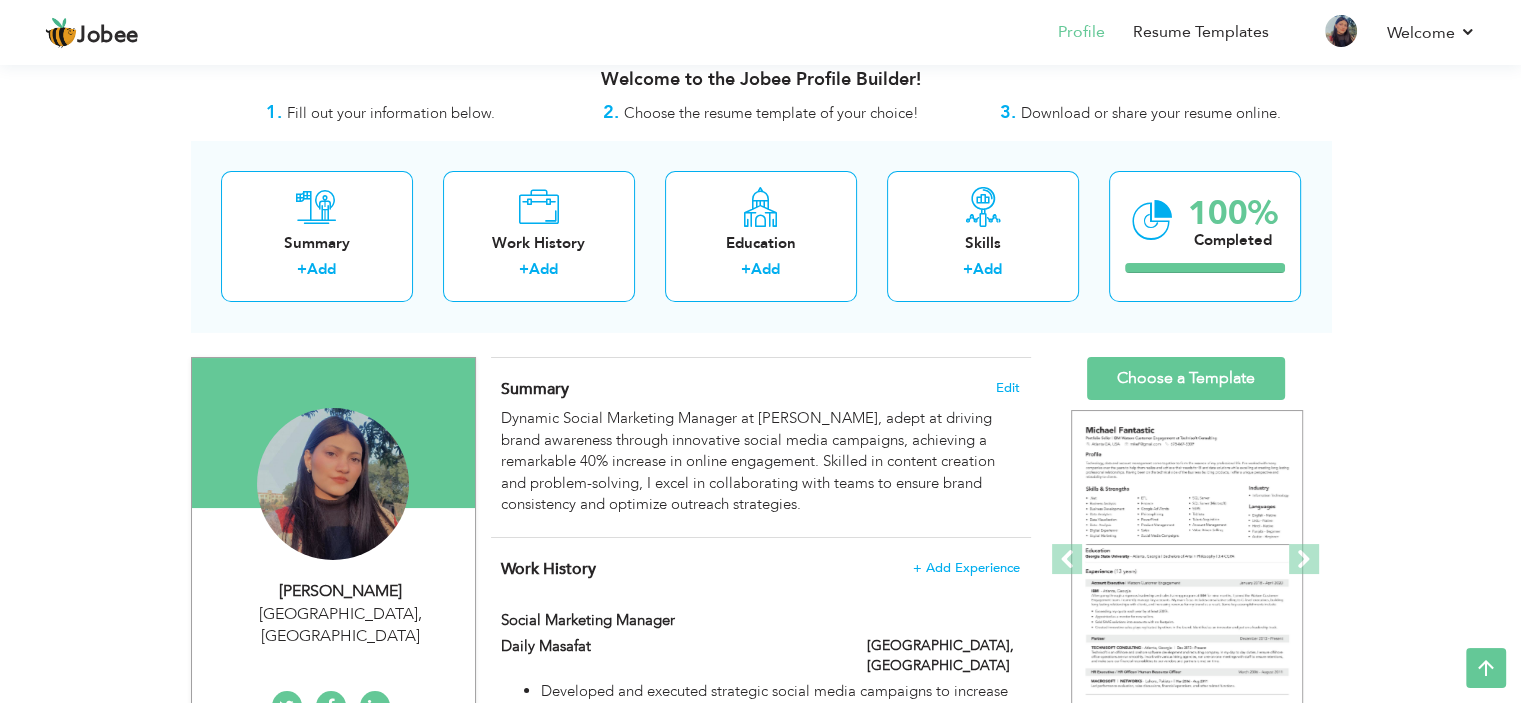 scroll, scrollTop: 0, scrollLeft: 0, axis: both 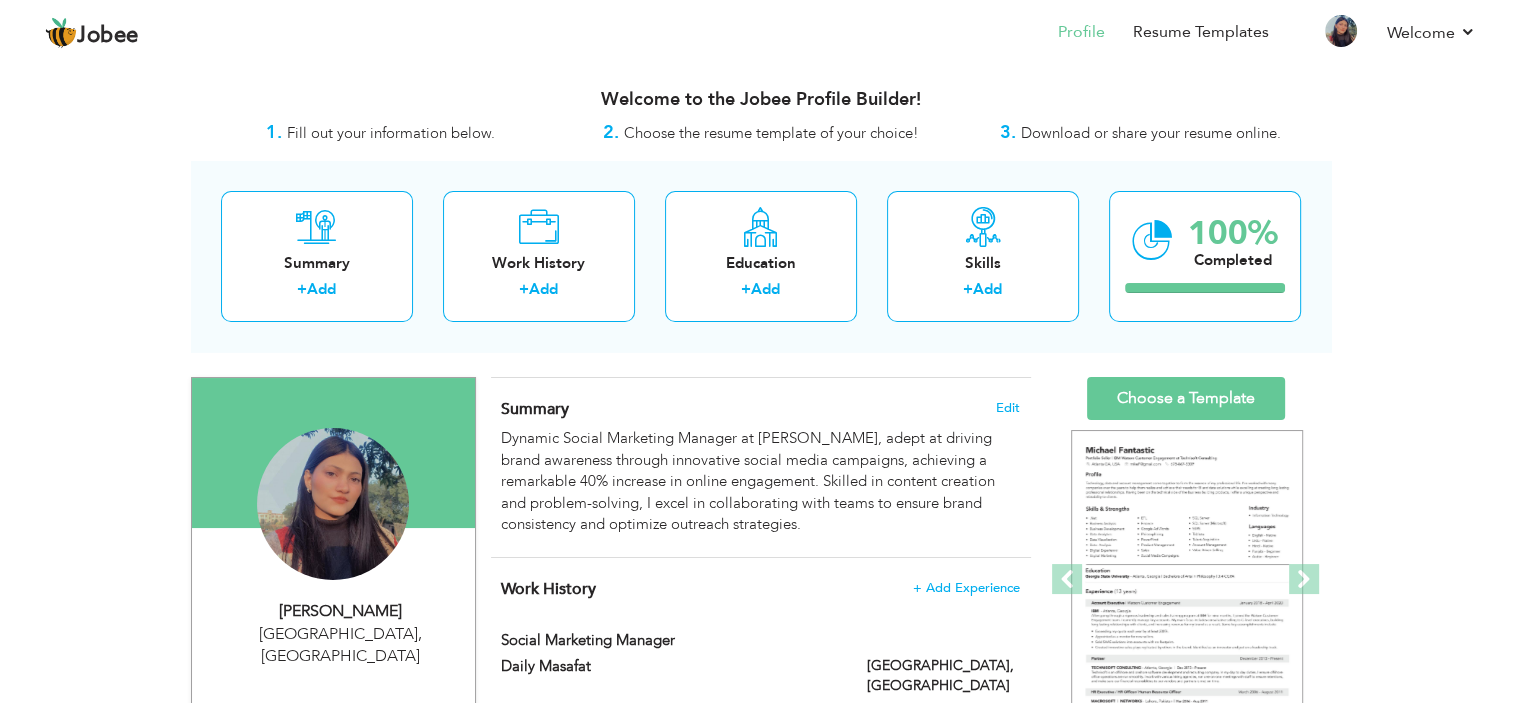 click on "Welcome to the Jobee Profile Builder!
1. Fill out your information below.
2. Choose the resume template of your choice!
3. Download or share your resume online.
Summary
+  Add
Work History
+  Add
+" at bounding box center (761, 821) 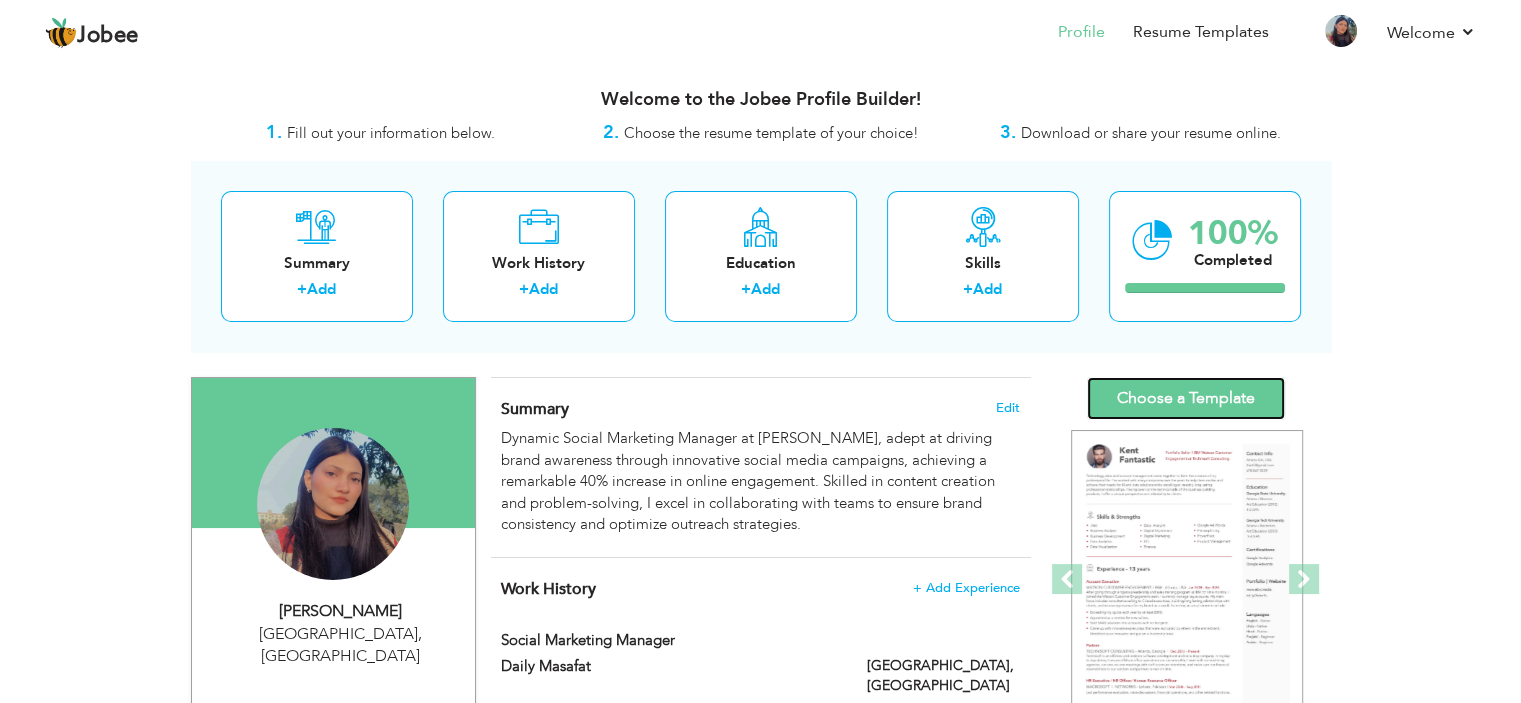 click on "Choose a Template" at bounding box center [1186, 398] 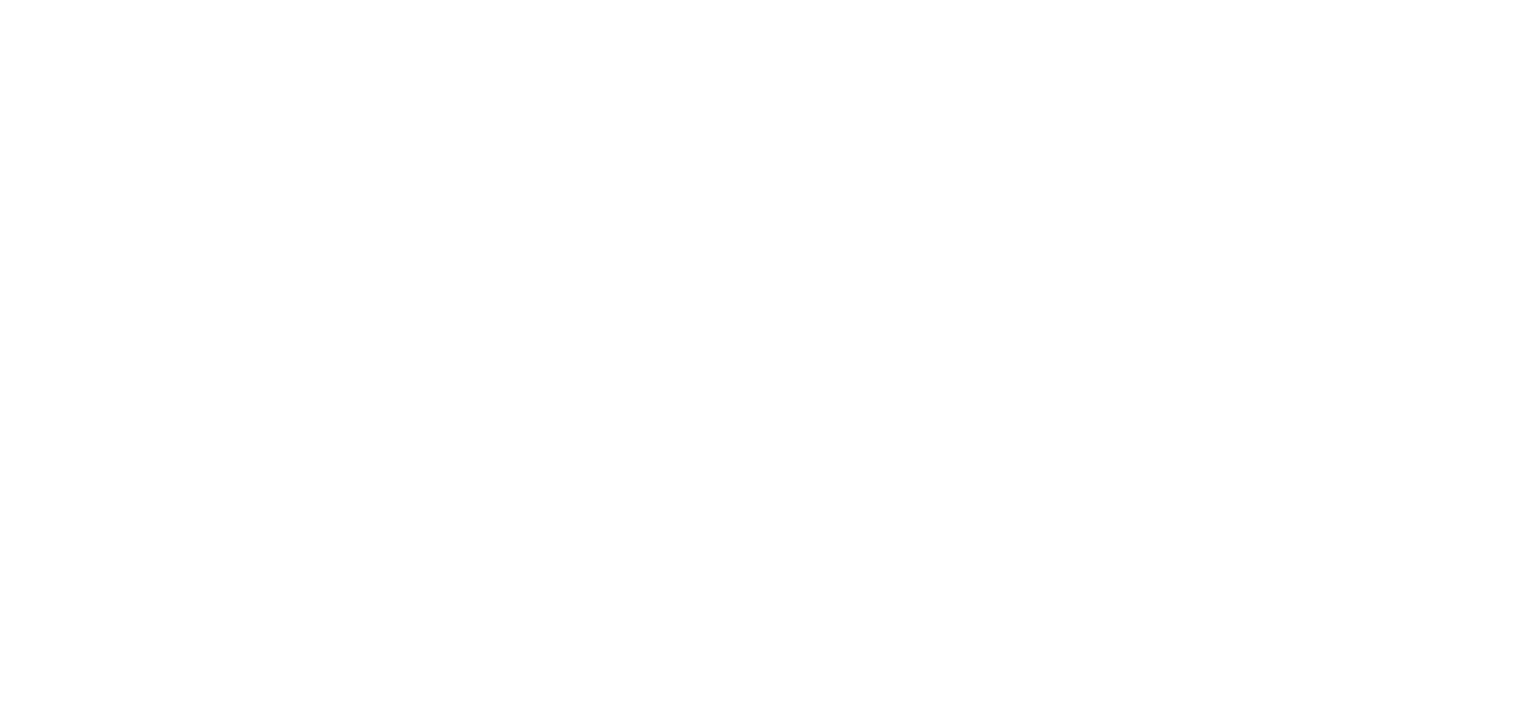 scroll, scrollTop: 0, scrollLeft: 0, axis: both 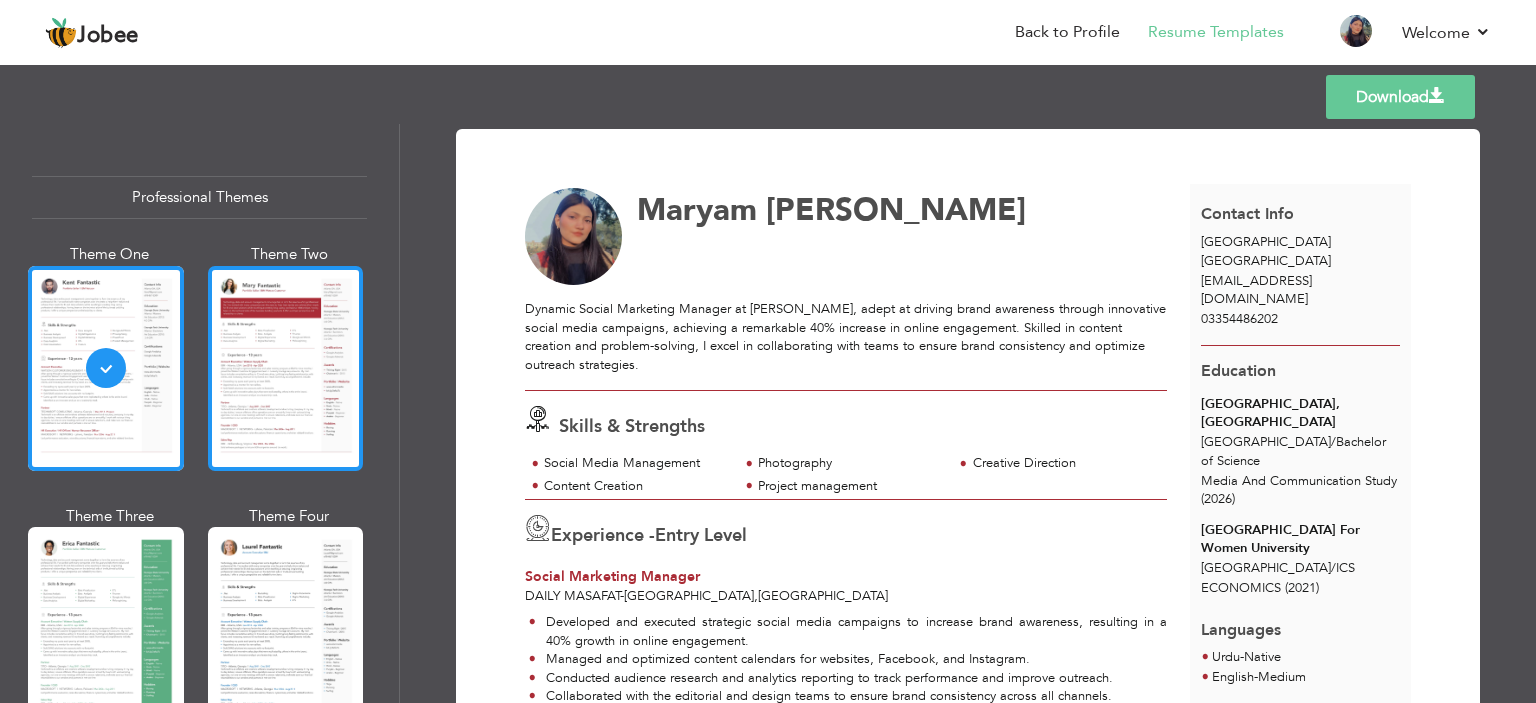 click at bounding box center [286, 368] 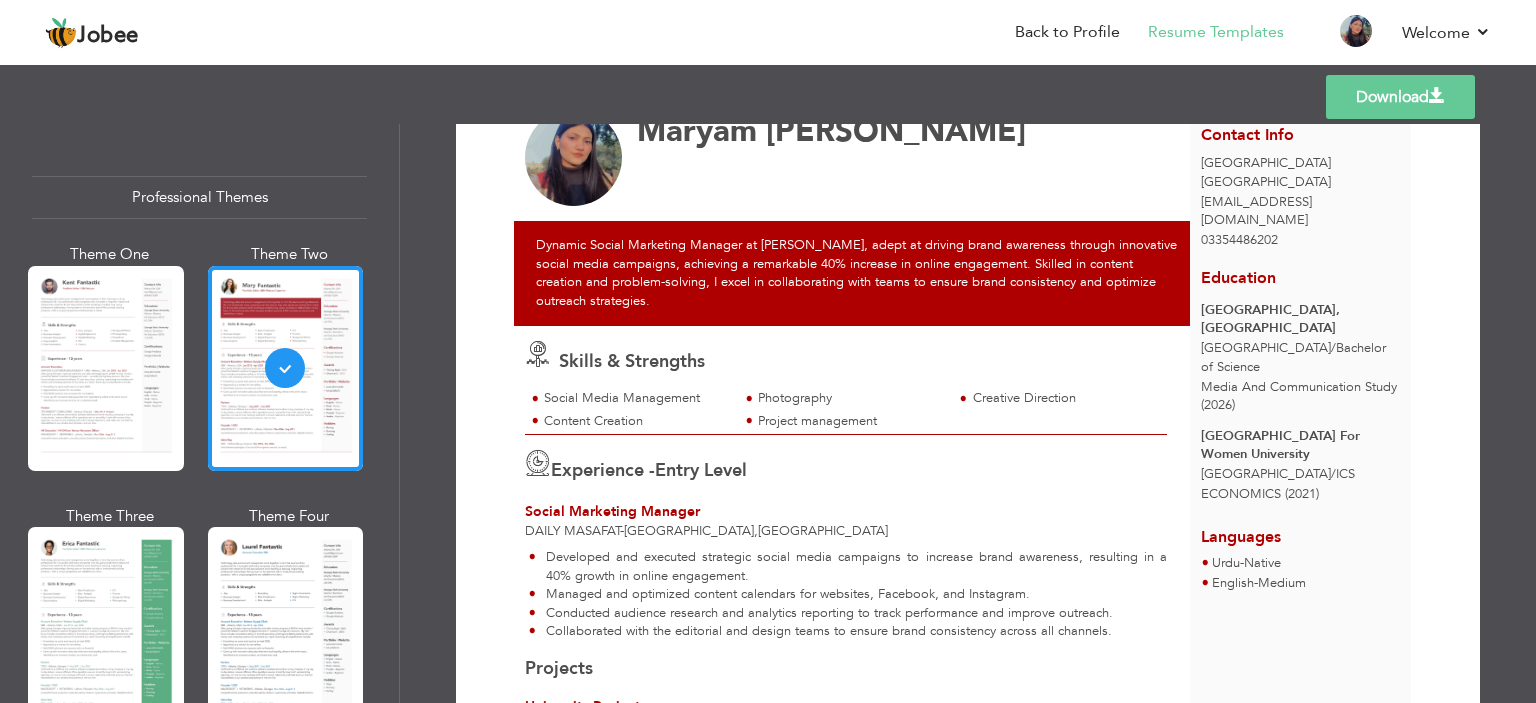 scroll, scrollTop: 0, scrollLeft: 0, axis: both 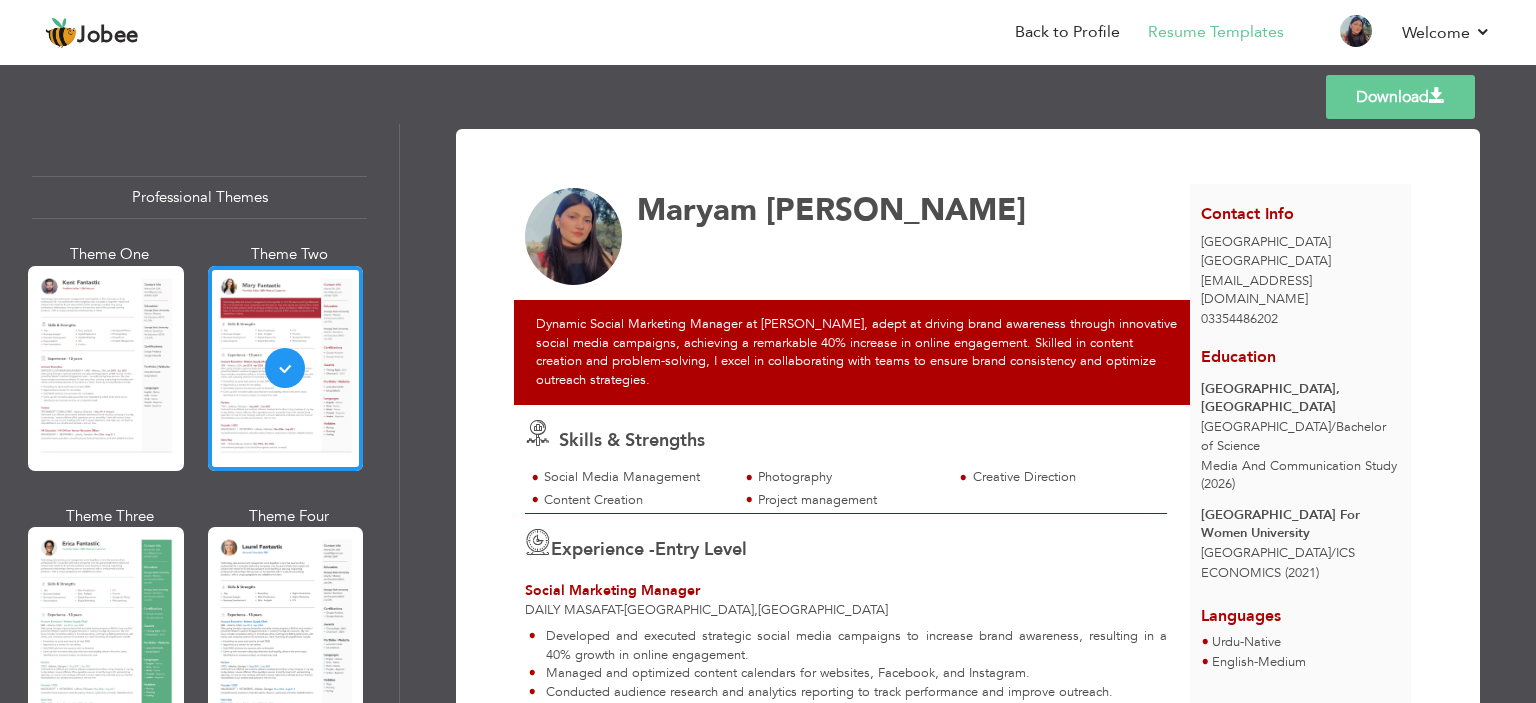 click on "Download" at bounding box center [1400, 97] 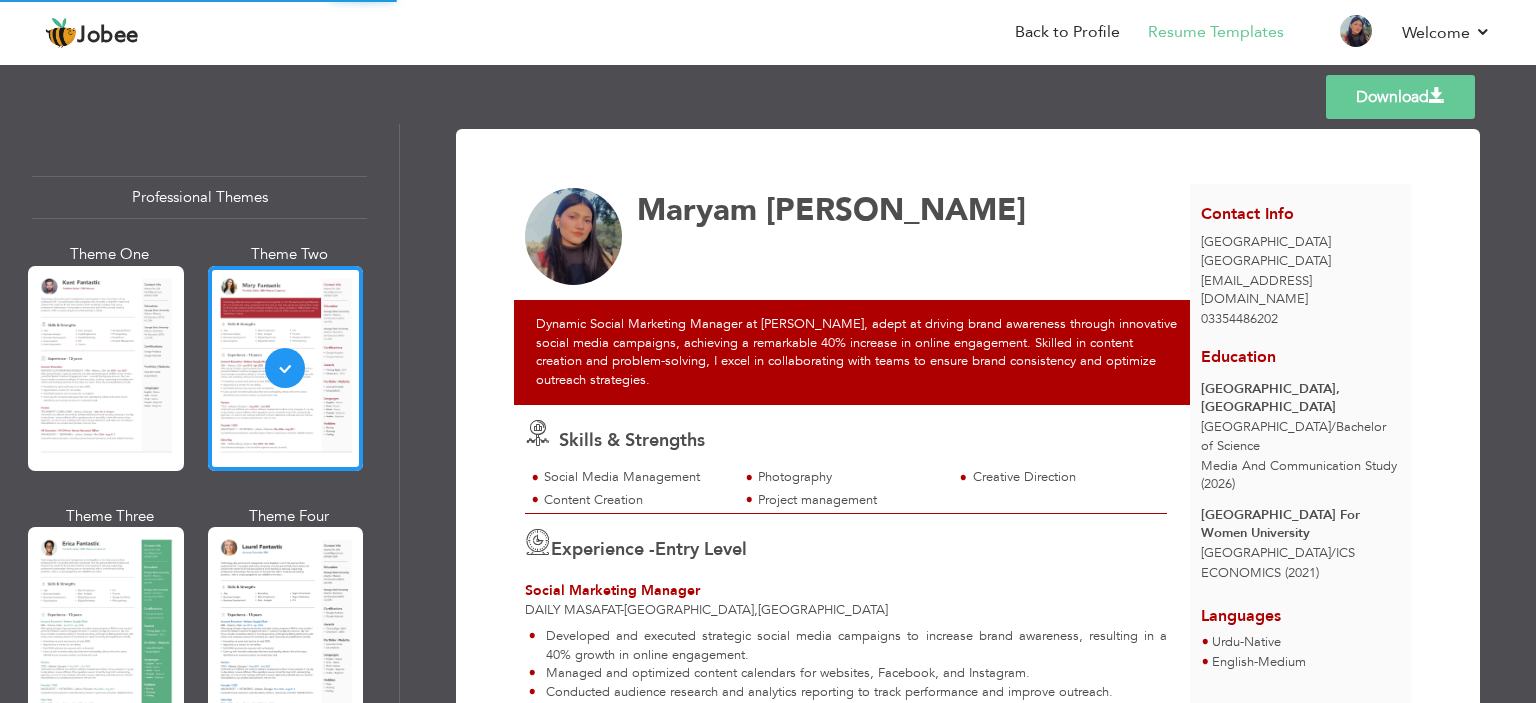 click on "Download" at bounding box center [1400, 97] 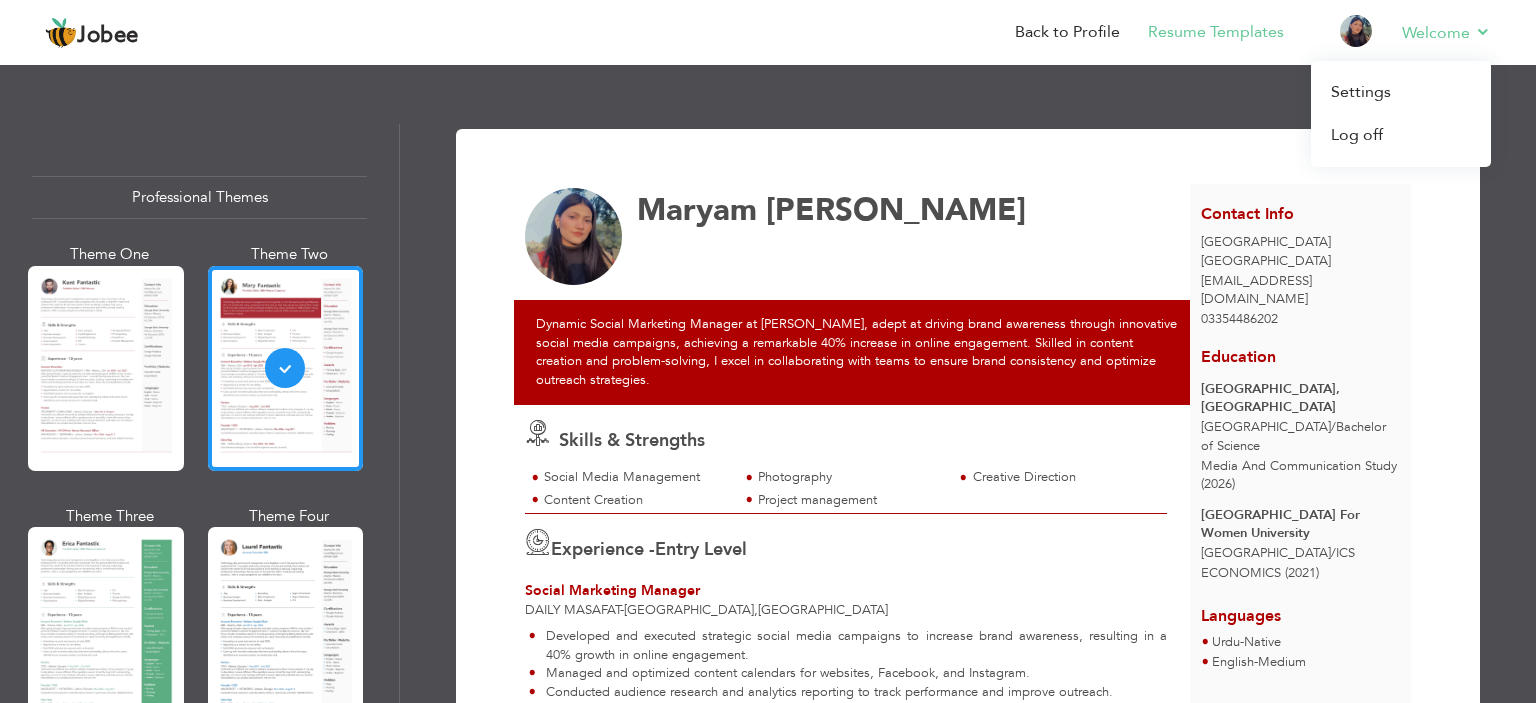 click on "Welcome
Settings
Log off" at bounding box center (1432, 34) 